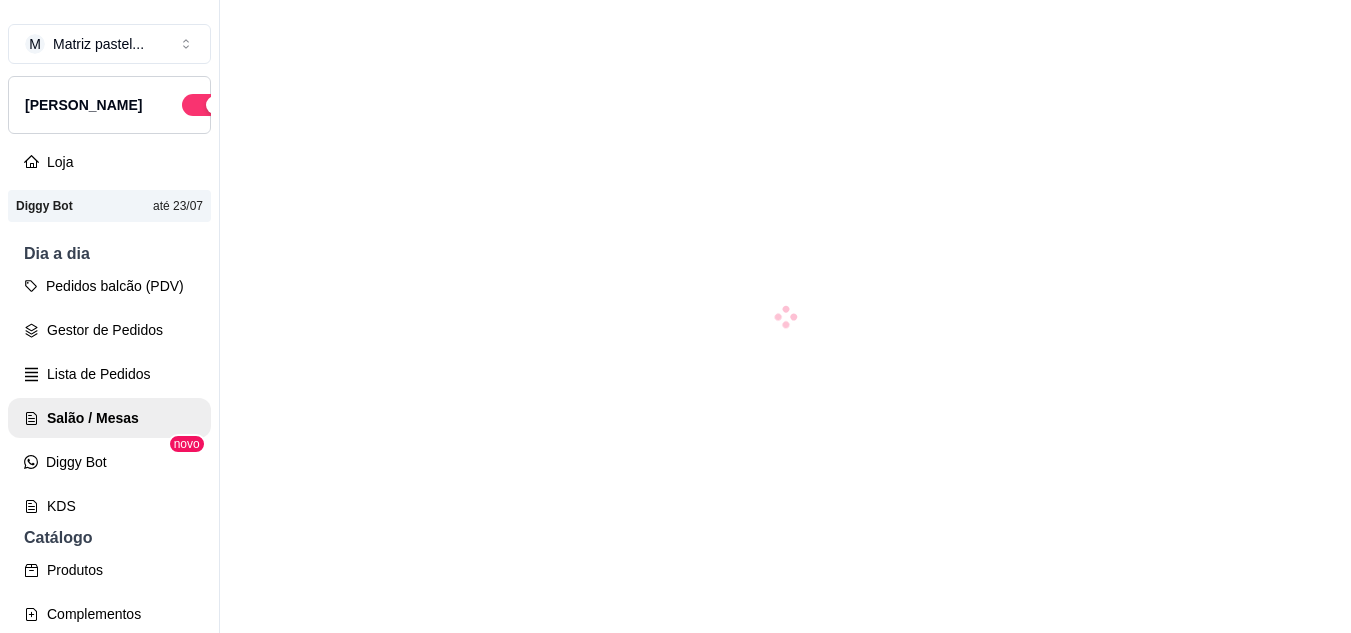 scroll, scrollTop: 0, scrollLeft: 0, axis: both 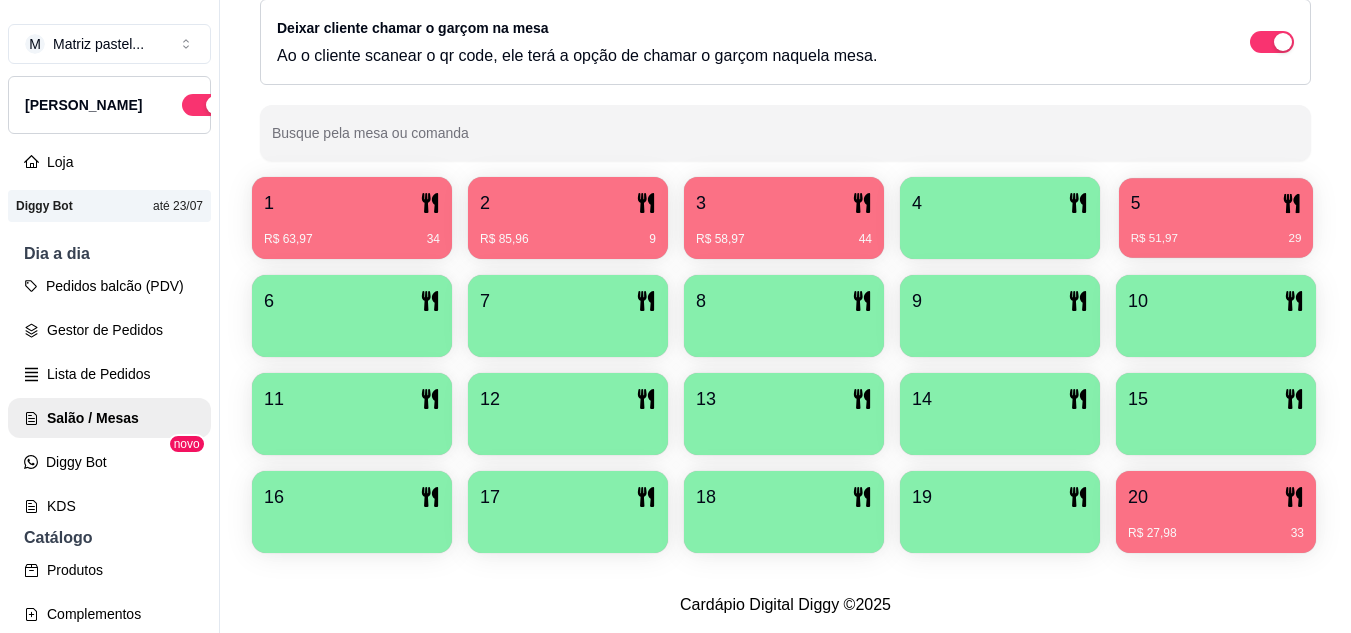 click on "R$ 51,97 29" at bounding box center [1216, 231] 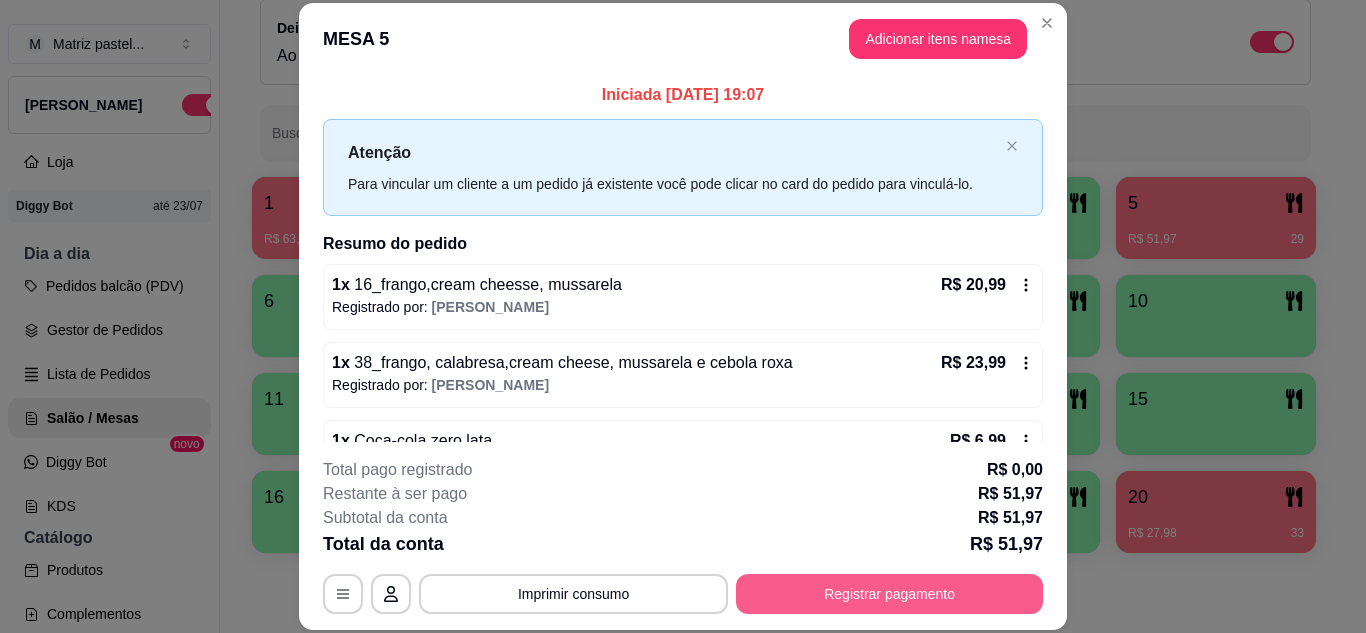 click on "Registrar pagamento" at bounding box center [889, 594] 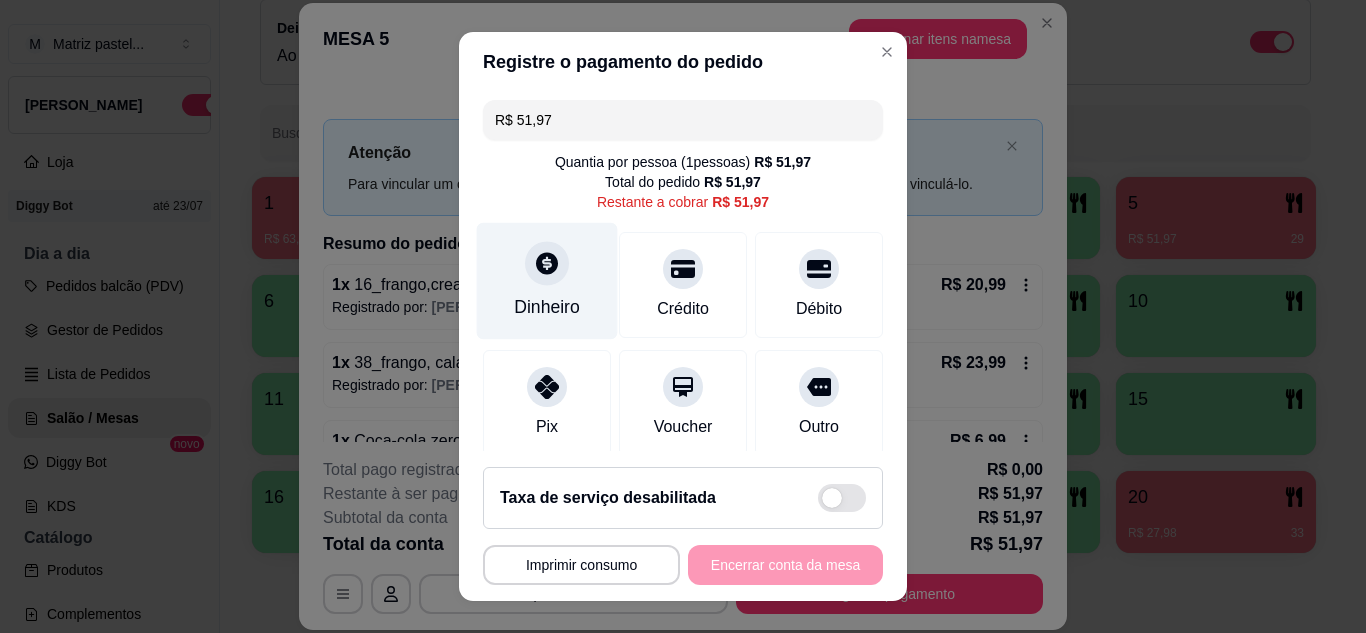 click on "Dinheiro" at bounding box center [547, 280] 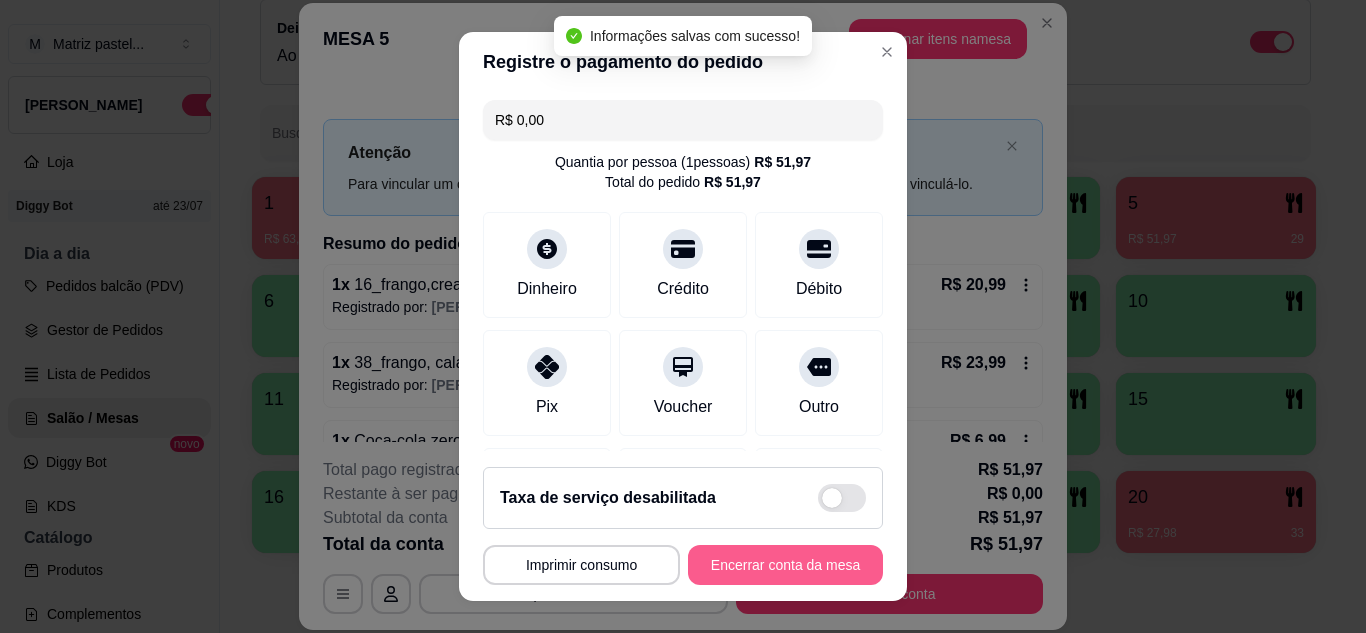 type on "R$ 0,00" 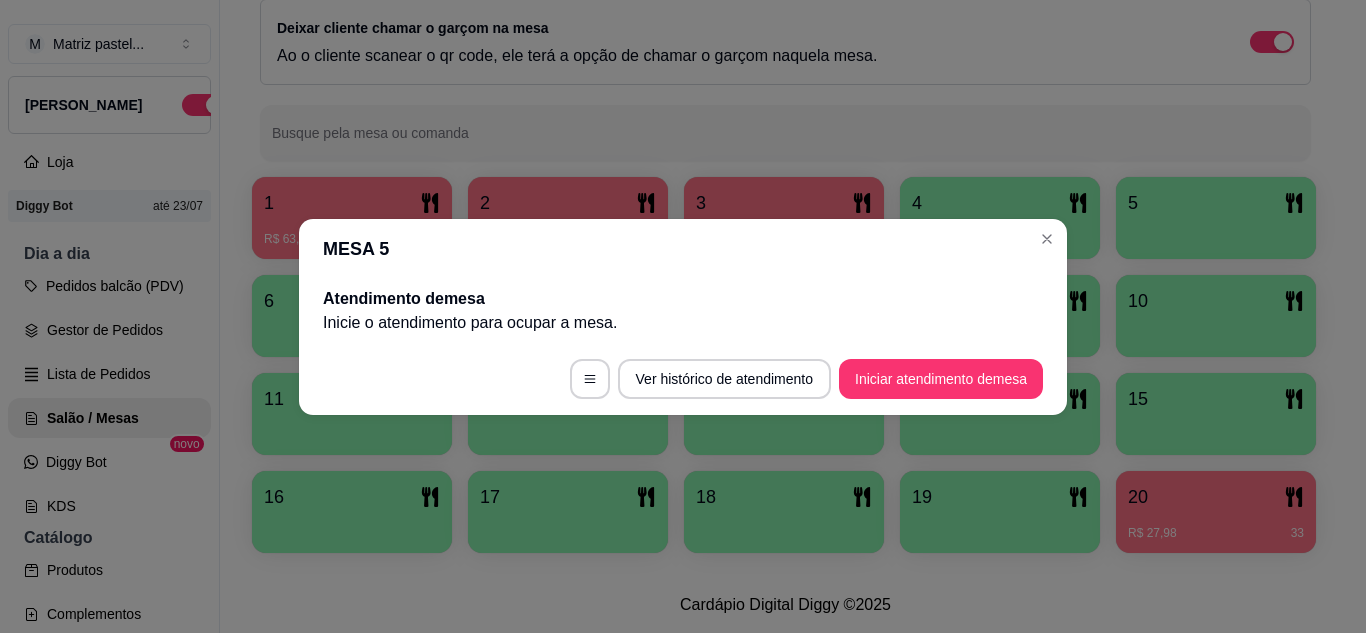 click on "MESA 5" at bounding box center (683, 249) 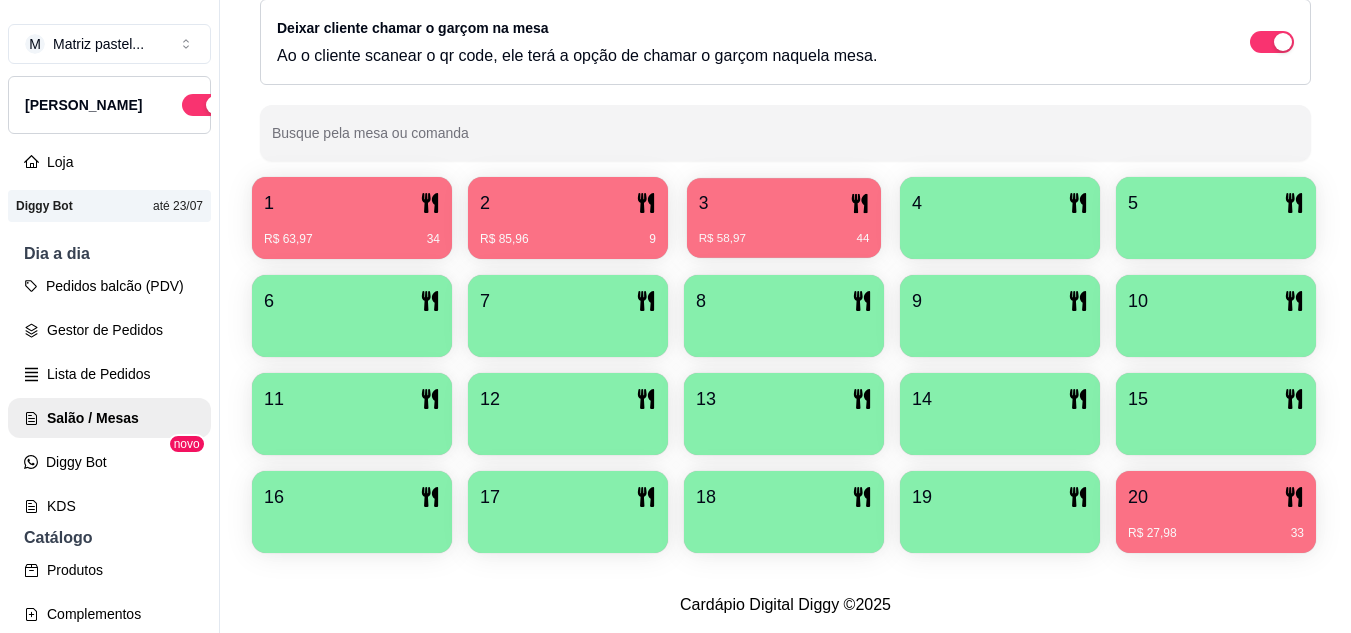 click on "R$ 58,97 44" at bounding box center (784, 239) 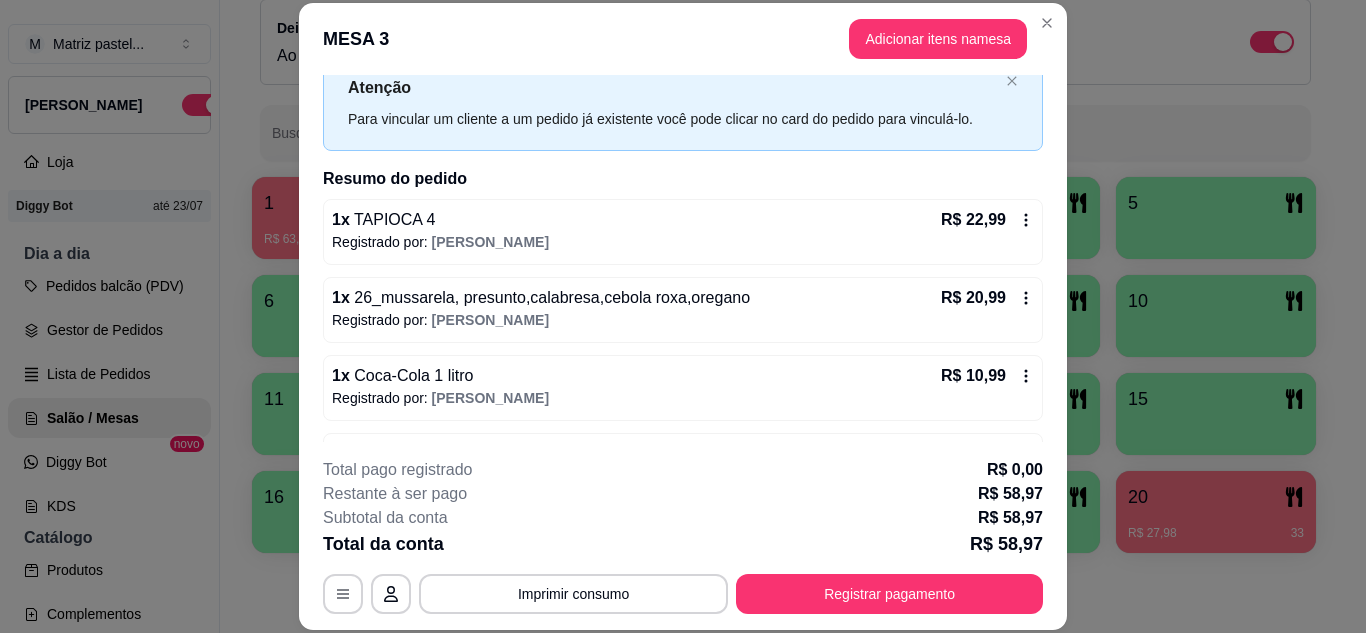 scroll, scrollTop: 130, scrollLeft: 0, axis: vertical 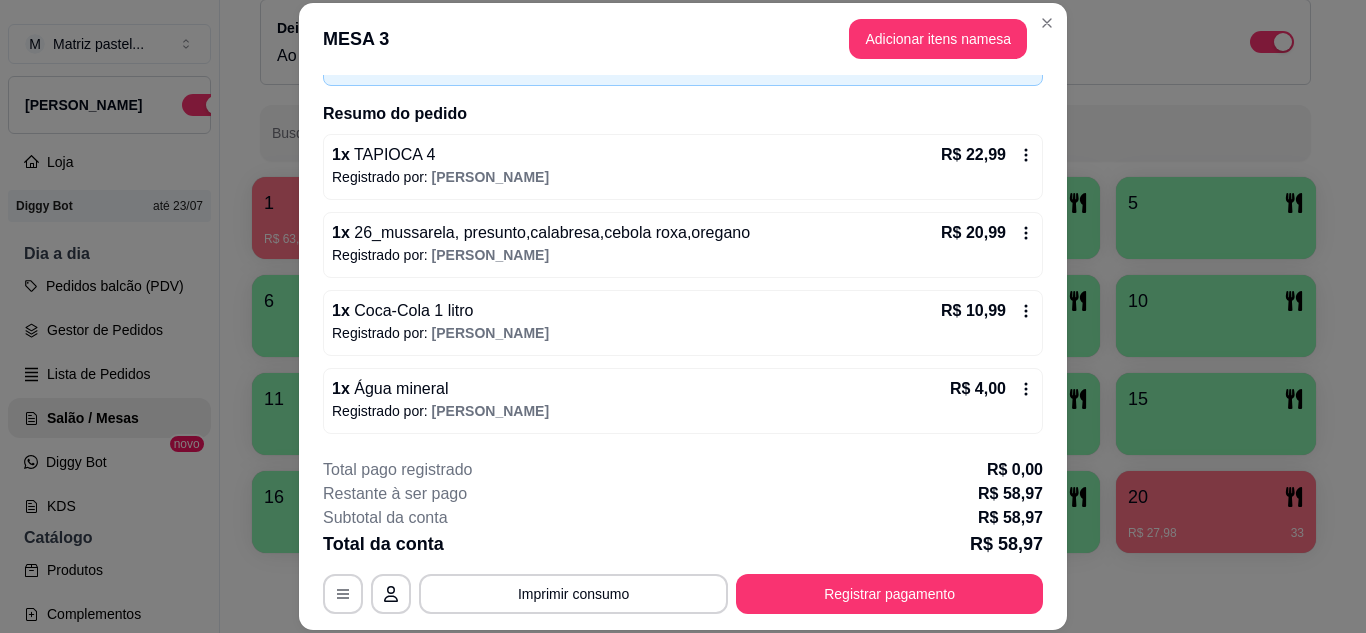 click on "**********" at bounding box center [683, 536] 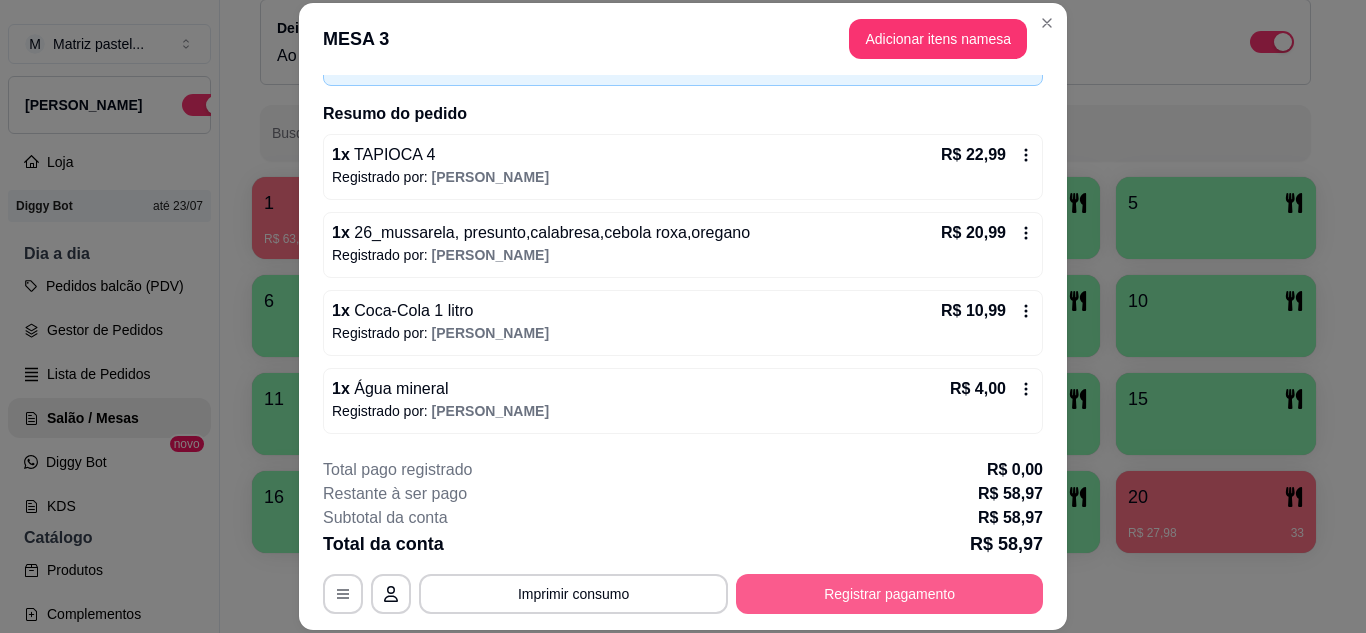 click on "Registrar pagamento" at bounding box center [889, 594] 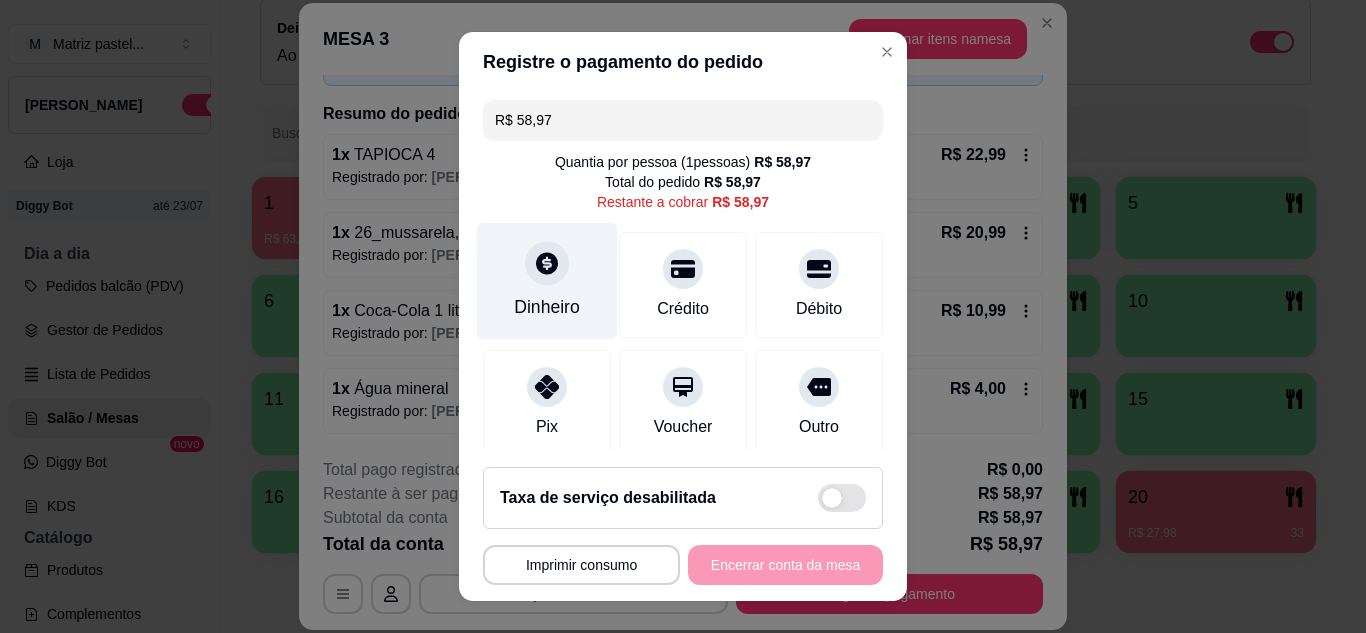 click on "Dinheiro" at bounding box center [547, 280] 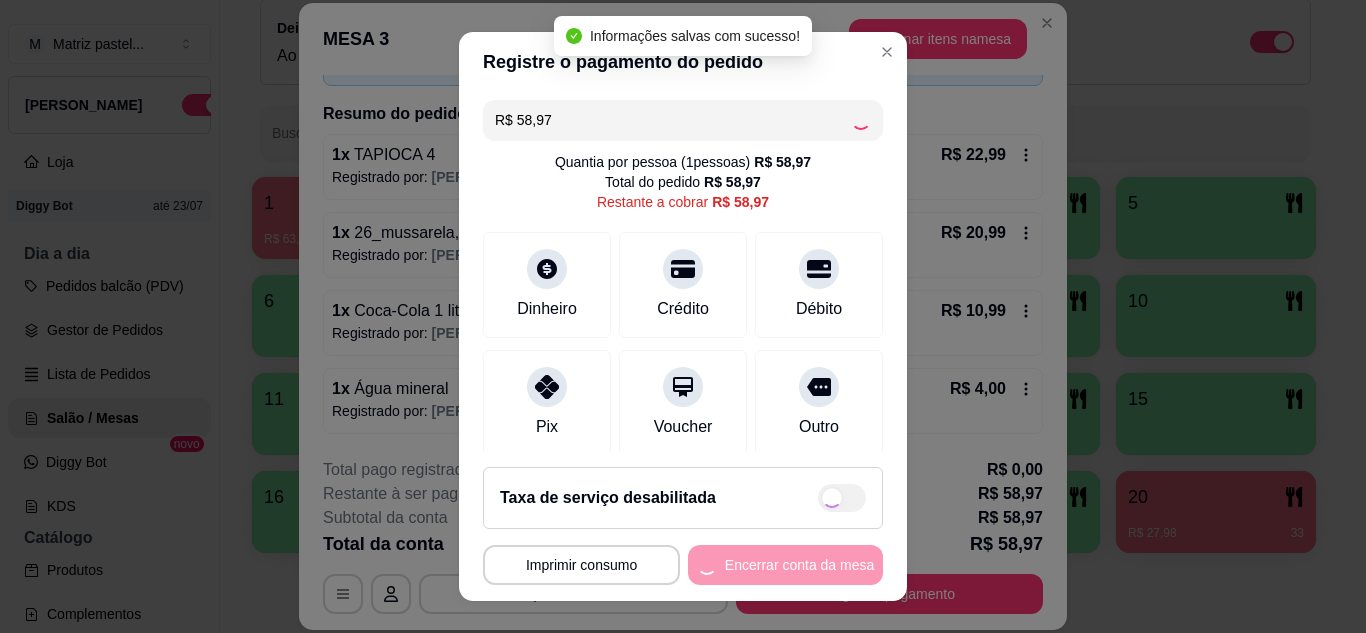 type on "R$ 0,00" 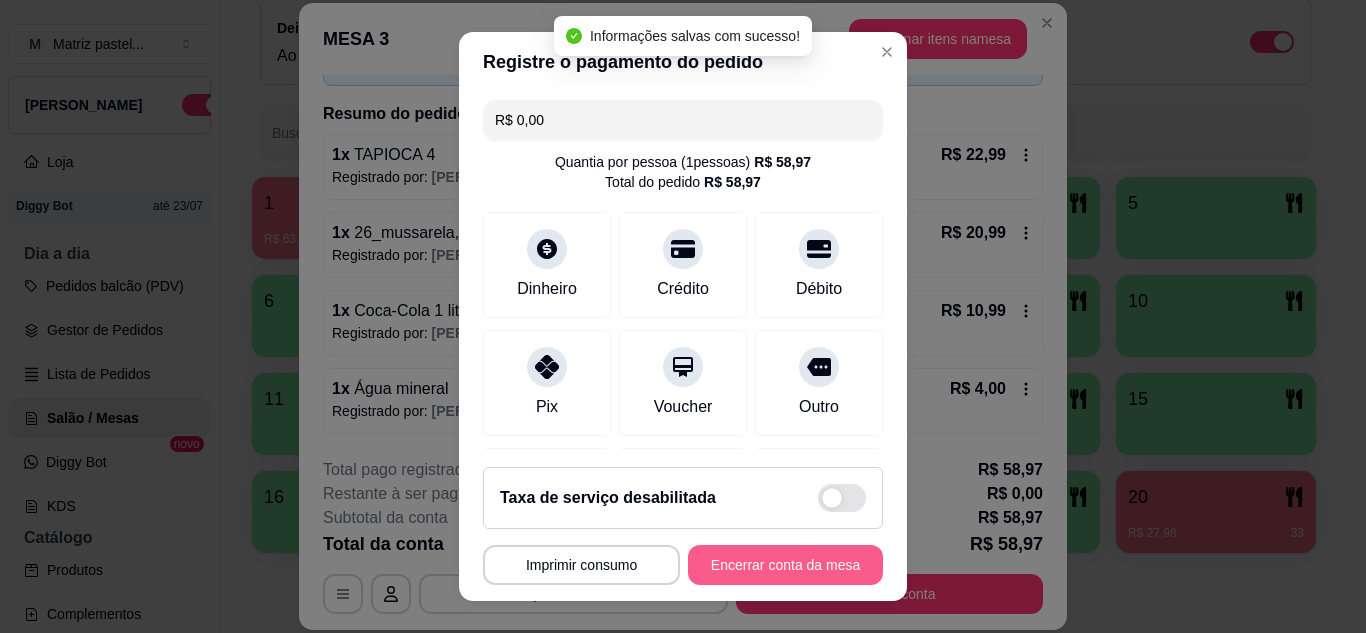 click on "Encerrar conta da mesa" at bounding box center [785, 565] 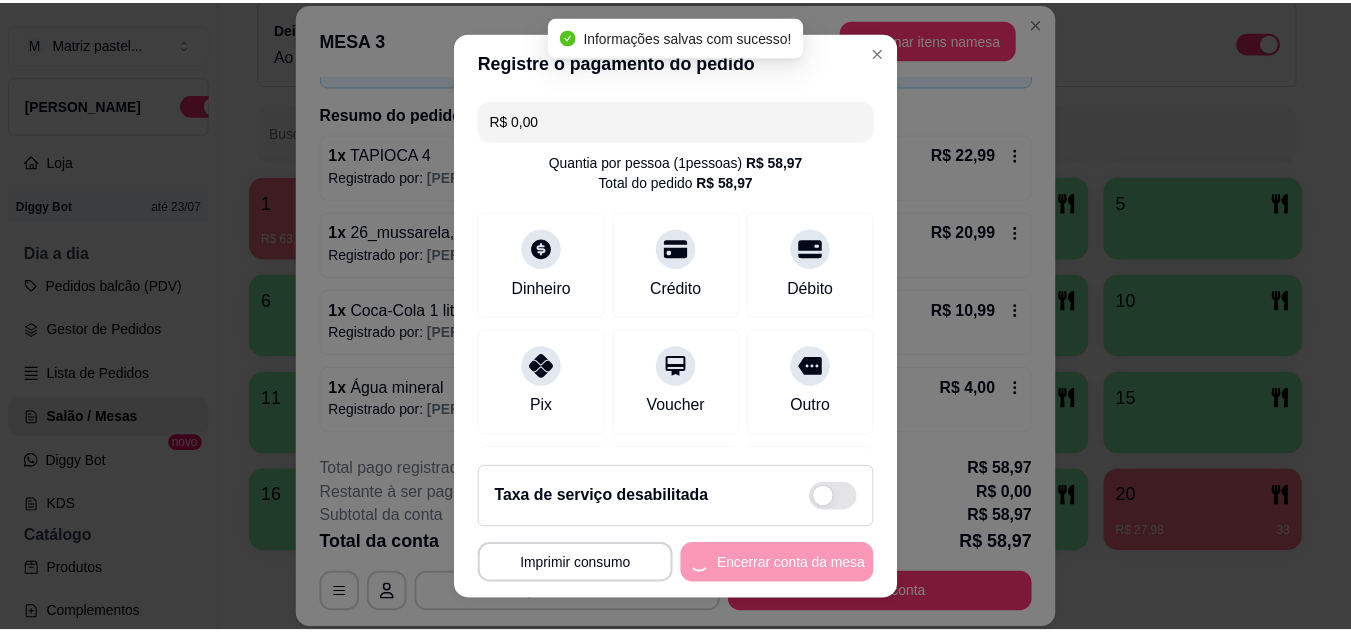 scroll, scrollTop: 0, scrollLeft: 0, axis: both 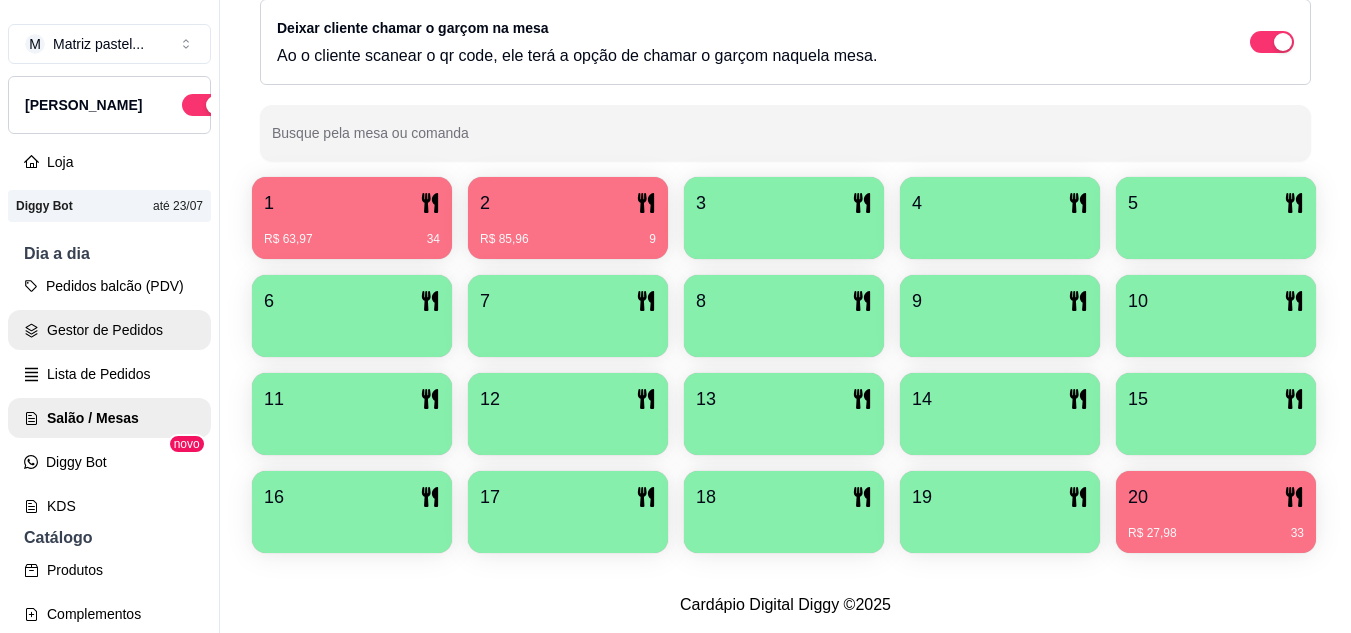 click on "Gestor de Pedidos" at bounding box center (109, 330) 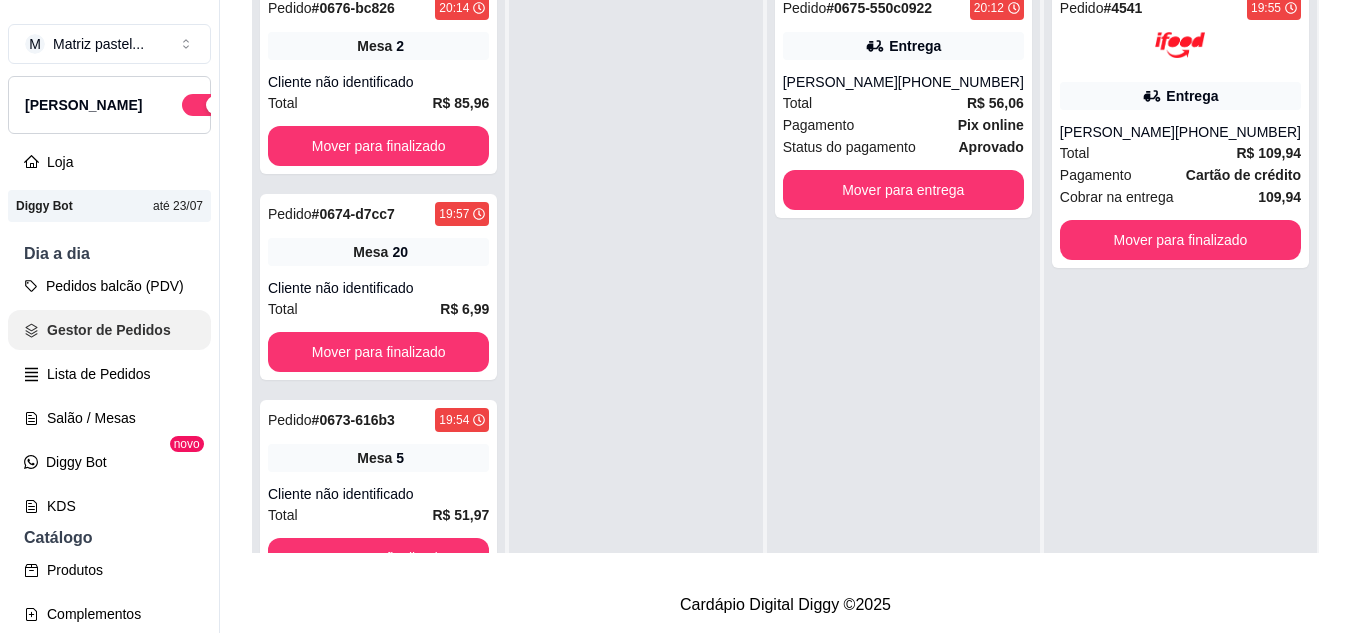 scroll, scrollTop: 0, scrollLeft: 0, axis: both 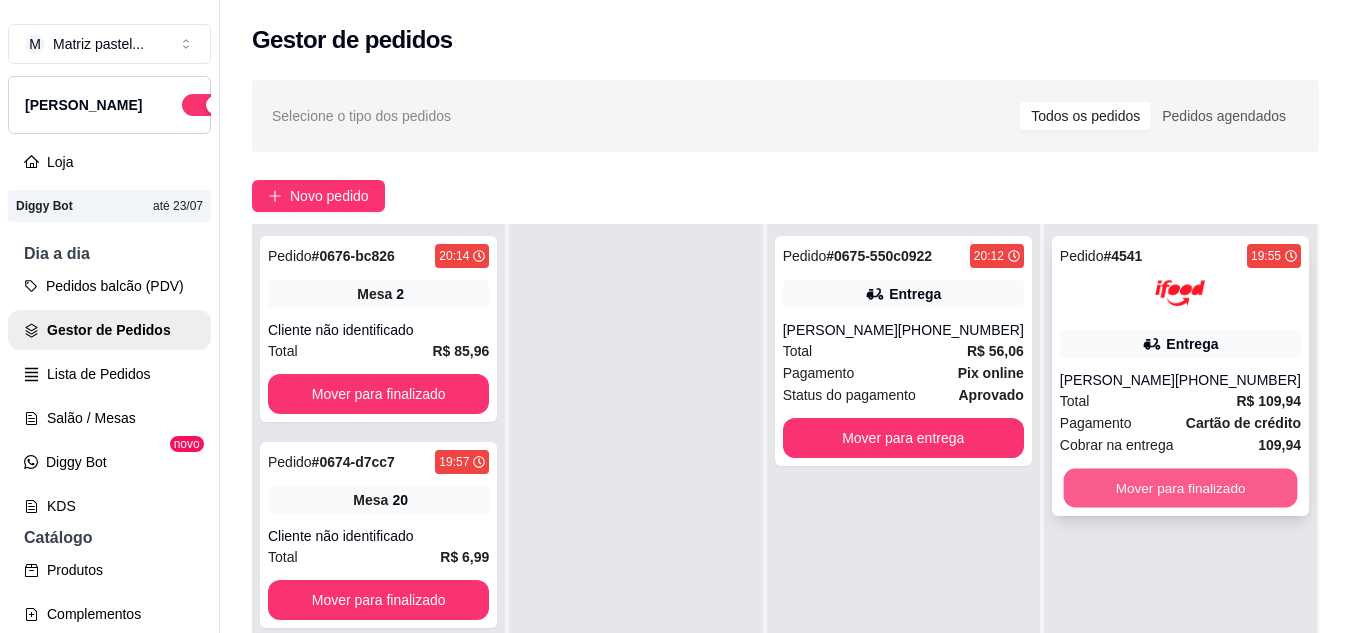 click on "Mover para finalizado" at bounding box center [1180, 488] 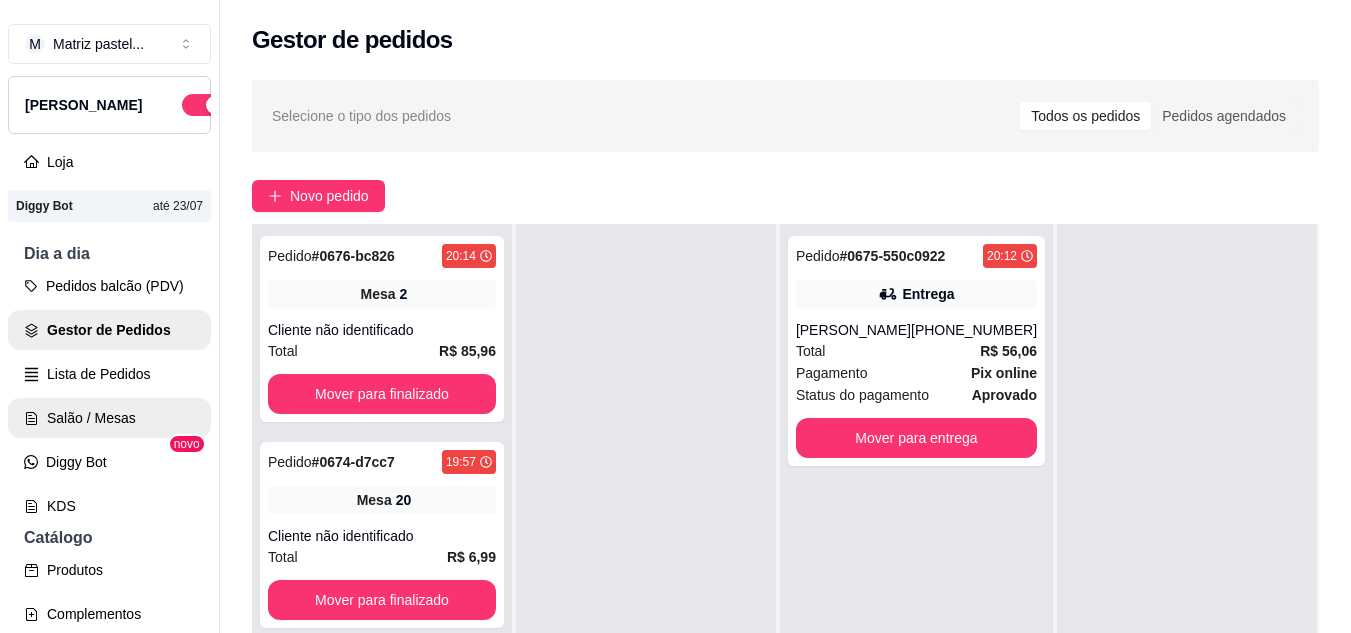 click on "Salão / Mesas" at bounding box center [109, 418] 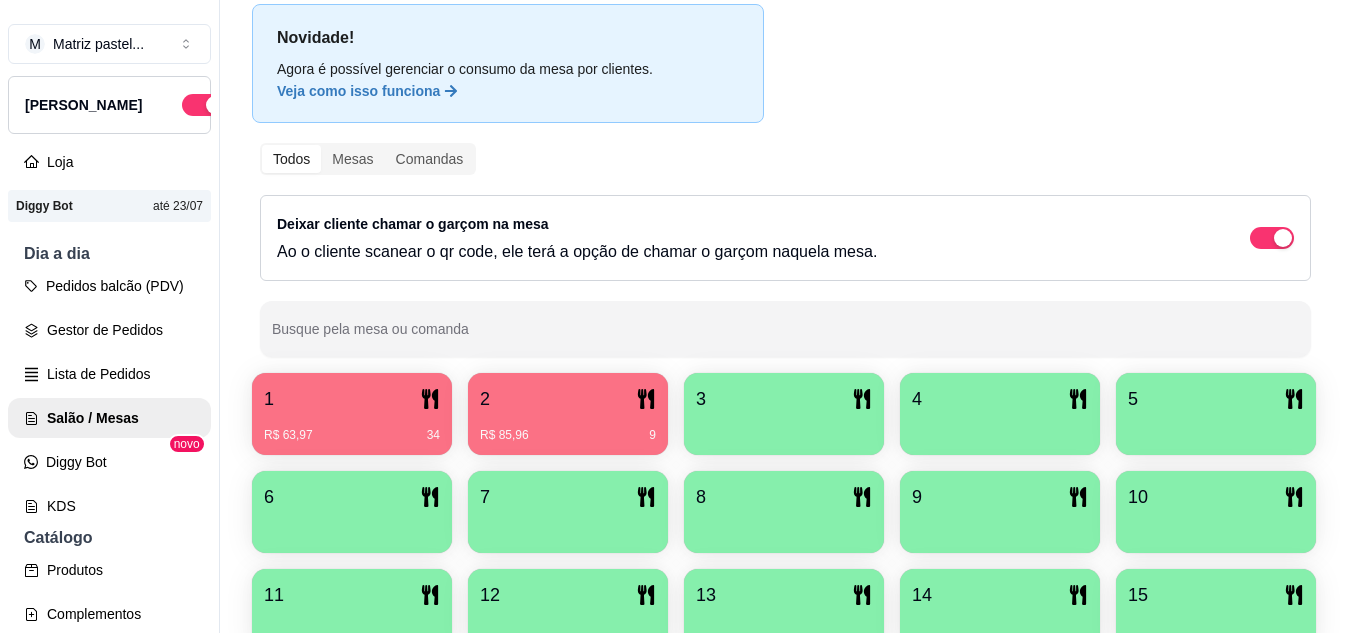 scroll, scrollTop: 400, scrollLeft: 0, axis: vertical 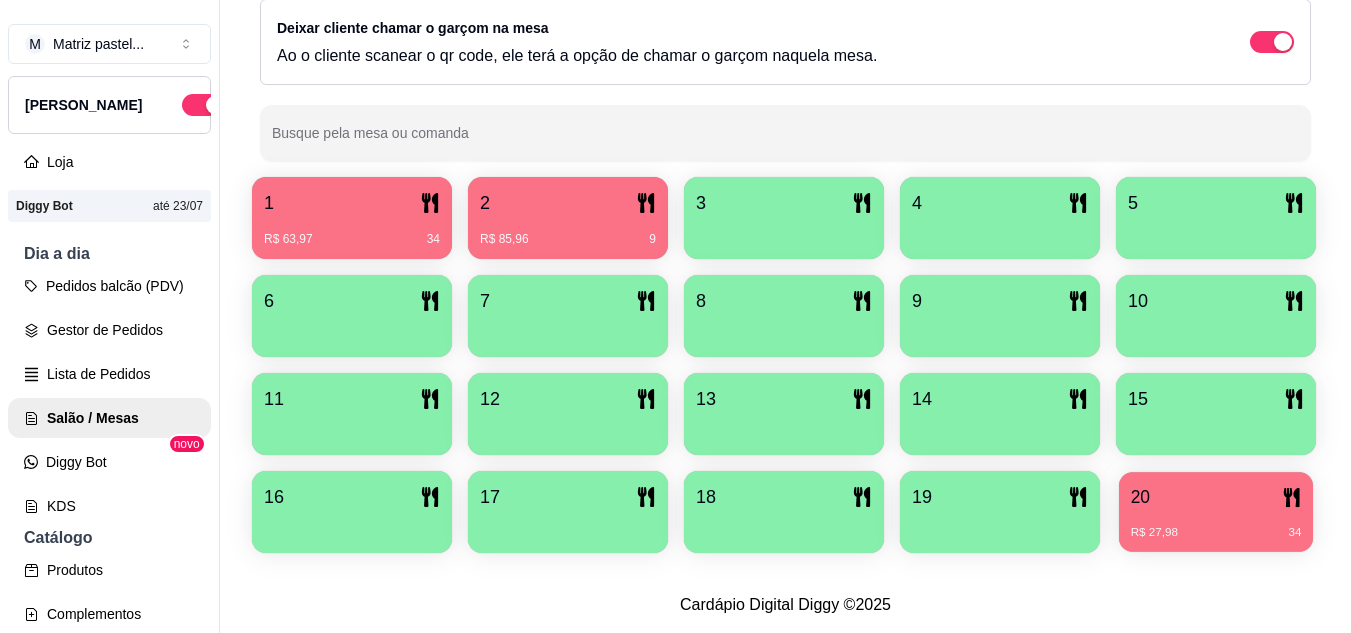 click on "R$ 27,98 34" at bounding box center (1216, 533) 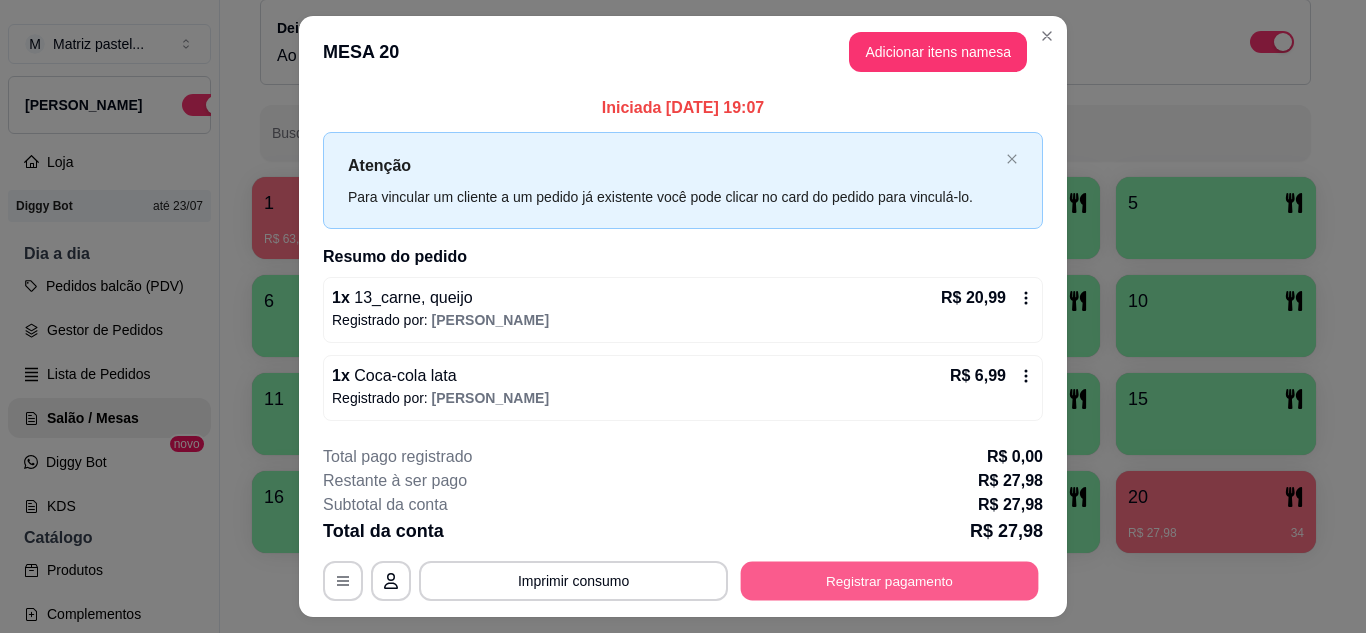 click on "Registrar pagamento" at bounding box center [890, 581] 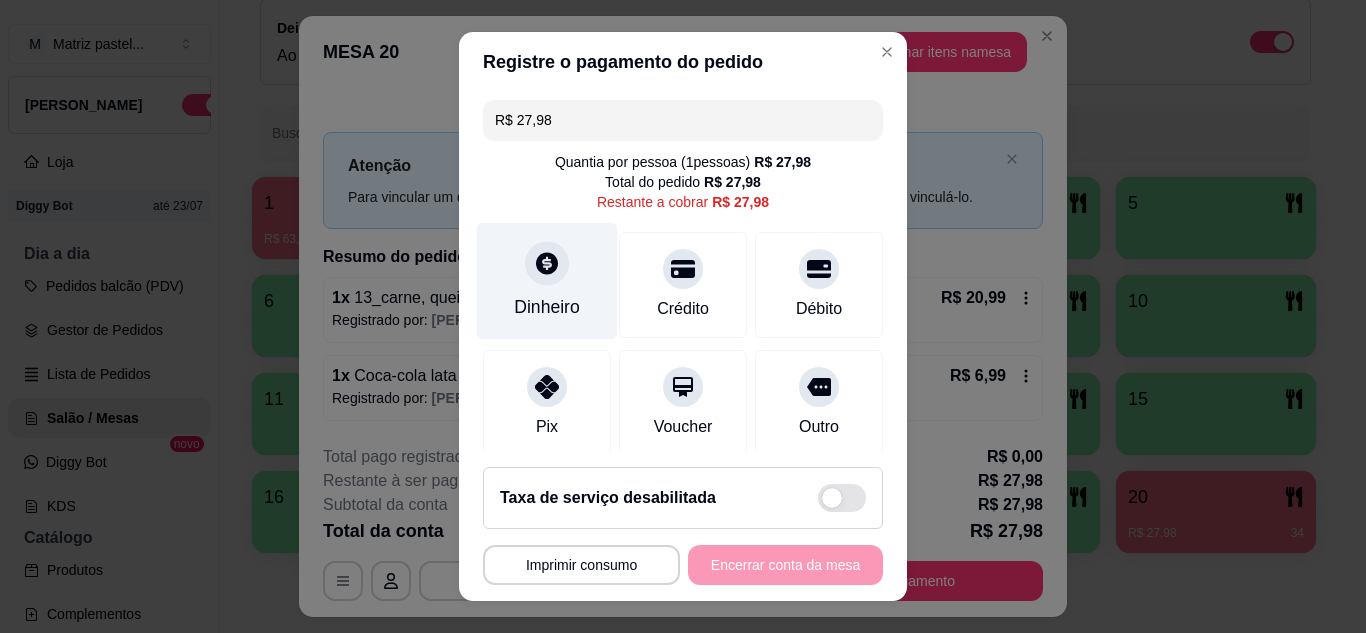 click on "Dinheiro" at bounding box center [547, 307] 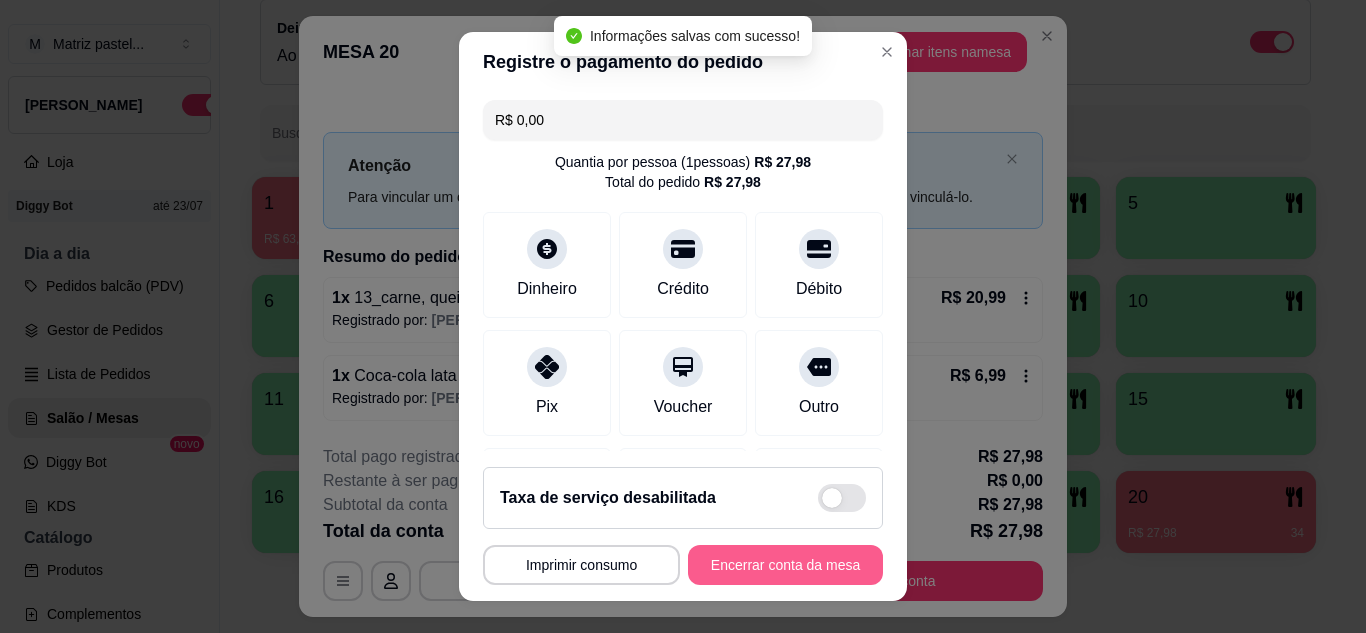 type on "R$ 0,00" 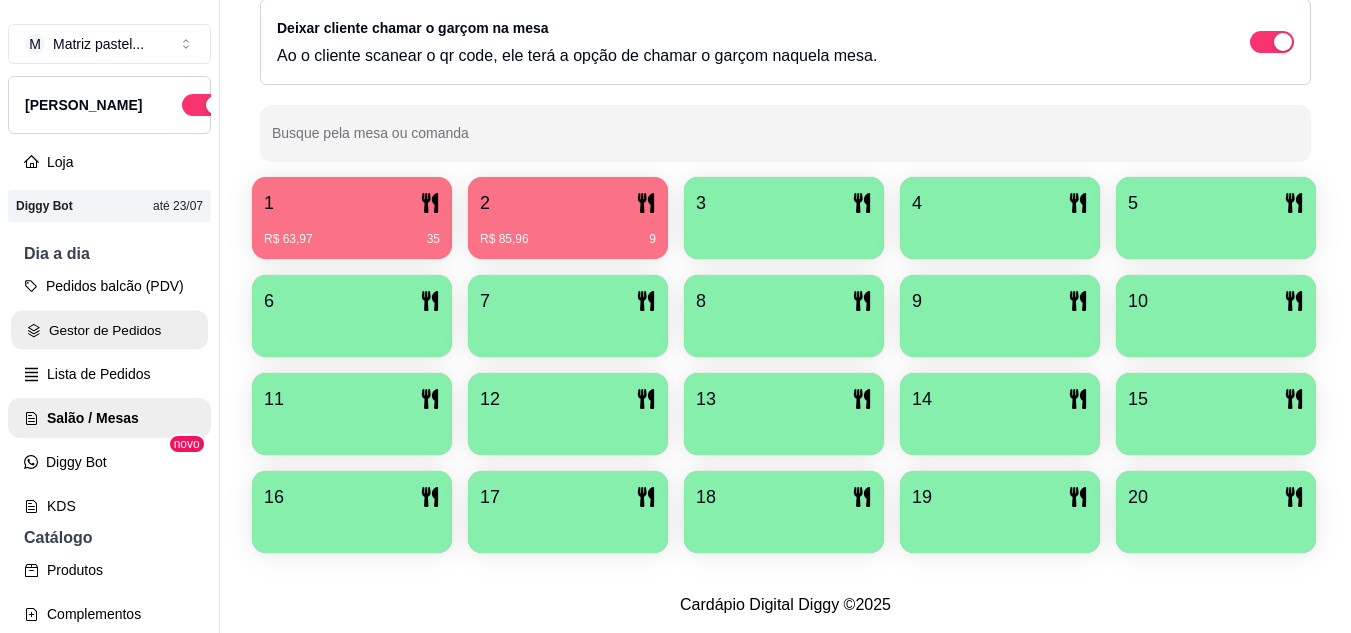 click on "Gestor de Pedidos" at bounding box center (109, 330) 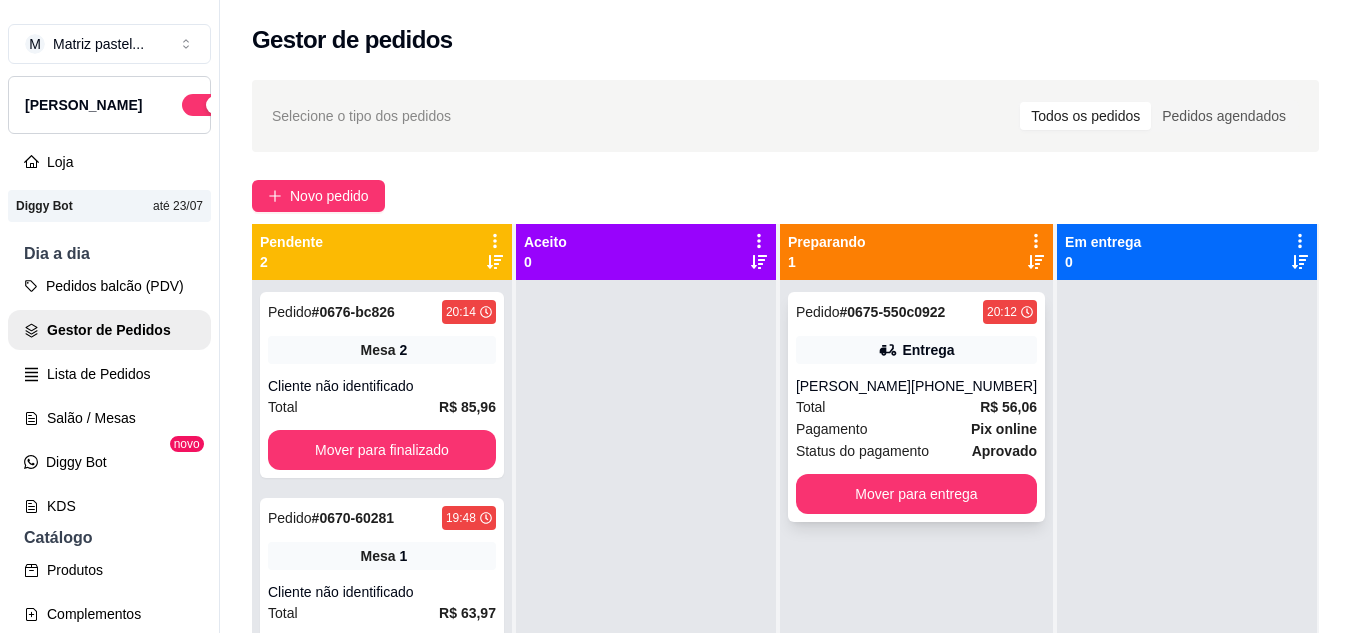 click on "[PERSON_NAME]" at bounding box center [853, 386] 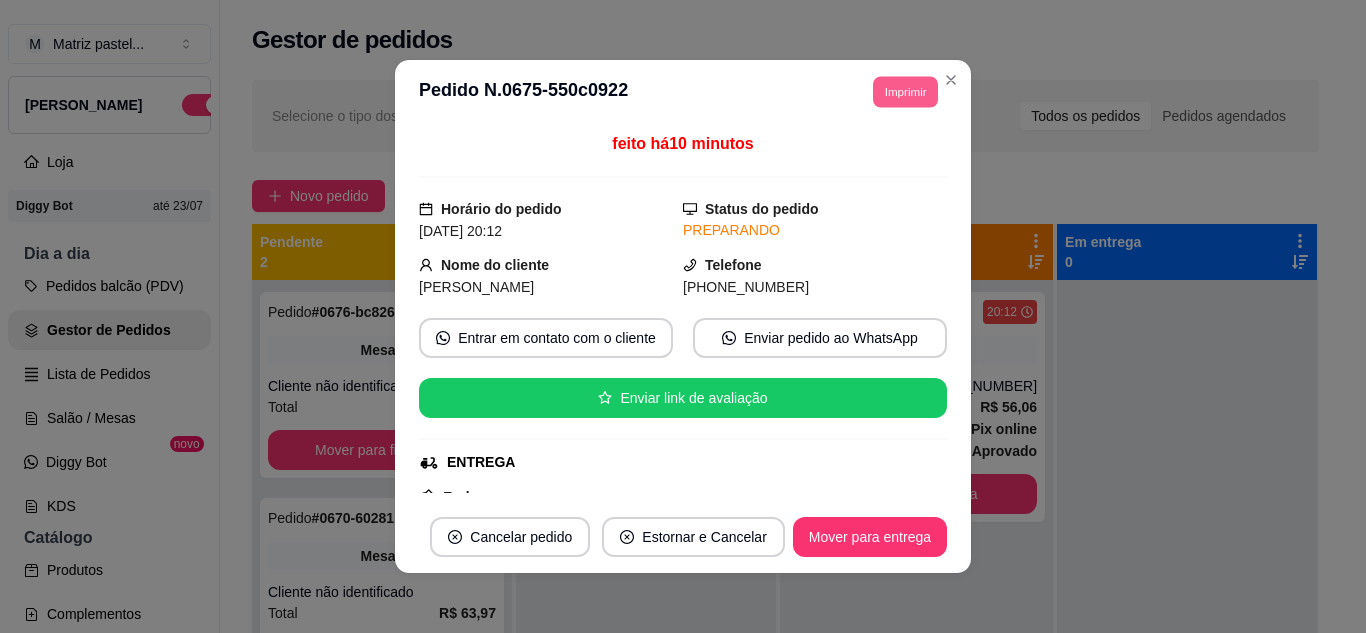 click on "Imprimir" at bounding box center [905, 91] 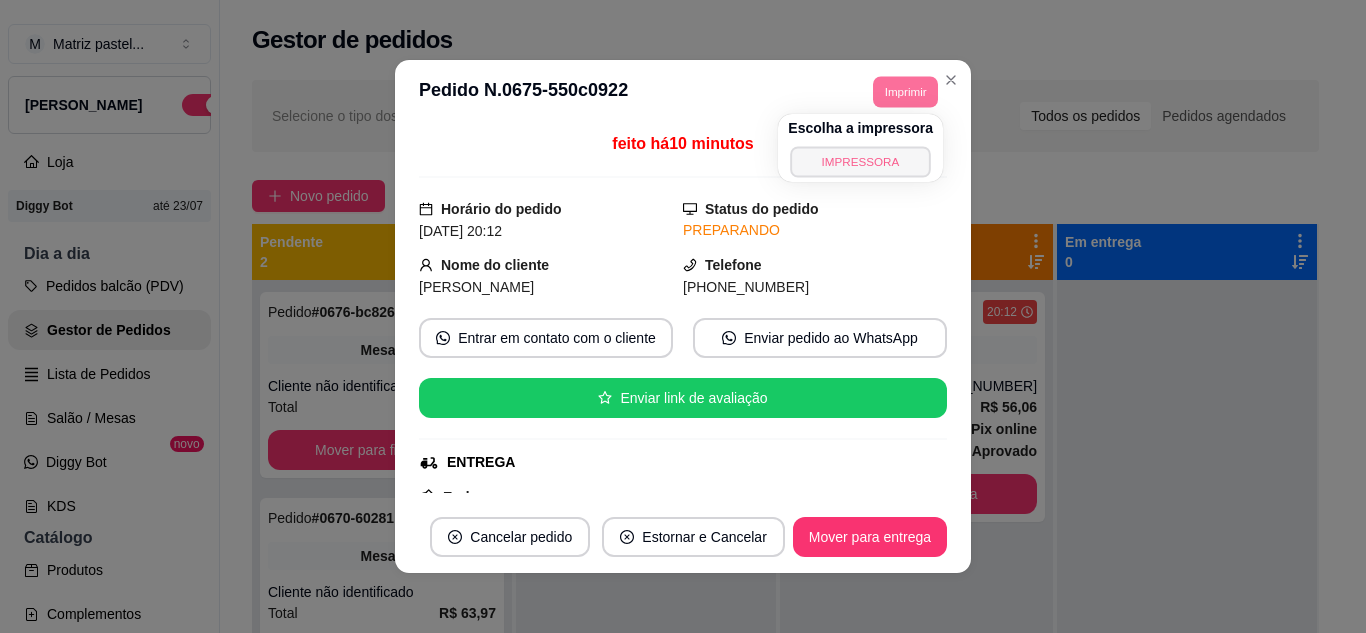 click on "IMPRESSORA" at bounding box center [861, 161] 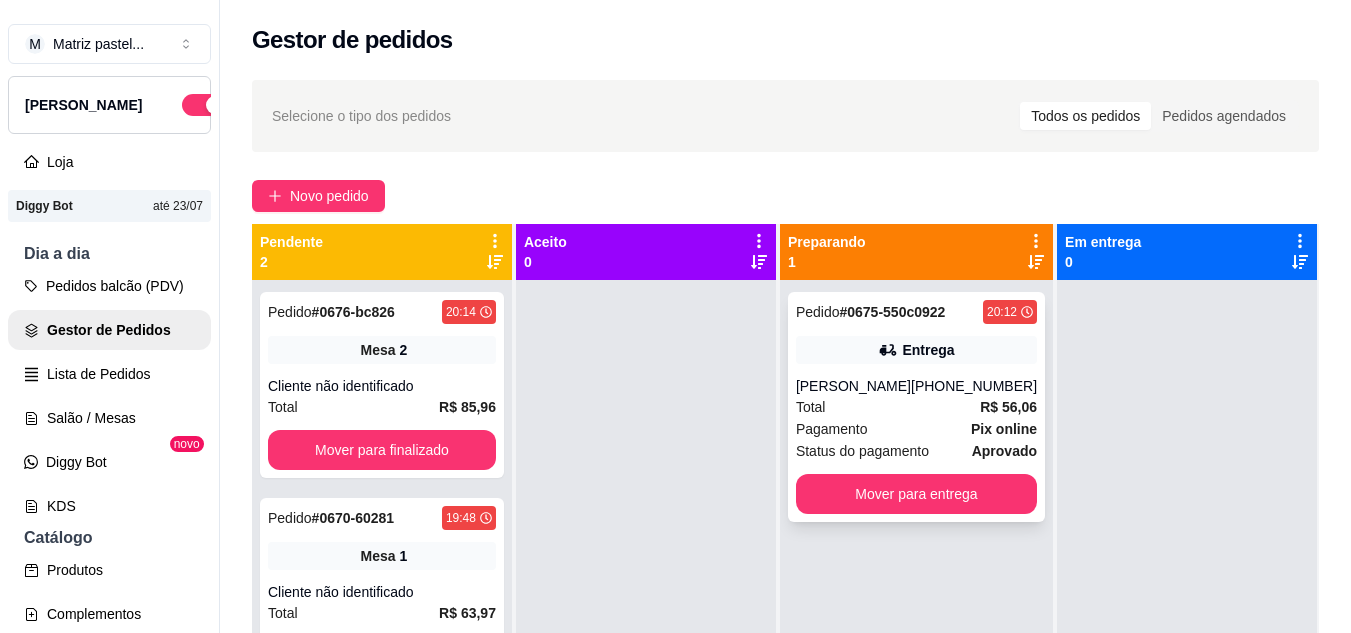 click on "Entrega" at bounding box center (916, 350) 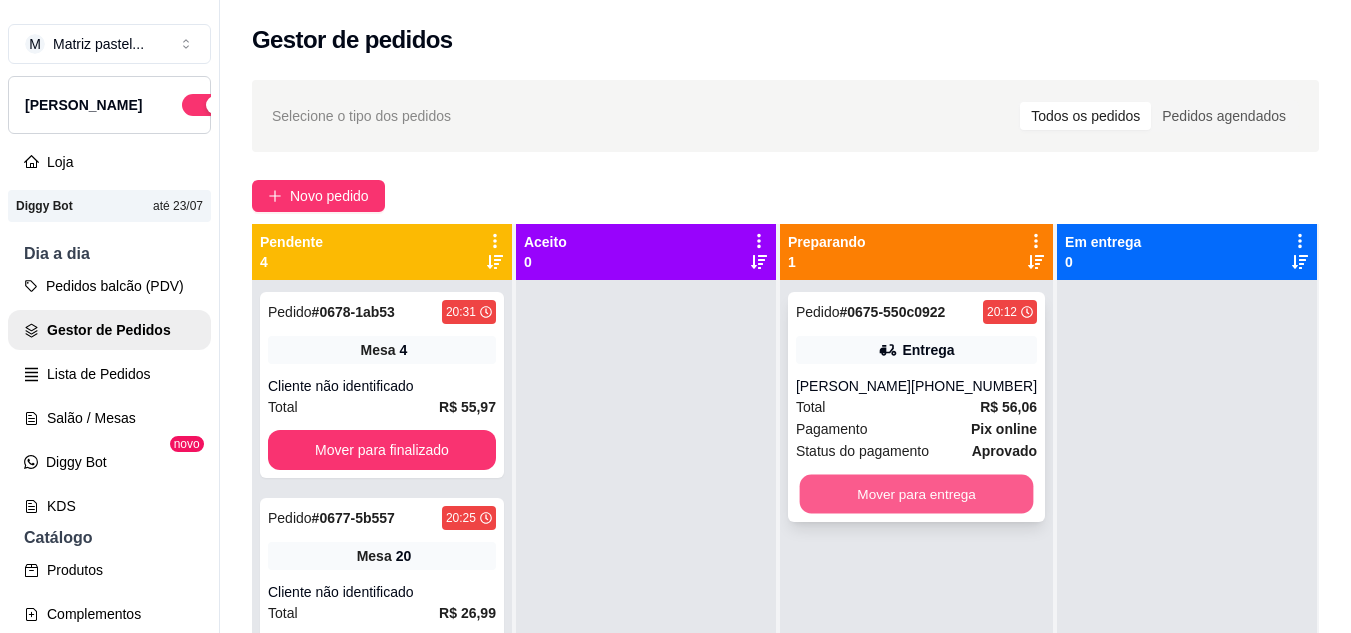 click on "Mover para entrega" at bounding box center (916, 494) 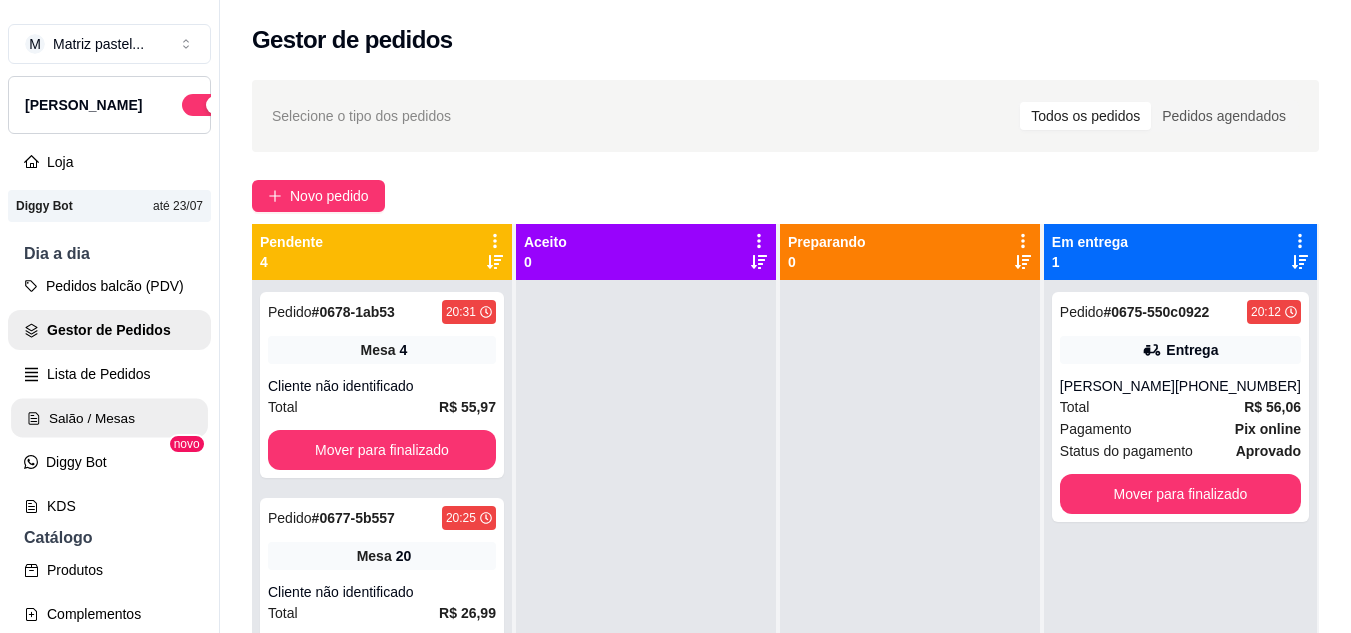 click on "Salão / Mesas" at bounding box center (109, 418) 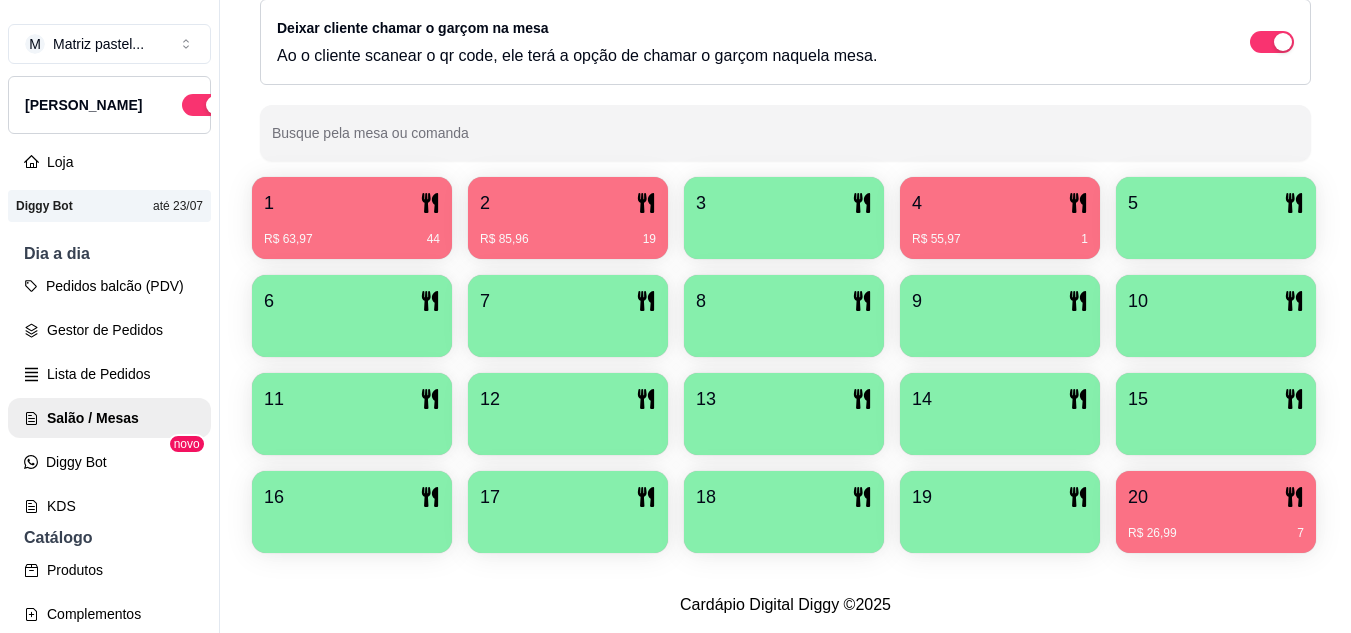 scroll, scrollTop: 400, scrollLeft: 0, axis: vertical 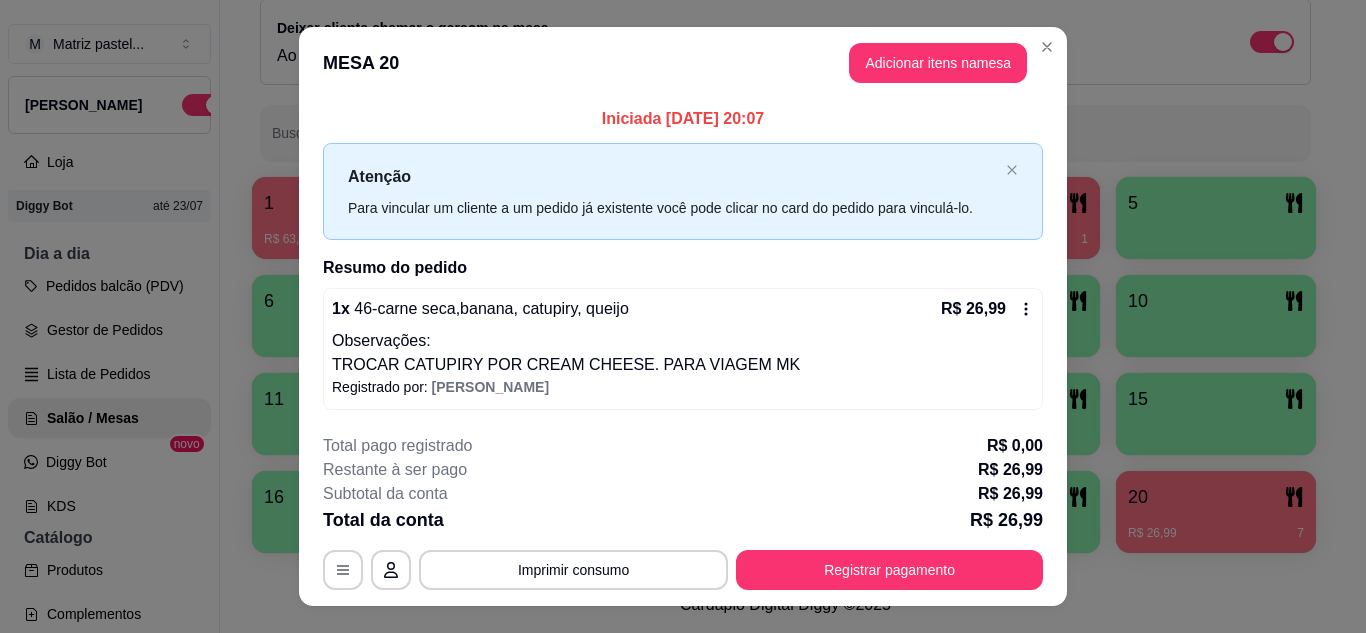 click 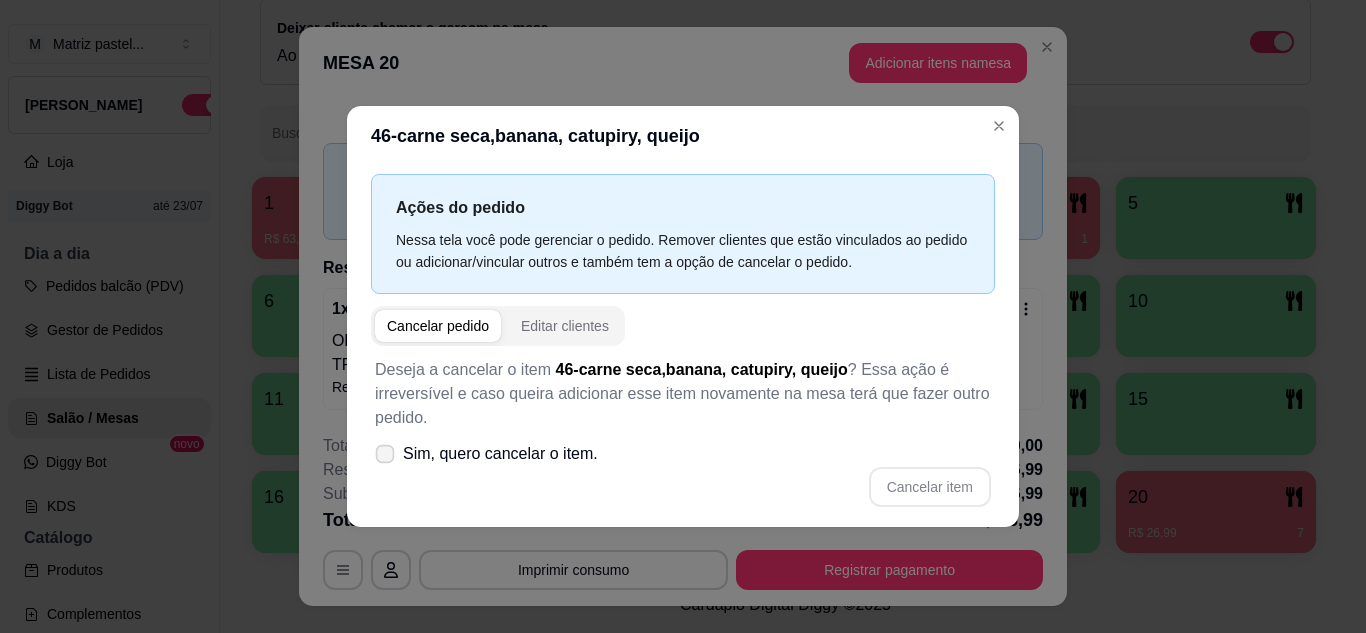 click on "Sim, quero cancelar o item." at bounding box center [500, 454] 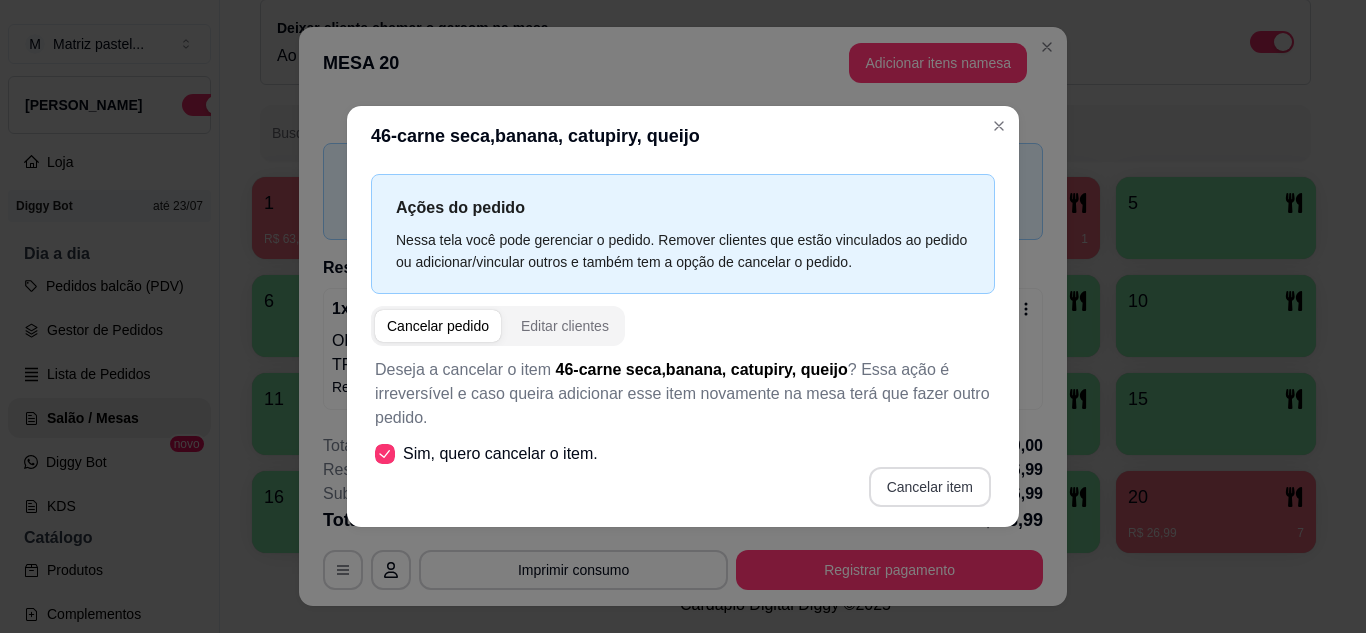 click on "Cancelar item" at bounding box center (930, 487) 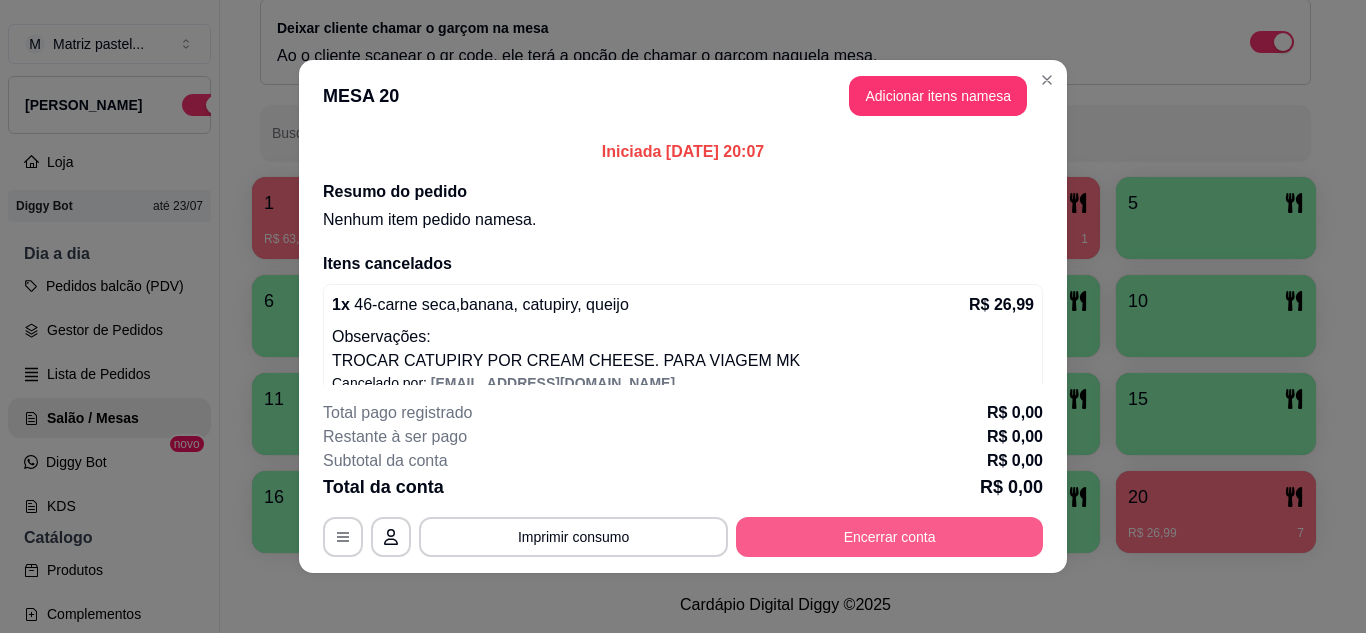 click on "Encerrar conta" at bounding box center [889, 537] 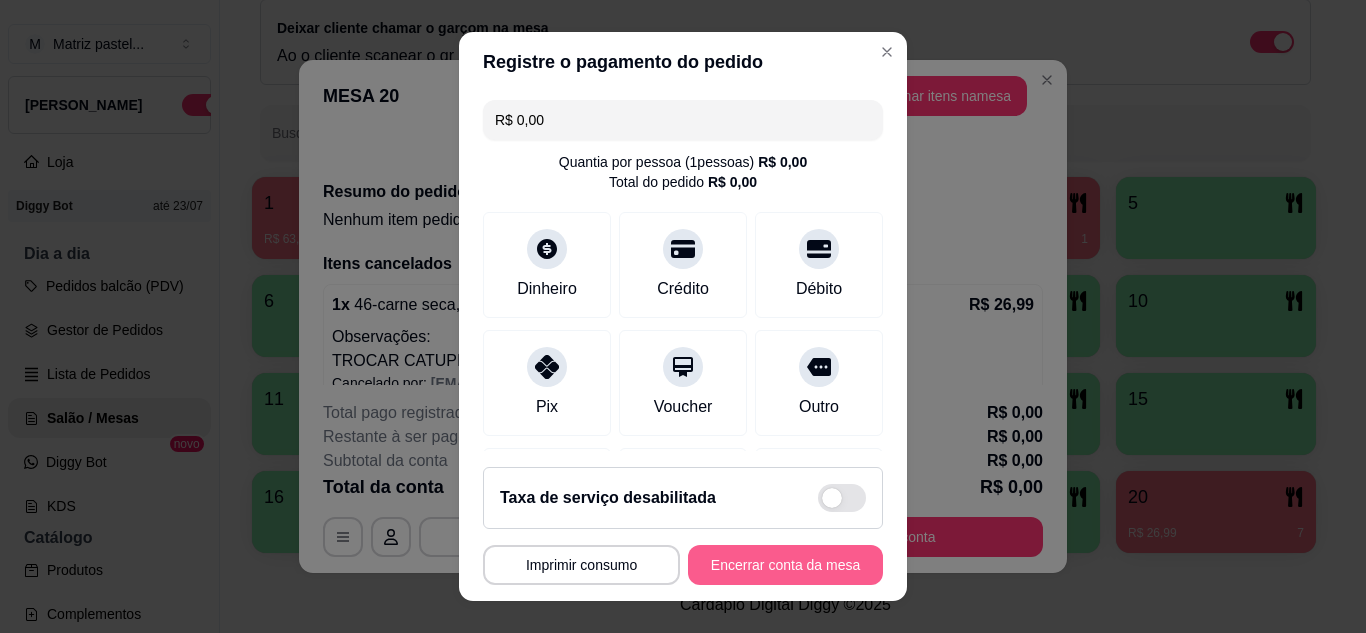 click on "Encerrar conta da mesa" at bounding box center [785, 565] 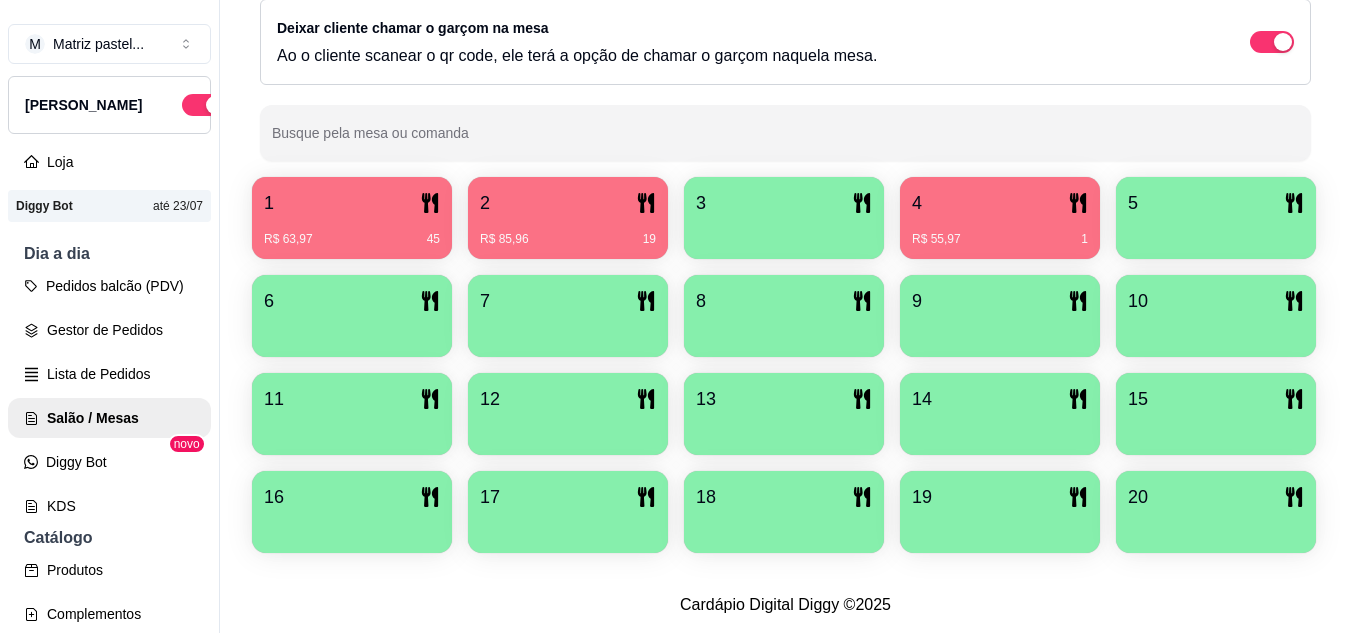 click on "R$ 85,96 19" at bounding box center (568, 239) 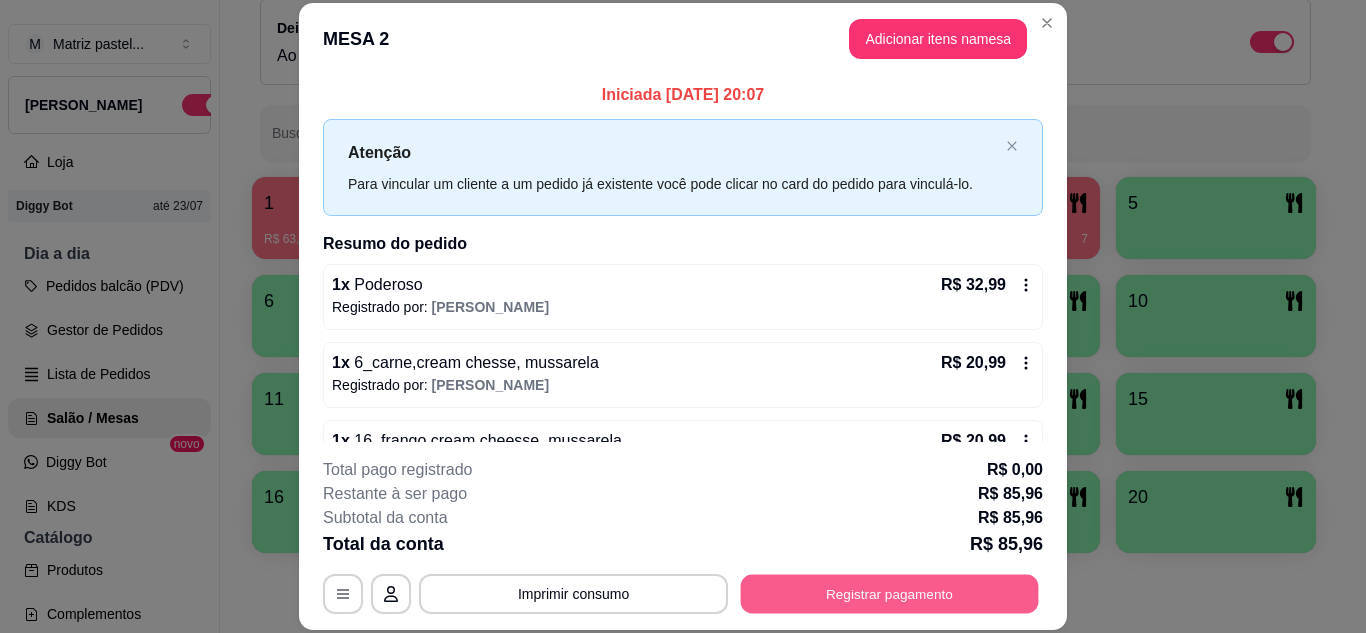click on "Registrar pagamento" at bounding box center [890, 593] 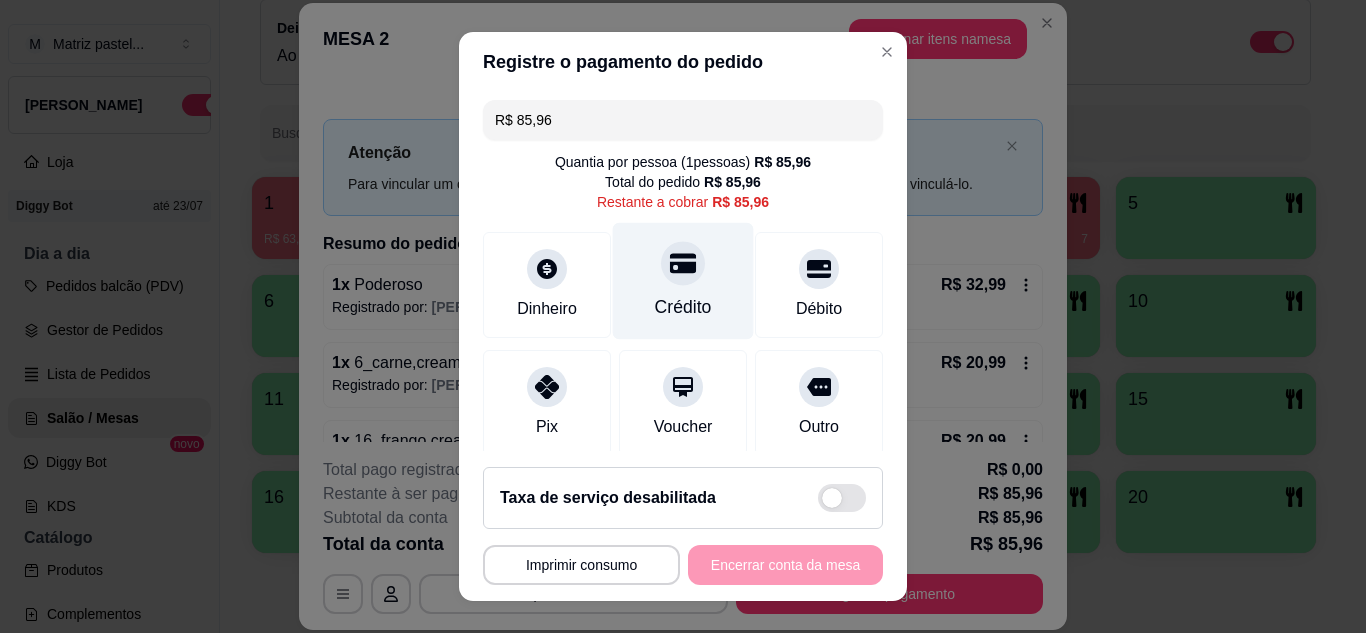 click 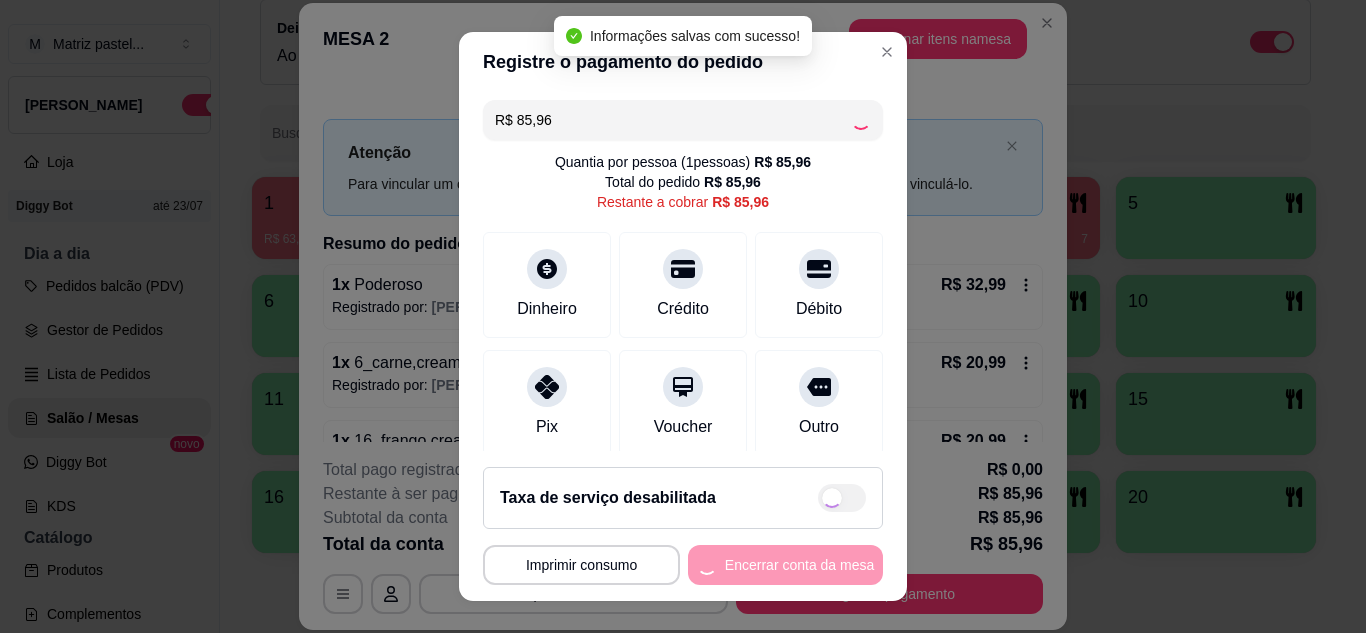 type on "R$ 0,00" 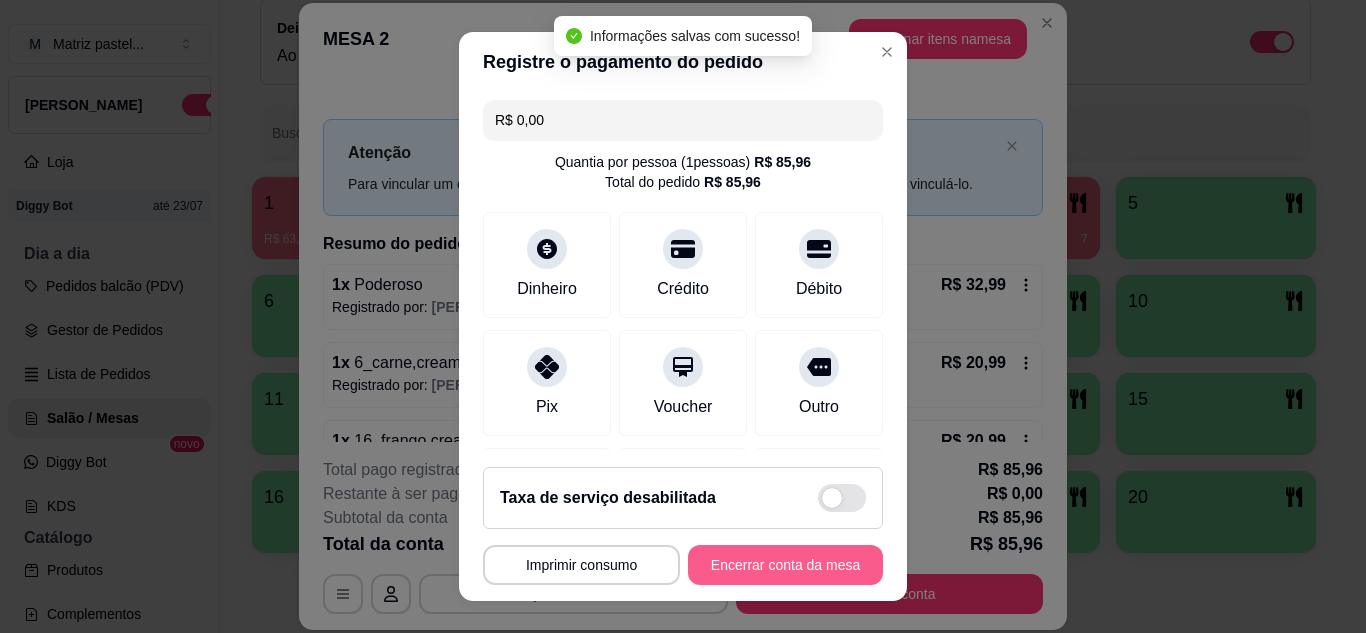 click on "Encerrar conta da mesa" at bounding box center [785, 565] 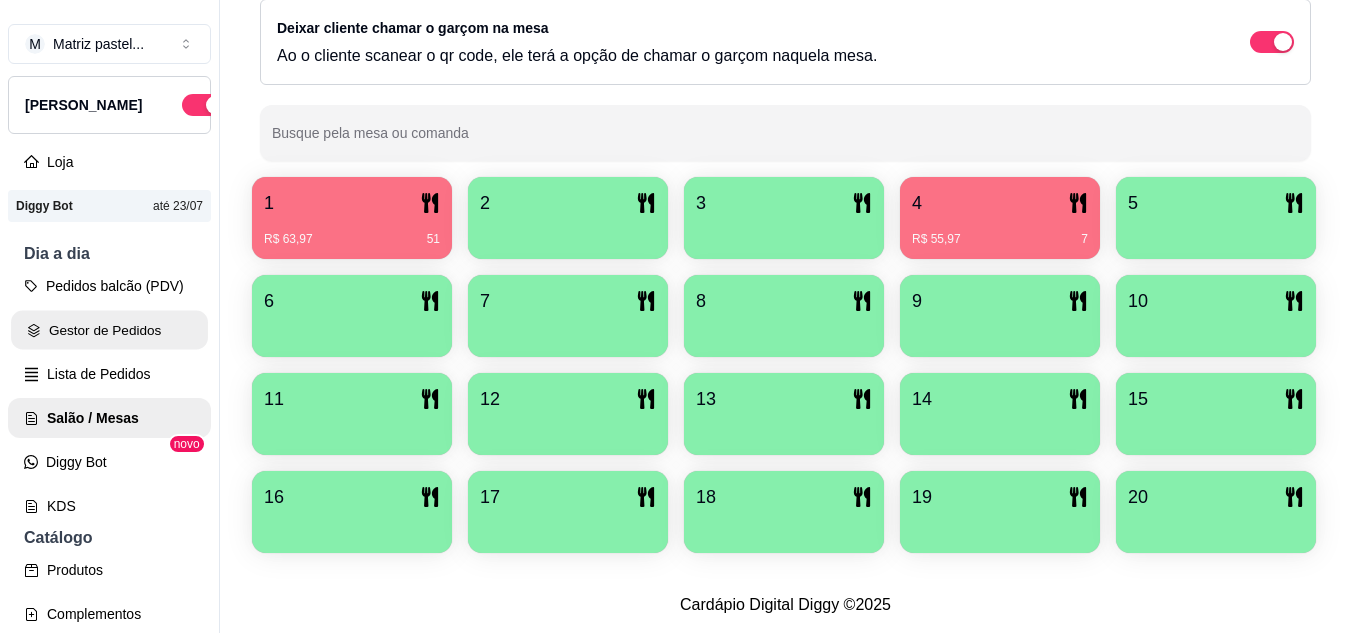 click on "Gestor de Pedidos" at bounding box center [109, 330] 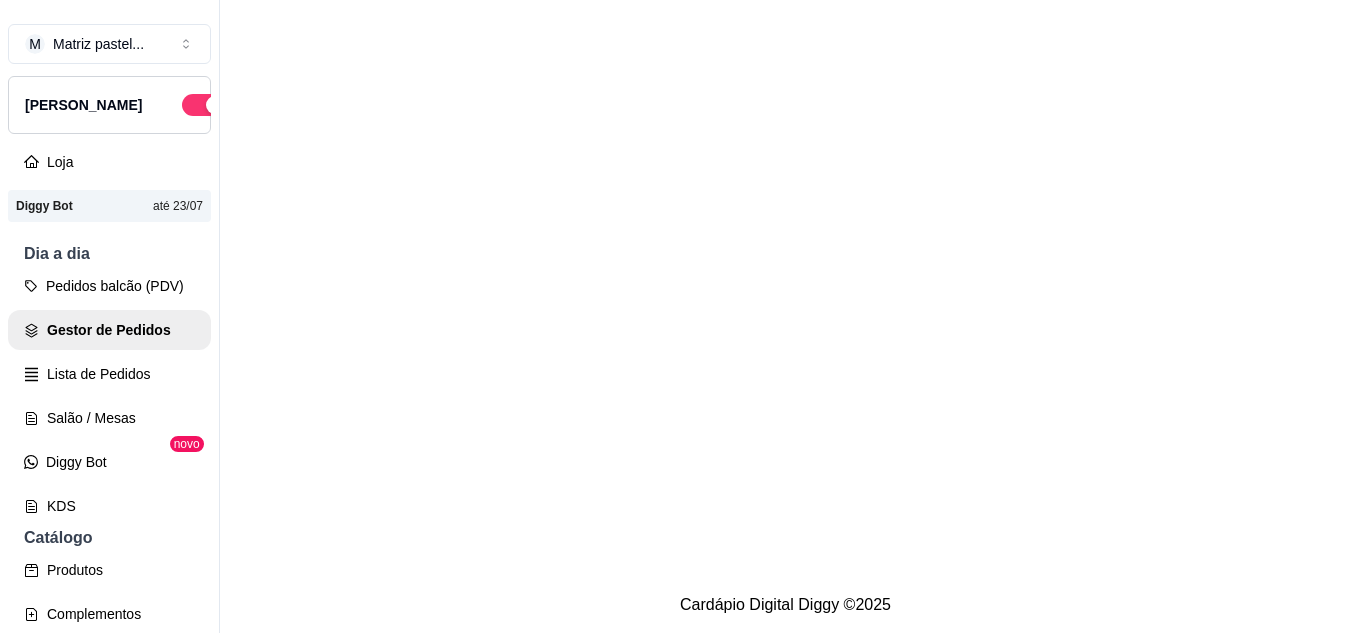 scroll, scrollTop: 0, scrollLeft: 0, axis: both 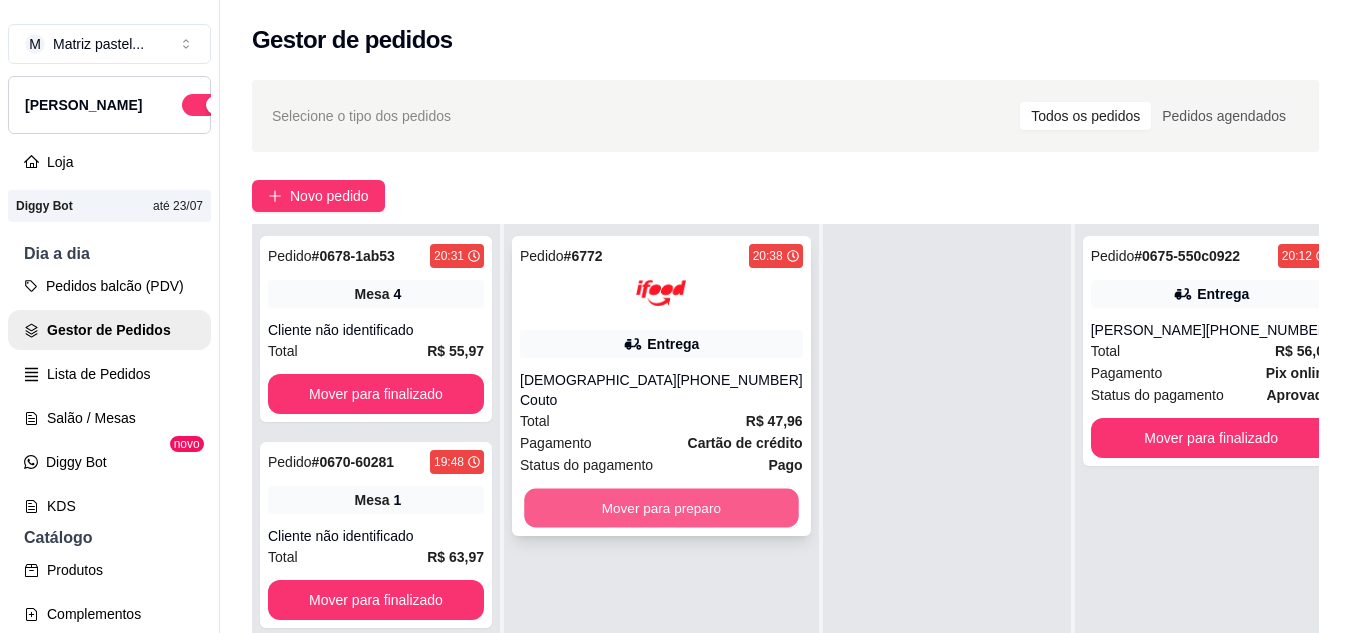 click on "Mover para preparo" at bounding box center [661, 508] 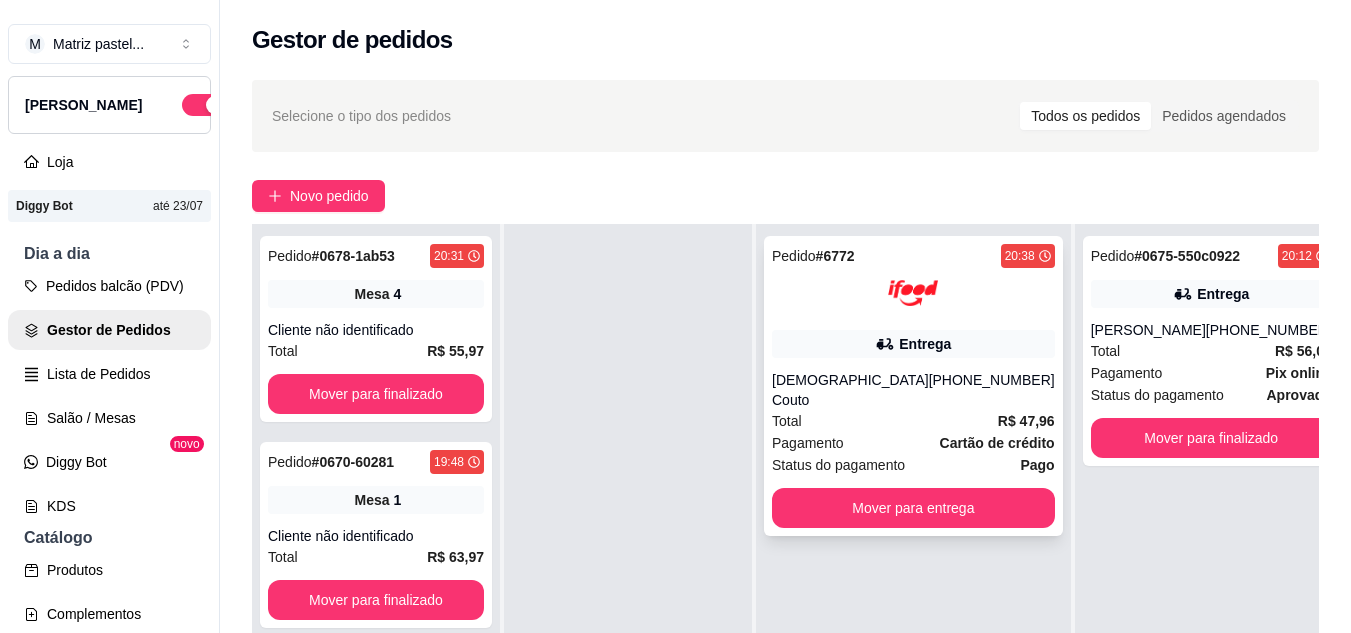 click on "[DEMOGRAPHIC_DATA]  Couto" at bounding box center [850, 390] 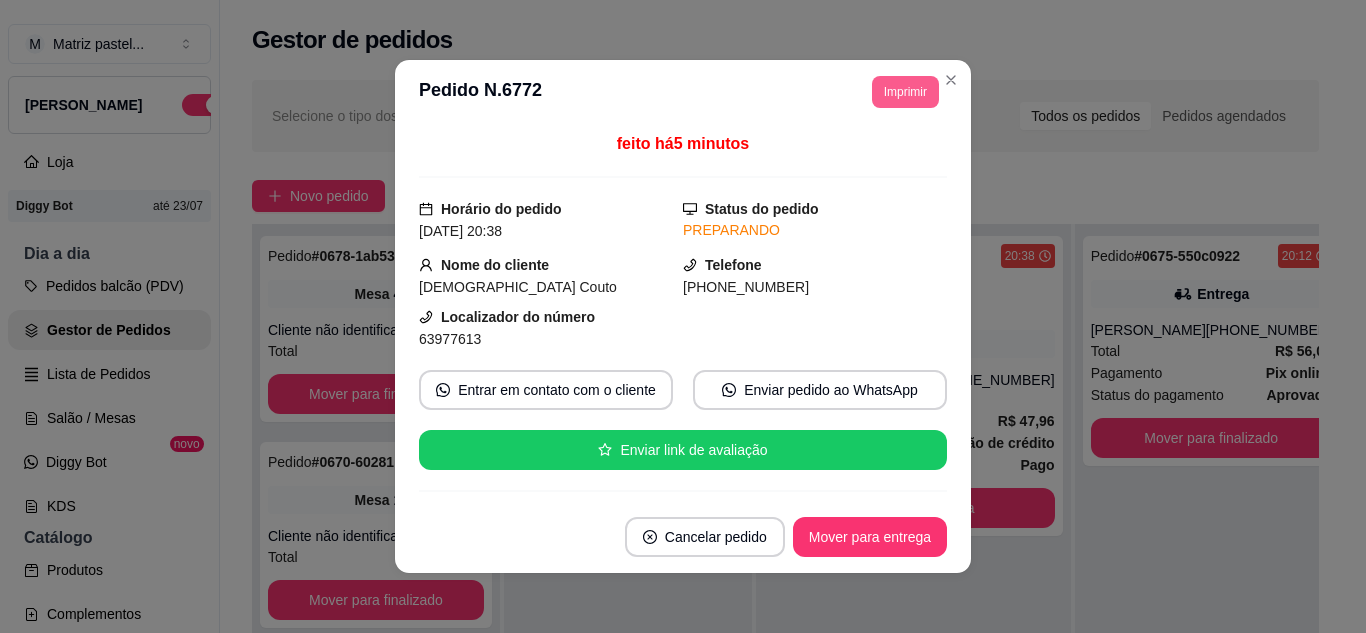 click on "Imprimir" at bounding box center (905, 92) 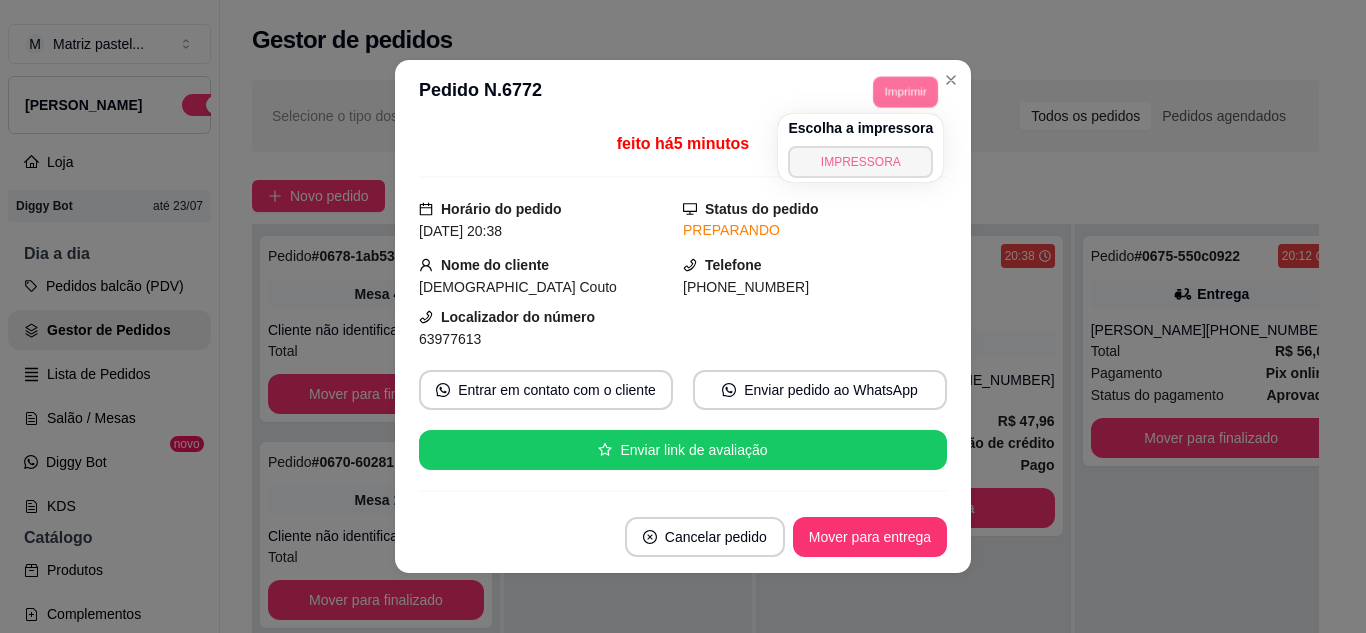 click on "Escolha a impressora IMPRESSORA" at bounding box center [860, 148] 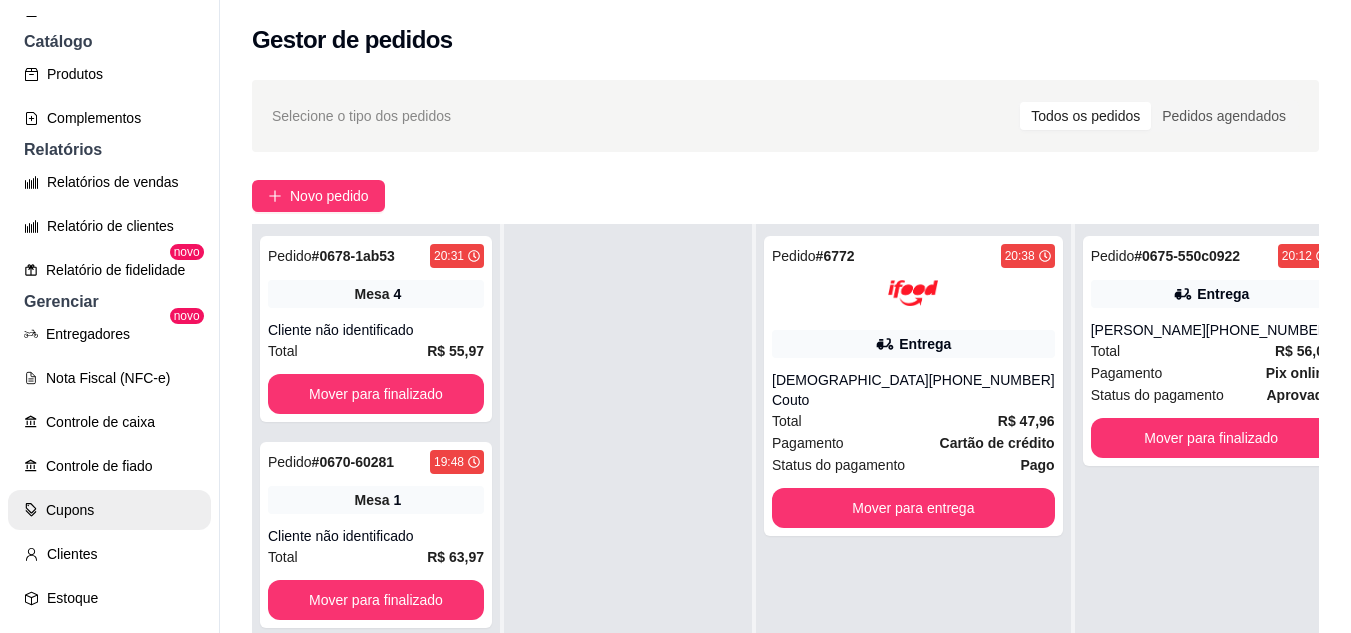 scroll, scrollTop: 600, scrollLeft: 0, axis: vertical 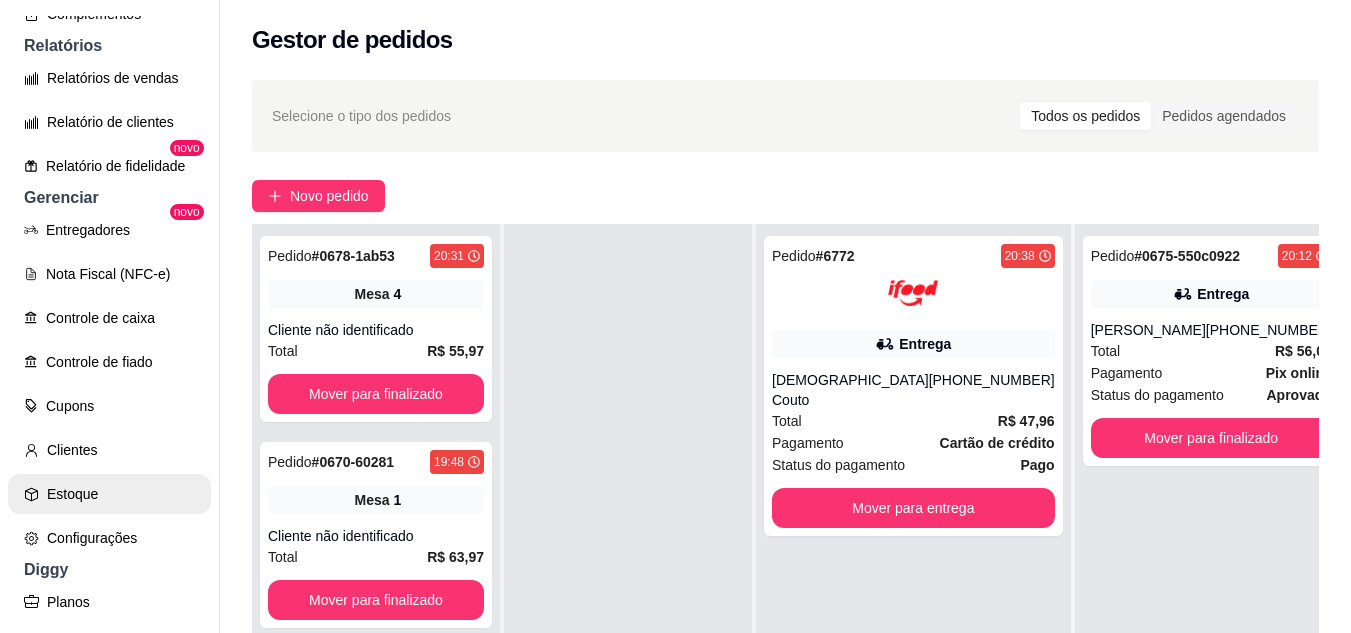 click on "Estoque" at bounding box center (109, 494) 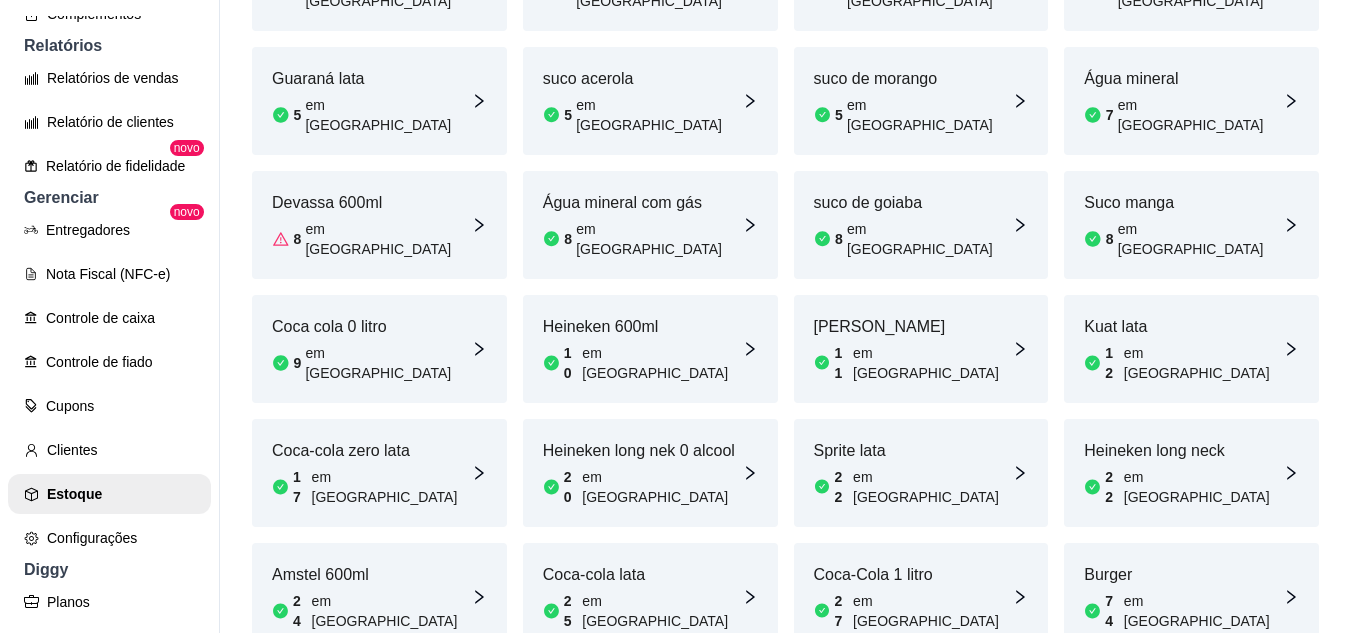 scroll, scrollTop: 954, scrollLeft: 0, axis: vertical 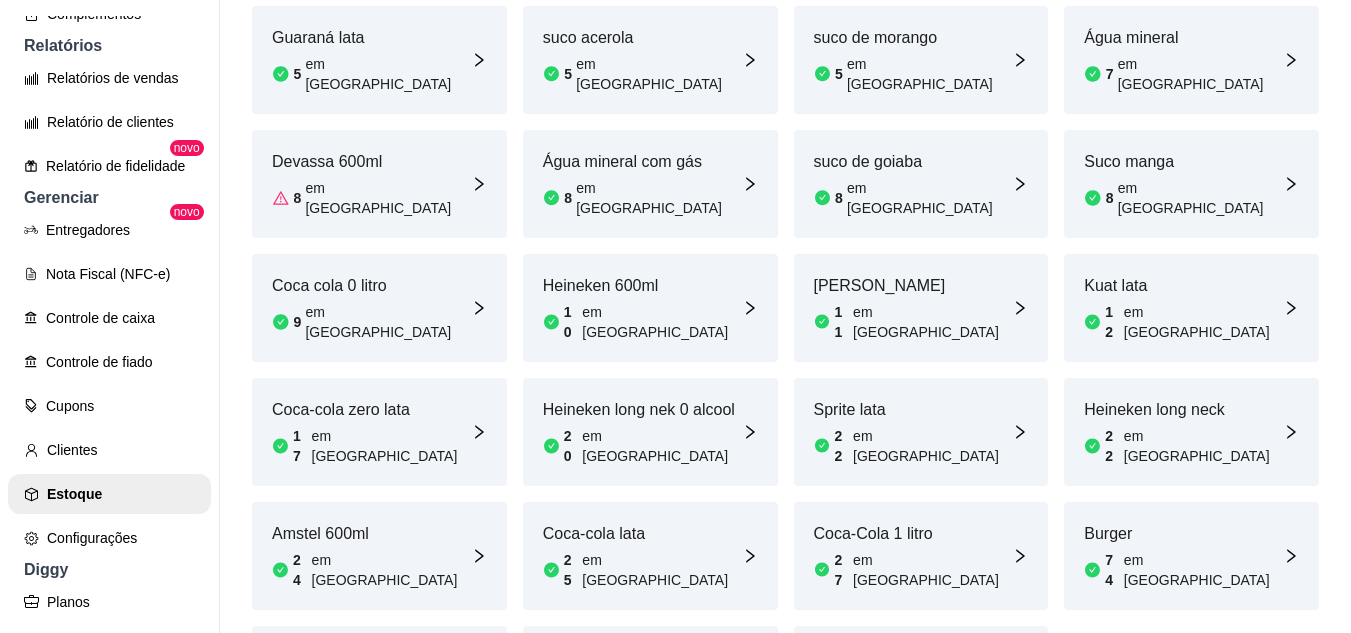 click on "23-carne seca,cheddar, mussarela e cebola roxa" at bounding box center [642, 670] 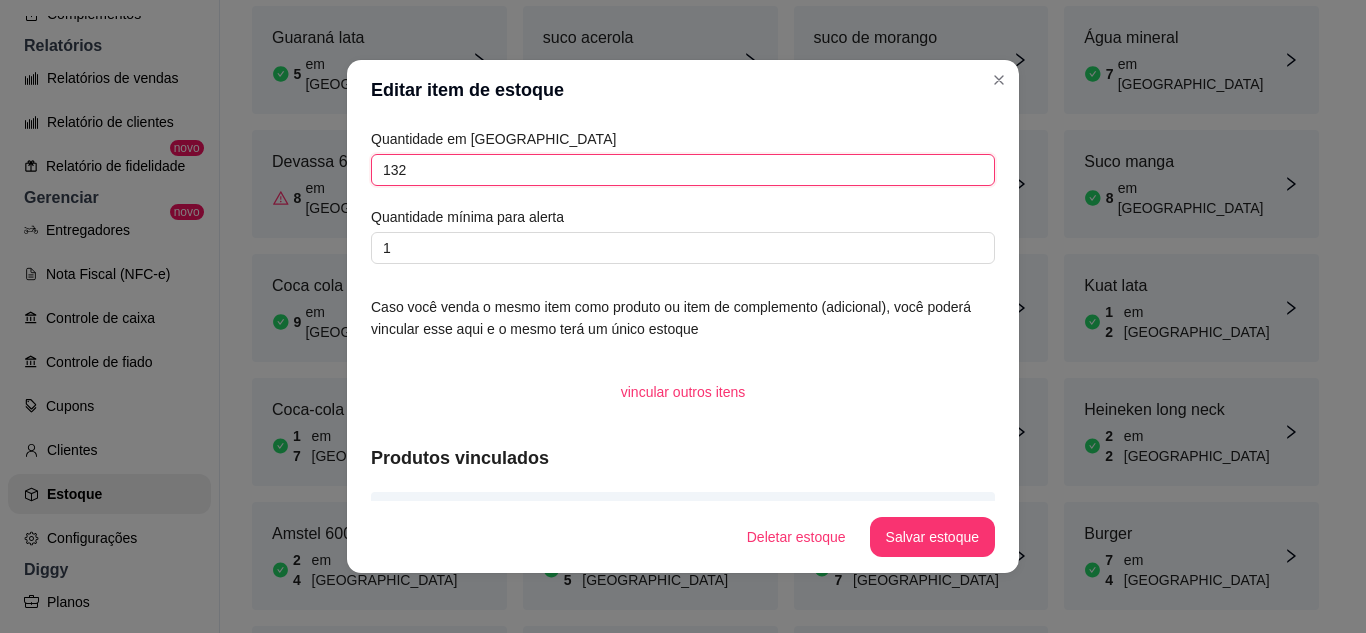 click on "132" at bounding box center [683, 170] 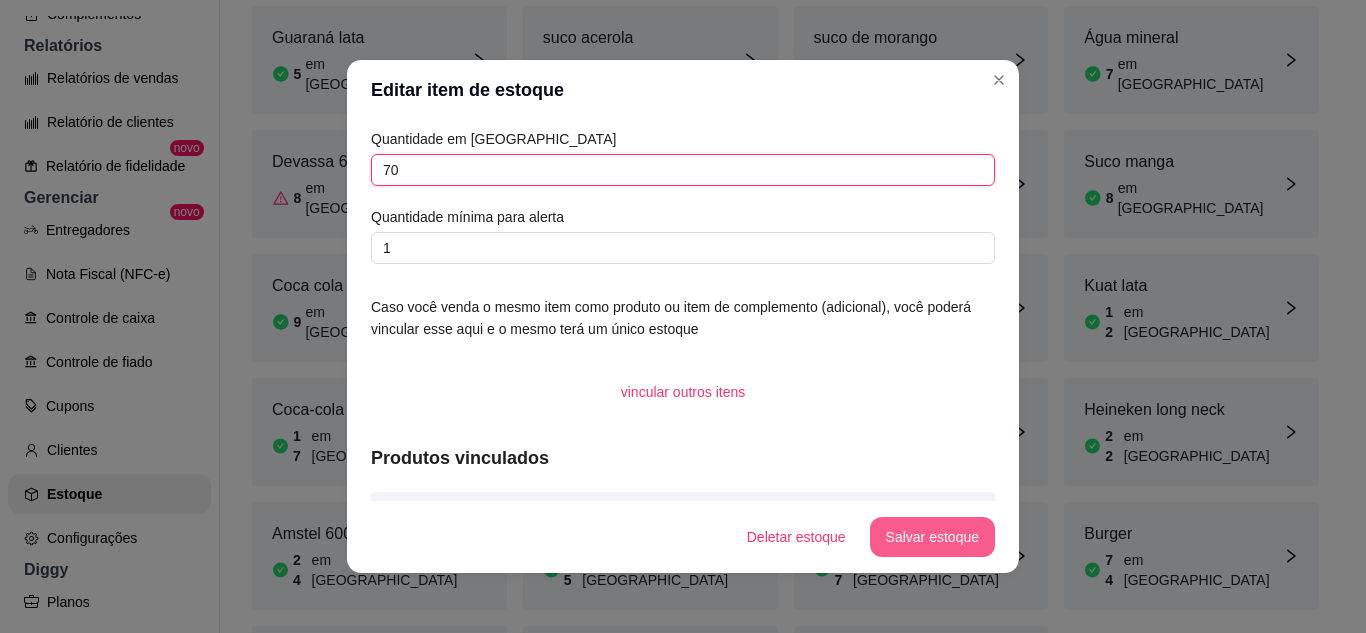 type on "70" 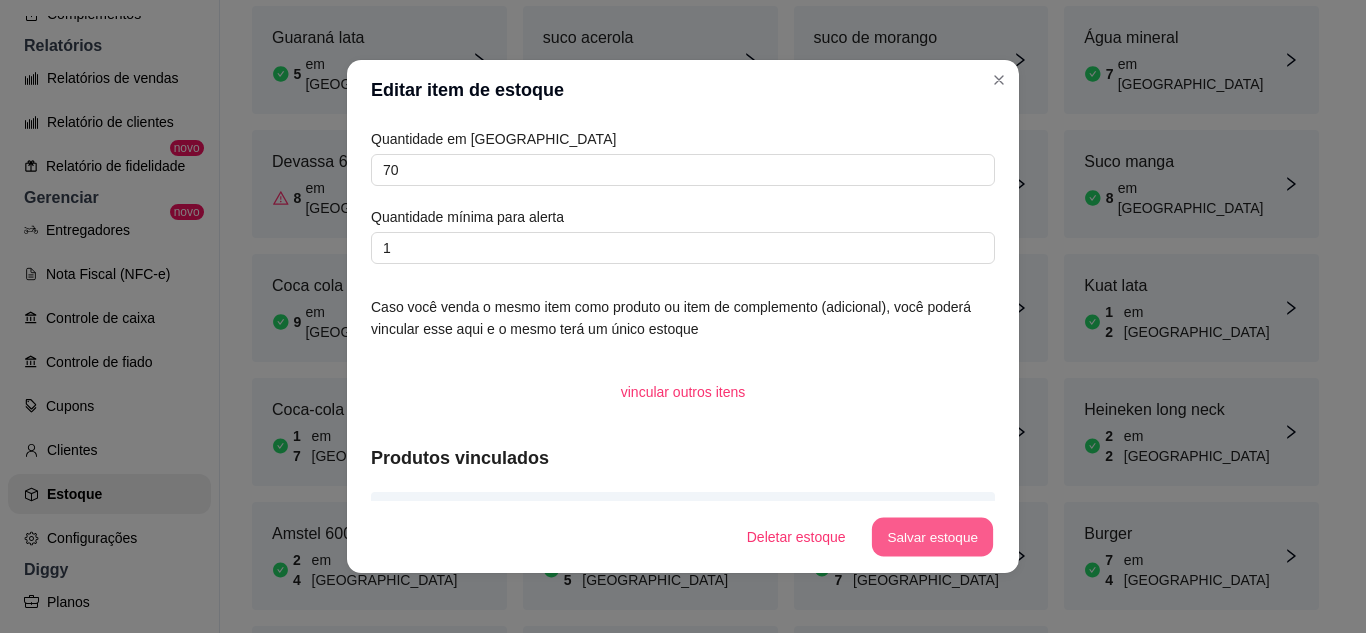 click on "Salvar estoque" at bounding box center [932, 537] 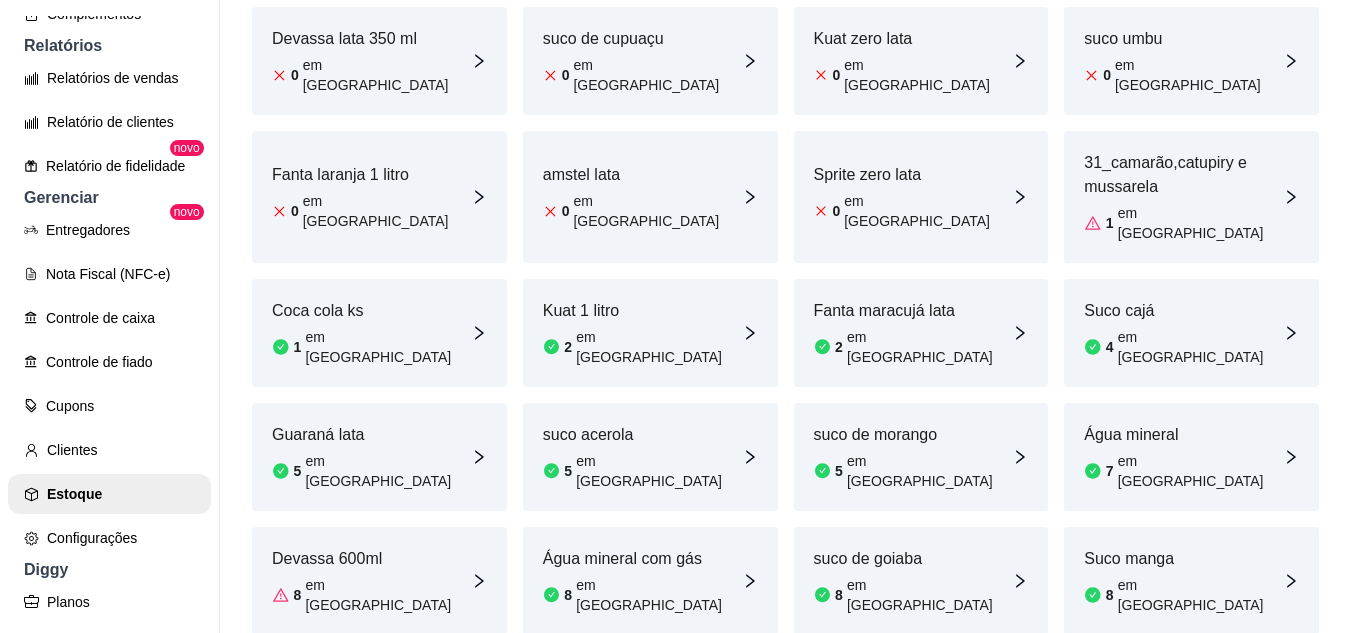 scroll, scrollTop: 554, scrollLeft: 0, axis: vertical 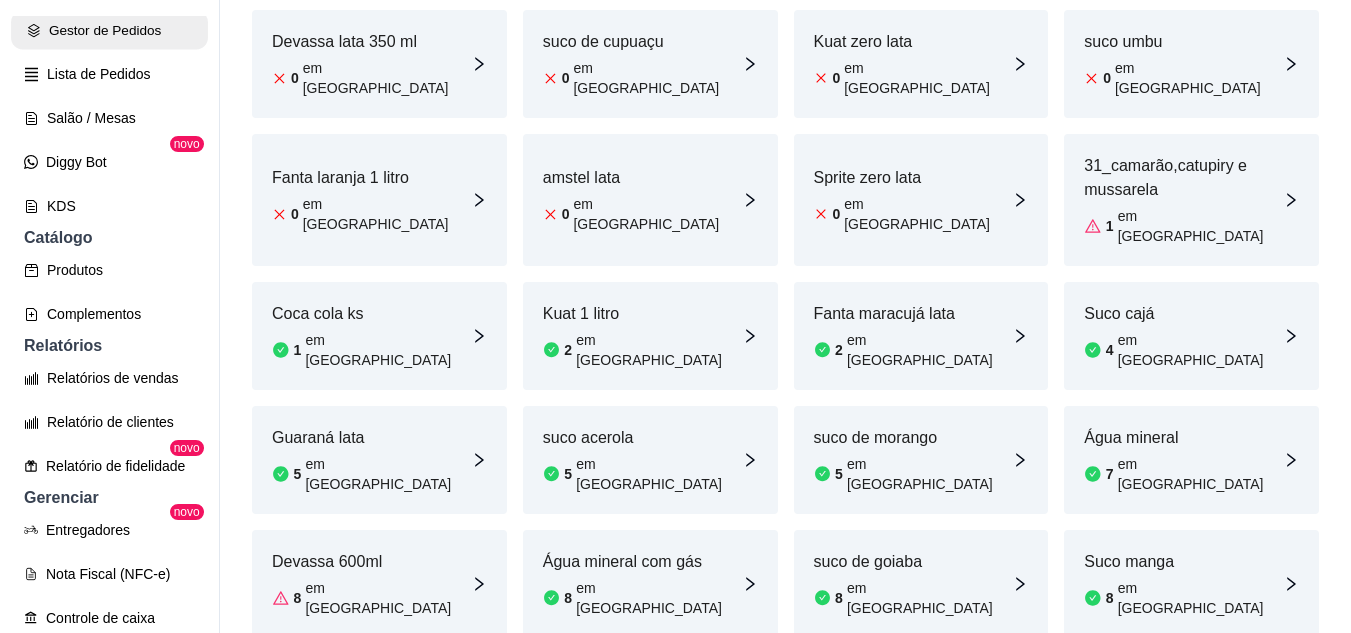 click on "Gestor de Pedidos" at bounding box center (109, 30) 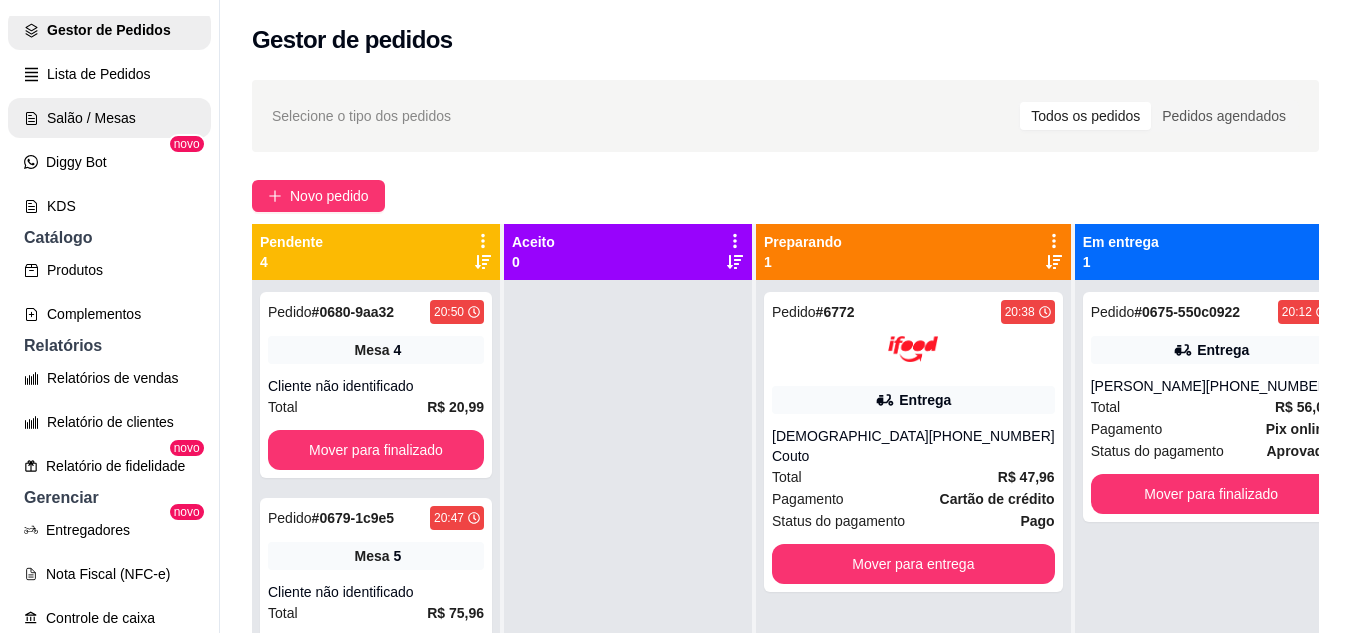 click on "Salão / Mesas" at bounding box center (109, 118) 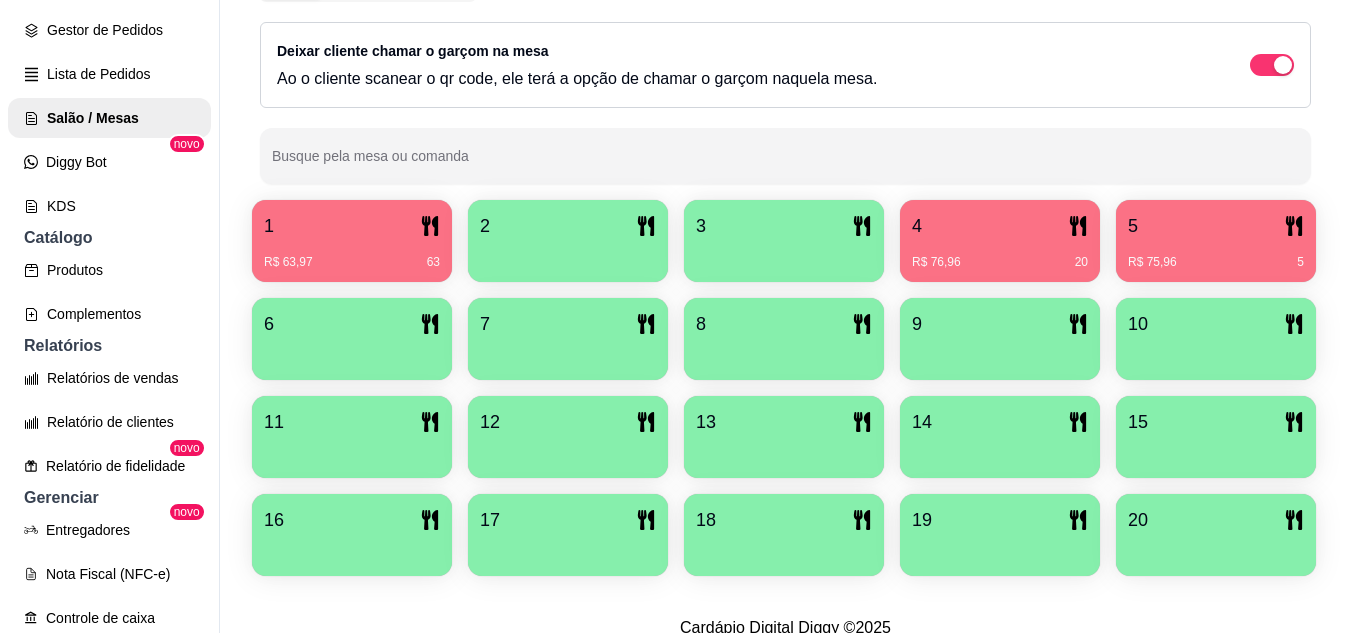 scroll, scrollTop: 300, scrollLeft: 0, axis: vertical 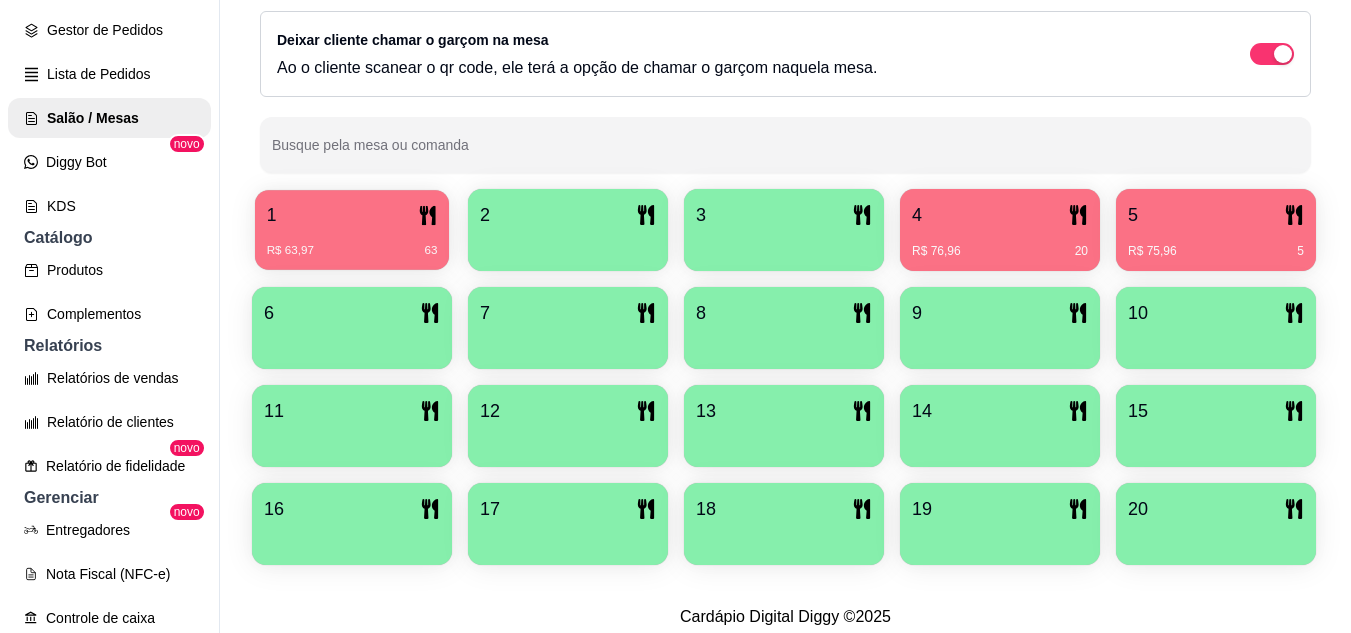 click on "1" at bounding box center (352, 215) 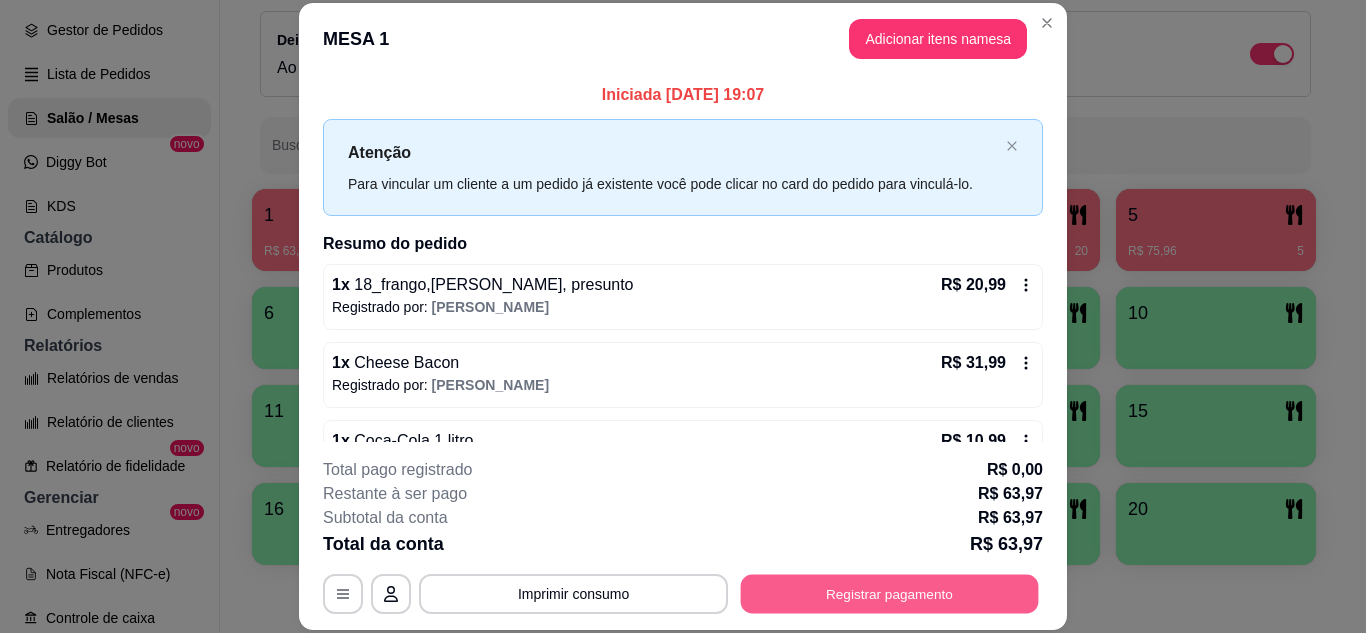 click on "Registrar pagamento" at bounding box center [890, 593] 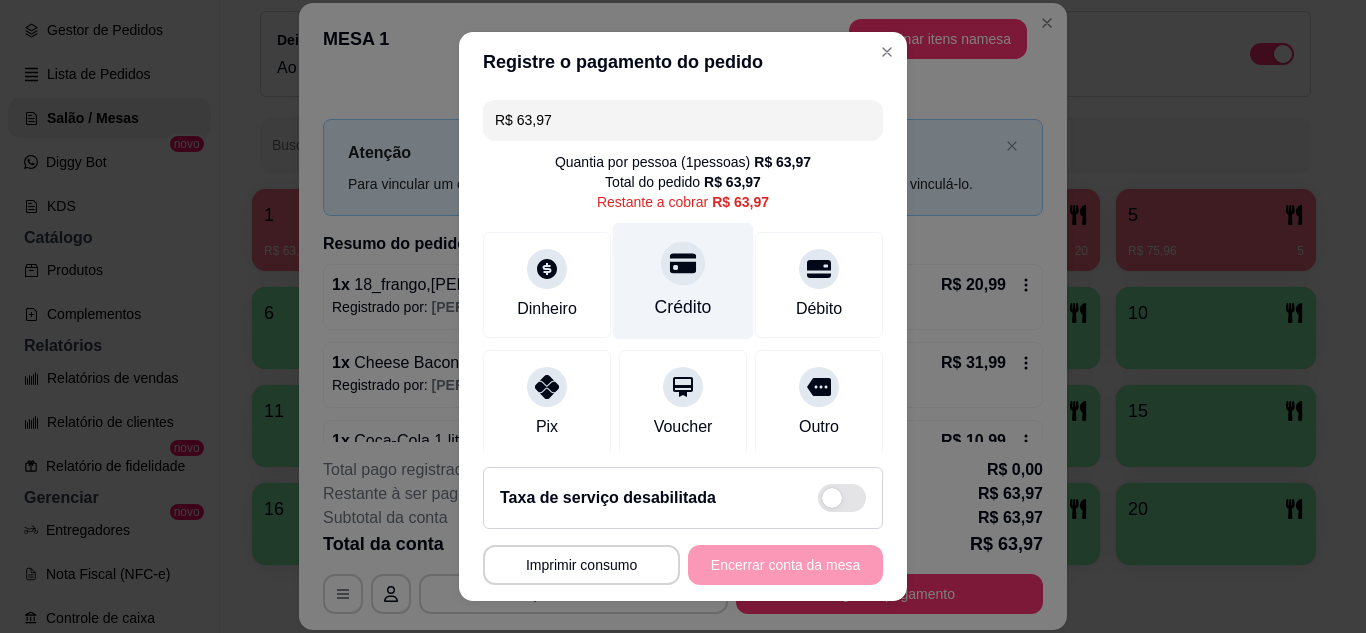 click at bounding box center (683, 263) 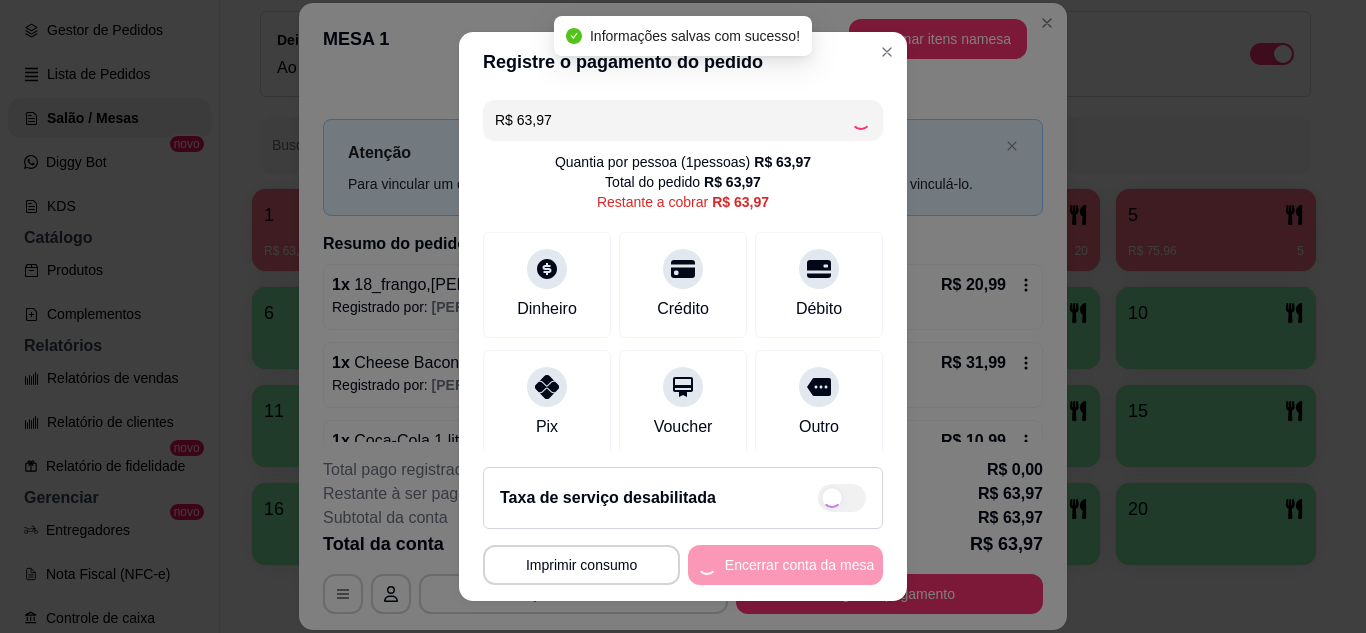 type on "R$ 0,00" 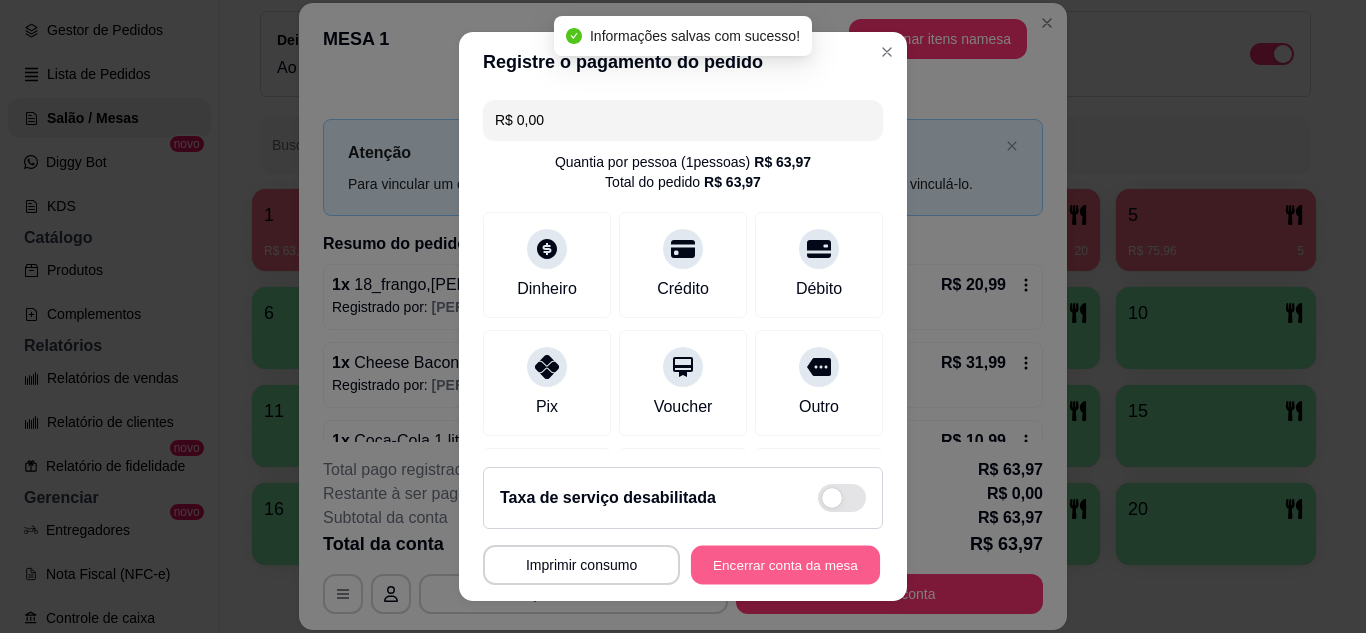 click on "Encerrar conta da mesa" at bounding box center (785, 565) 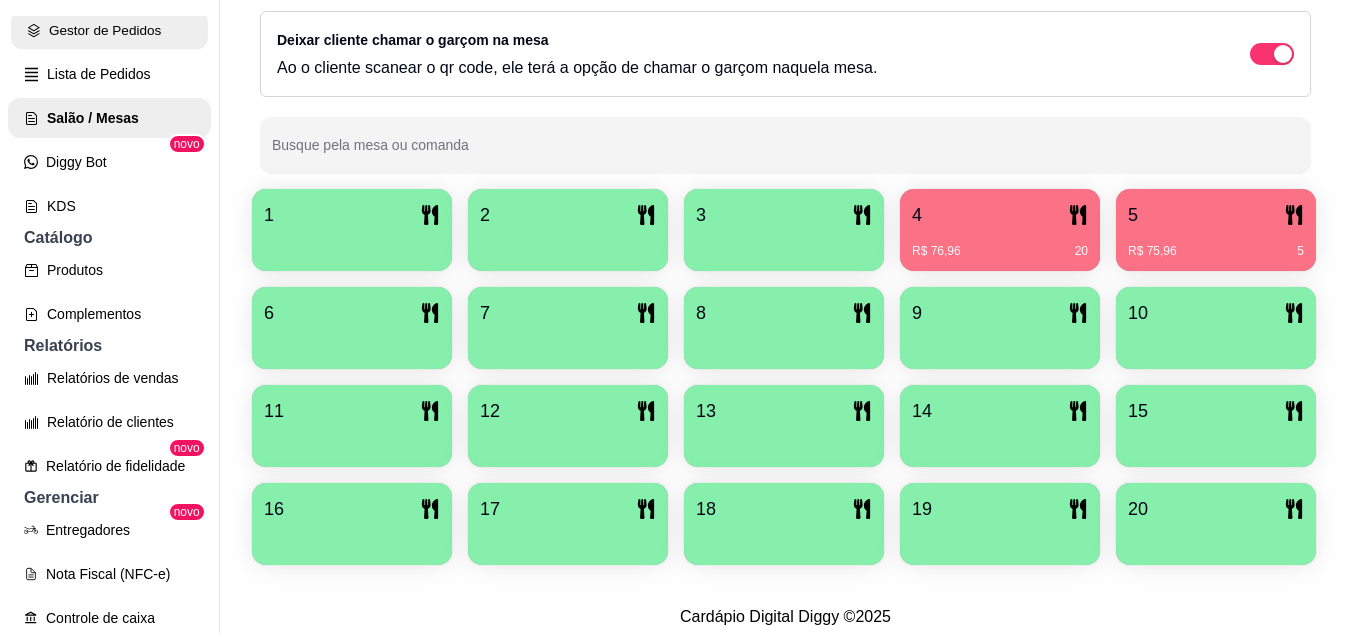 click on "Gestor de Pedidos" at bounding box center [109, 30] 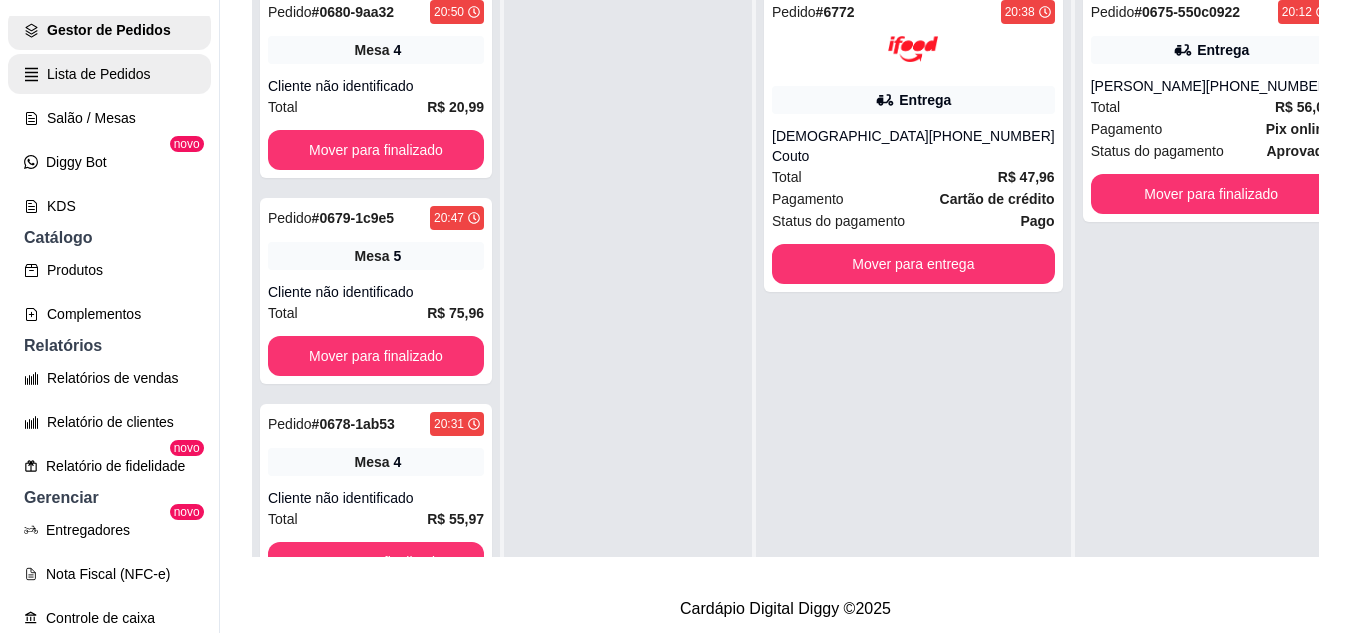 scroll, scrollTop: 0, scrollLeft: 0, axis: both 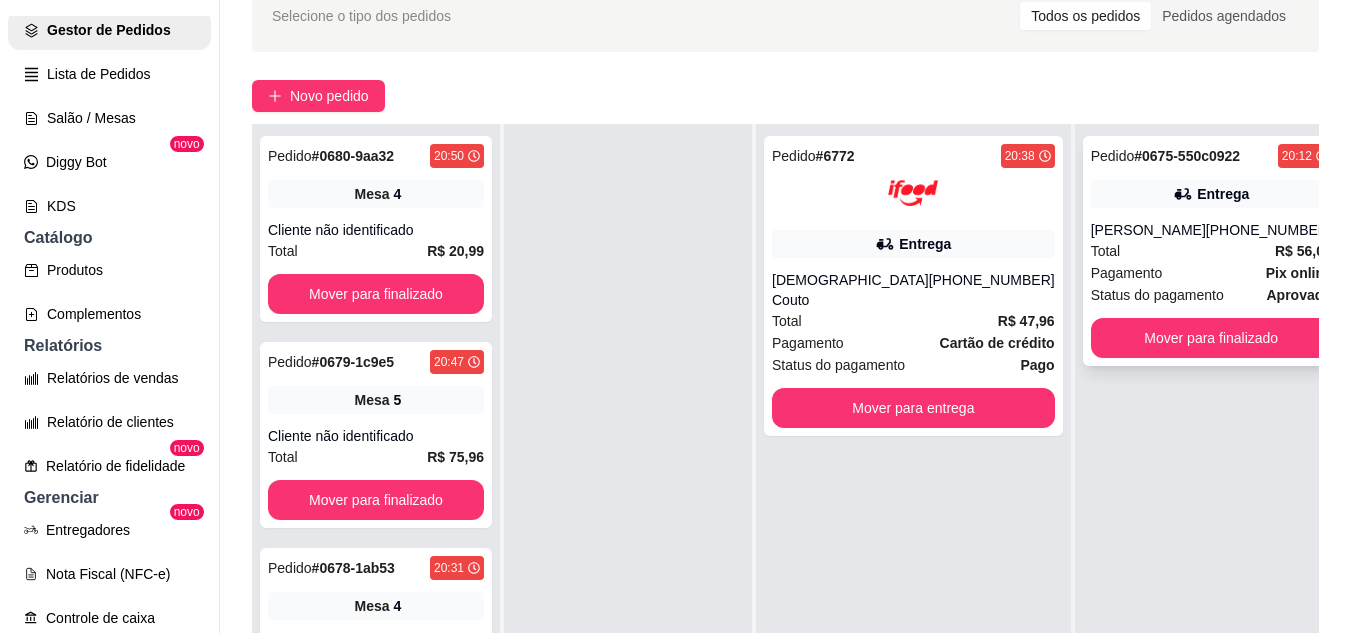 click on "[PHONE_NUMBER]" at bounding box center [1269, 230] 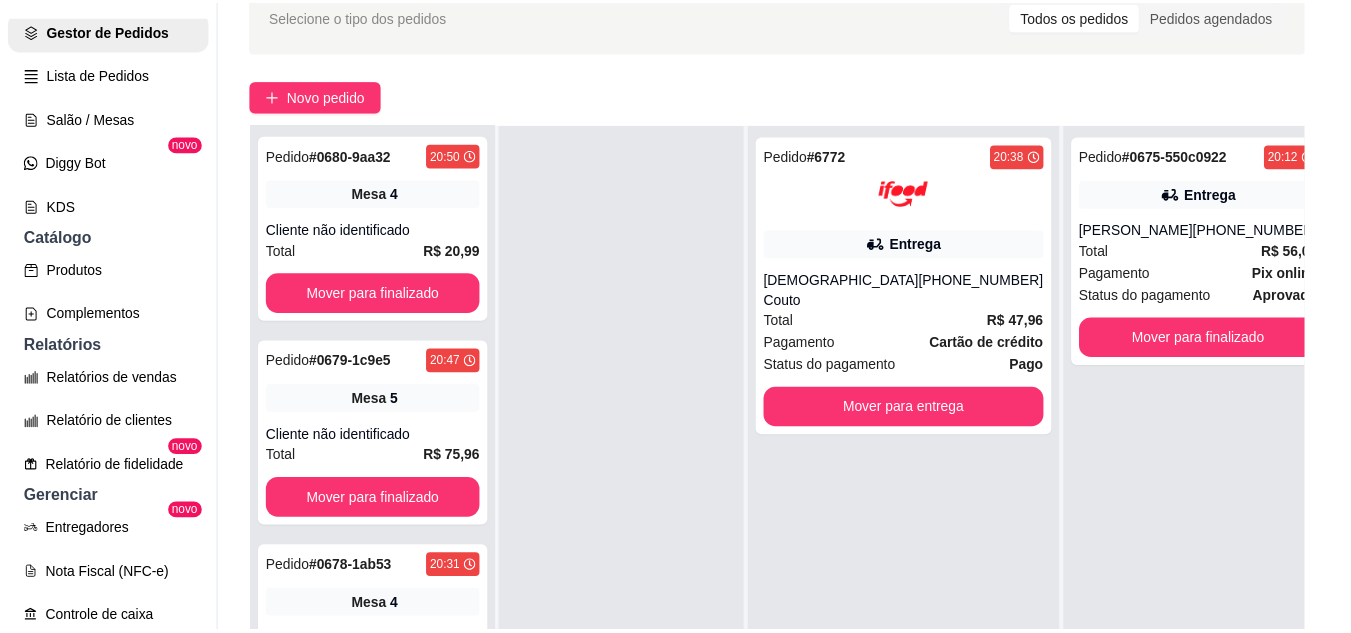 scroll, scrollTop: 4, scrollLeft: 0, axis: vertical 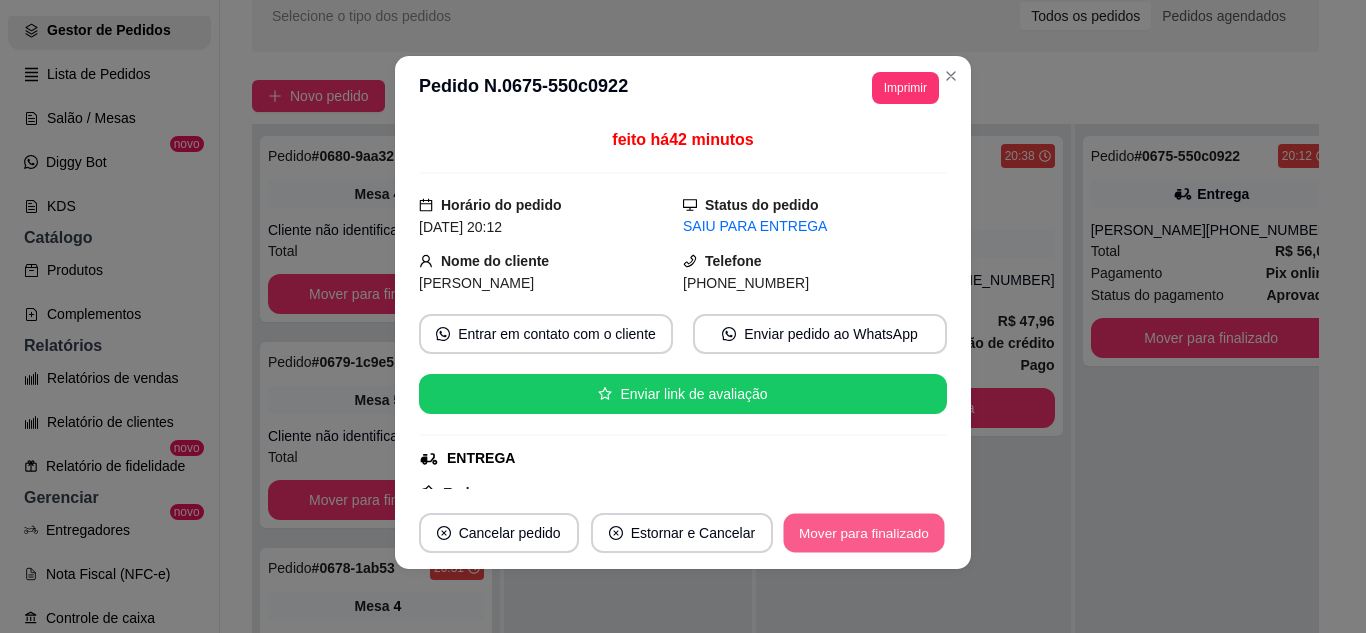 click on "Mover para finalizado" at bounding box center (864, 533) 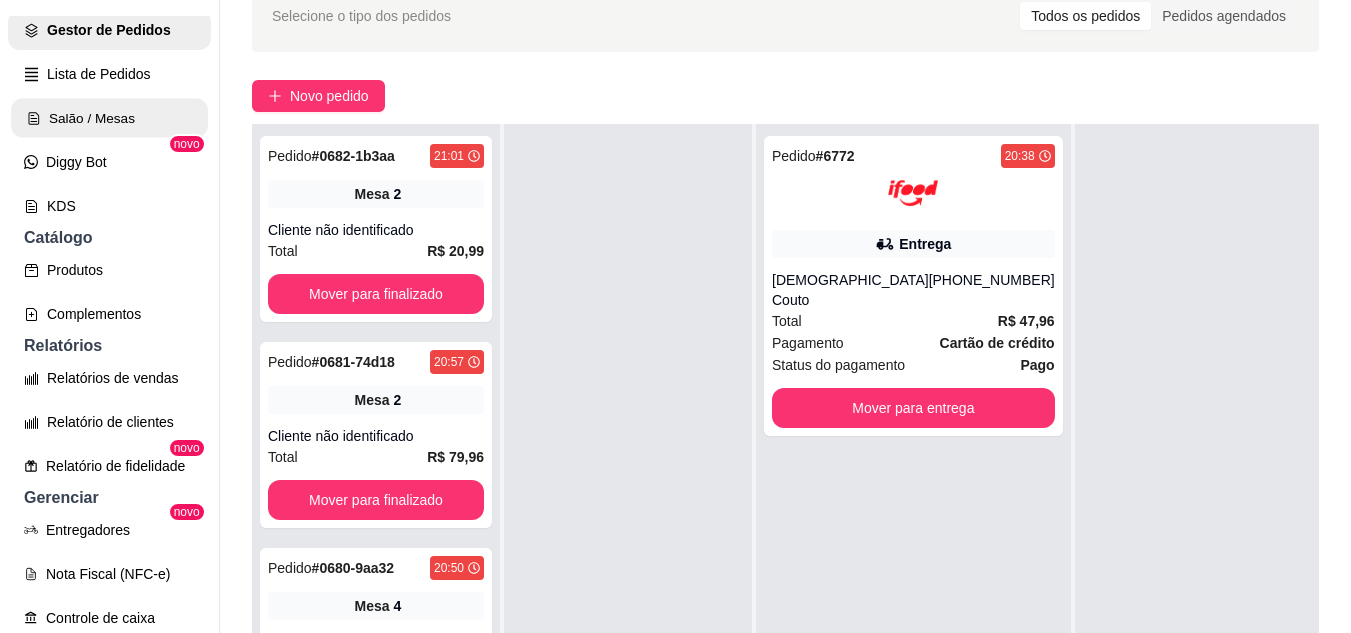 click on "Salão / Mesas" at bounding box center [109, 118] 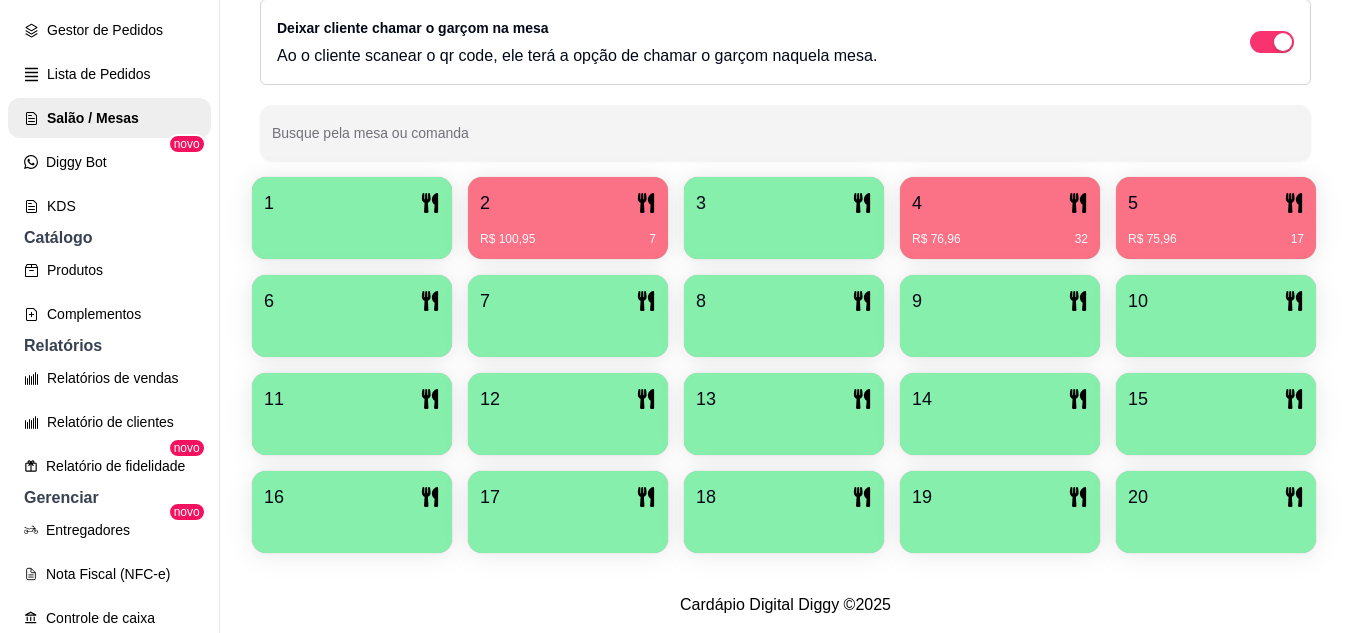scroll, scrollTop: 400, scrollLeft: 0, axis: vertical 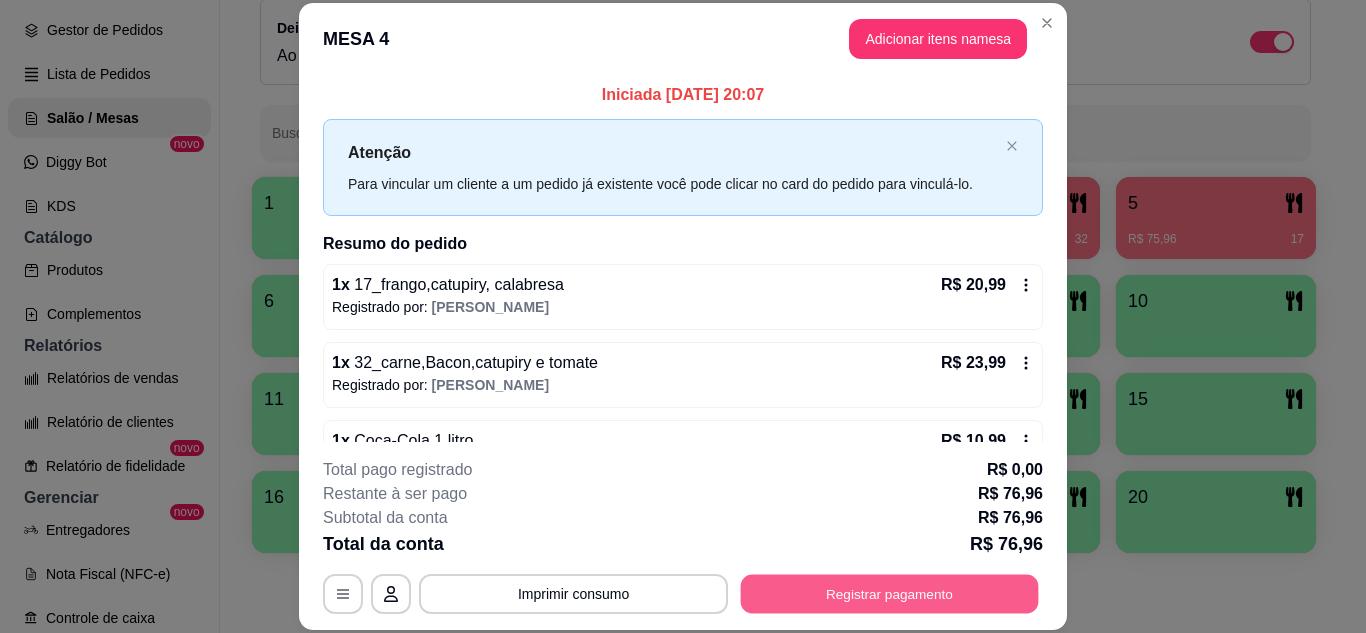 click on "Registrar pagamento" at bounding box center [890, 593] 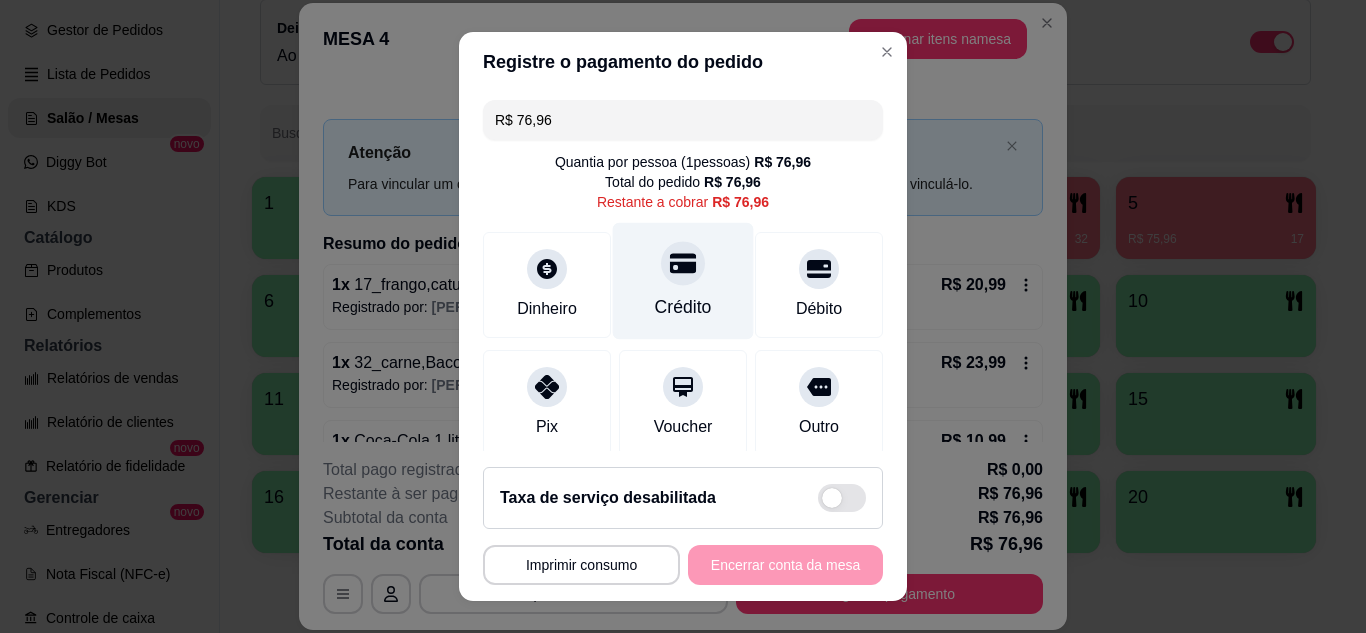 click 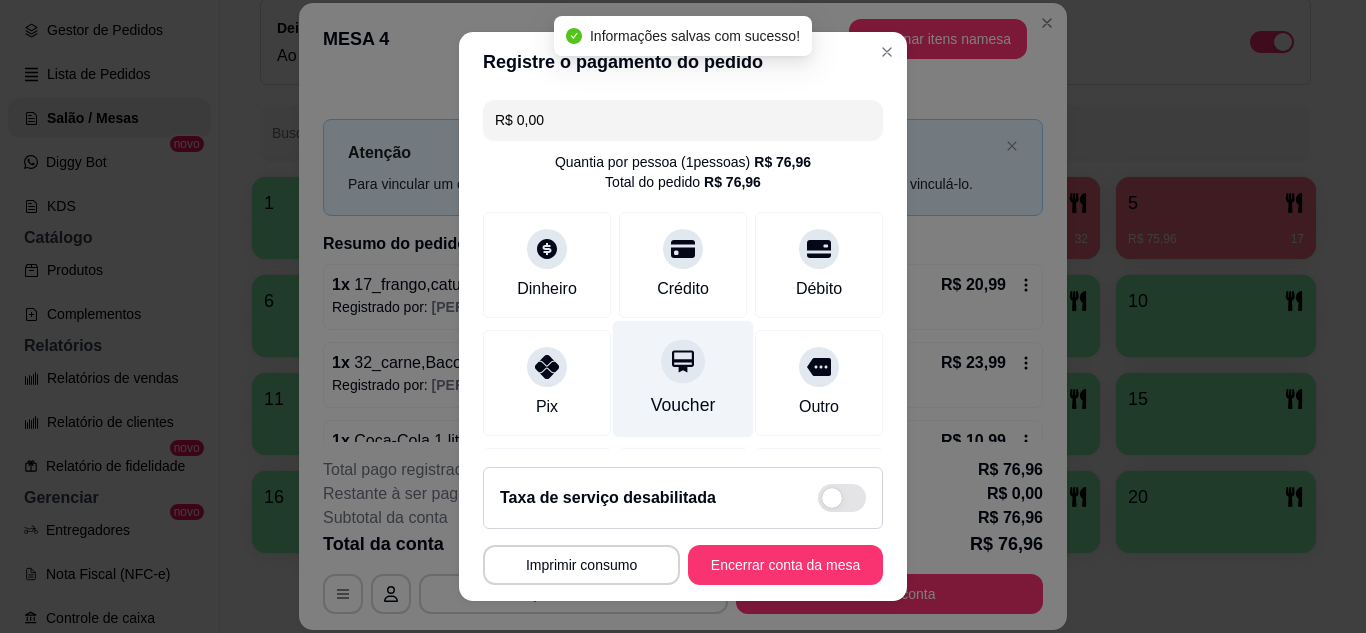 type on "R$ 0,00" 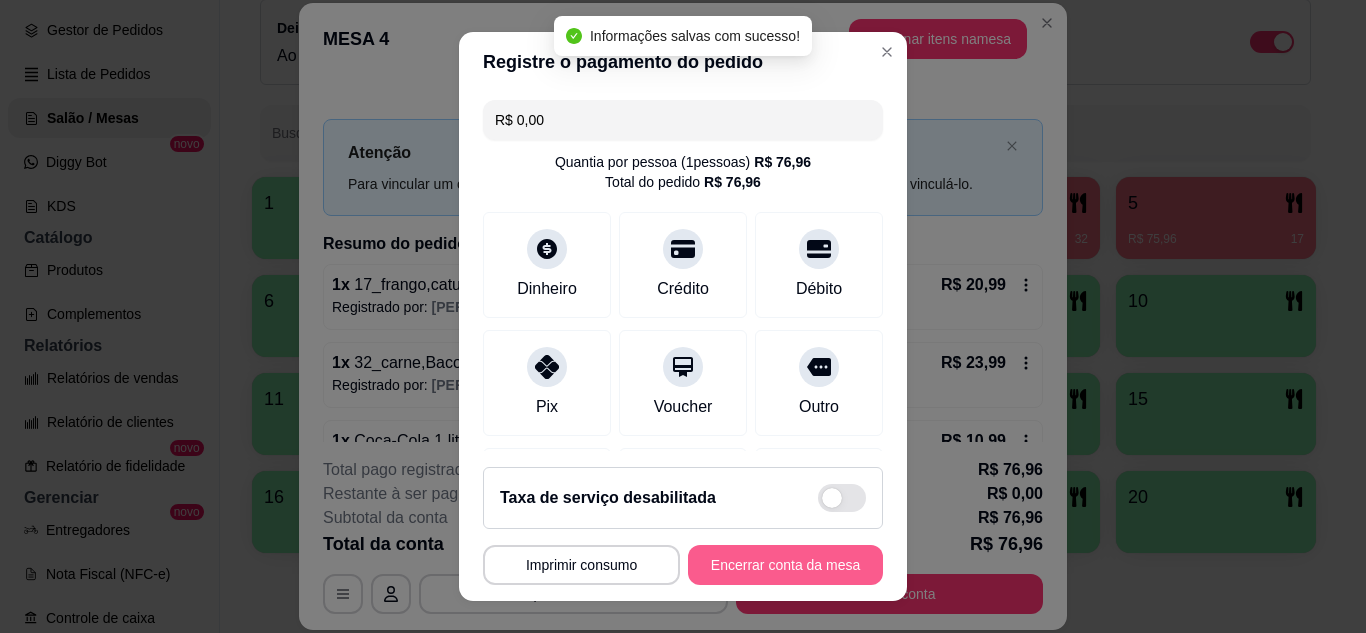 click on "Encerrar conta da mesa" at bounding box center [785, 565] 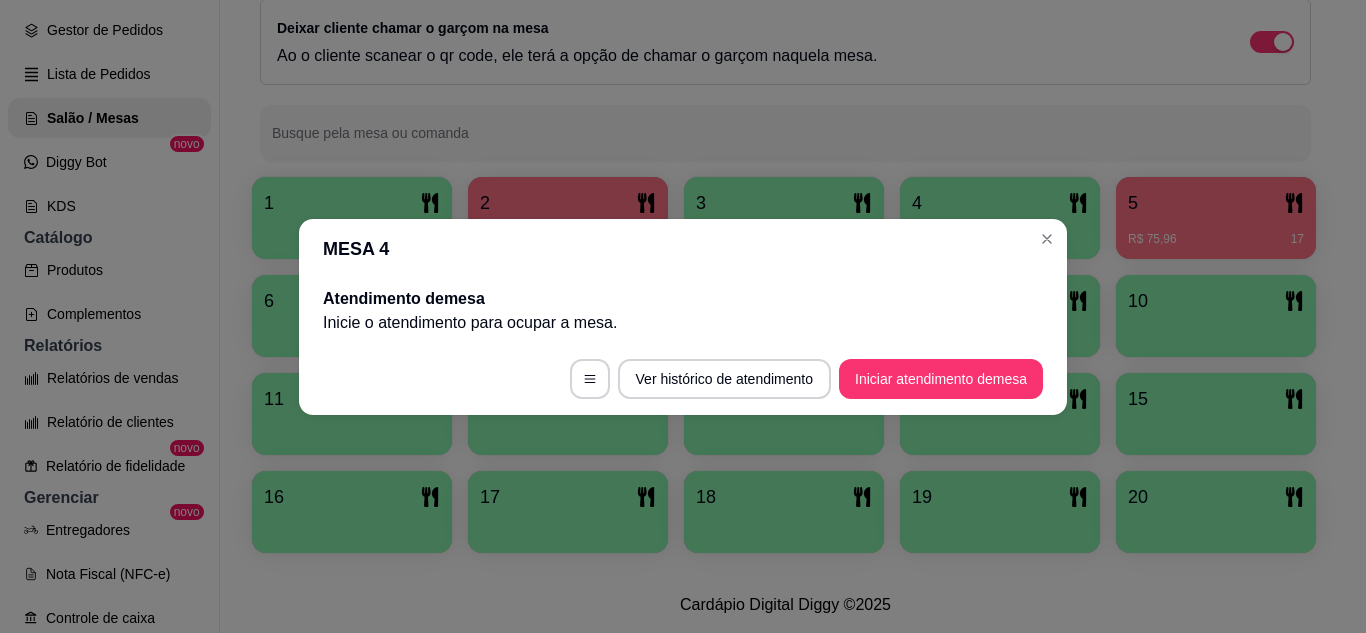 click on "MESA 4" at bounding box center (683, 249) 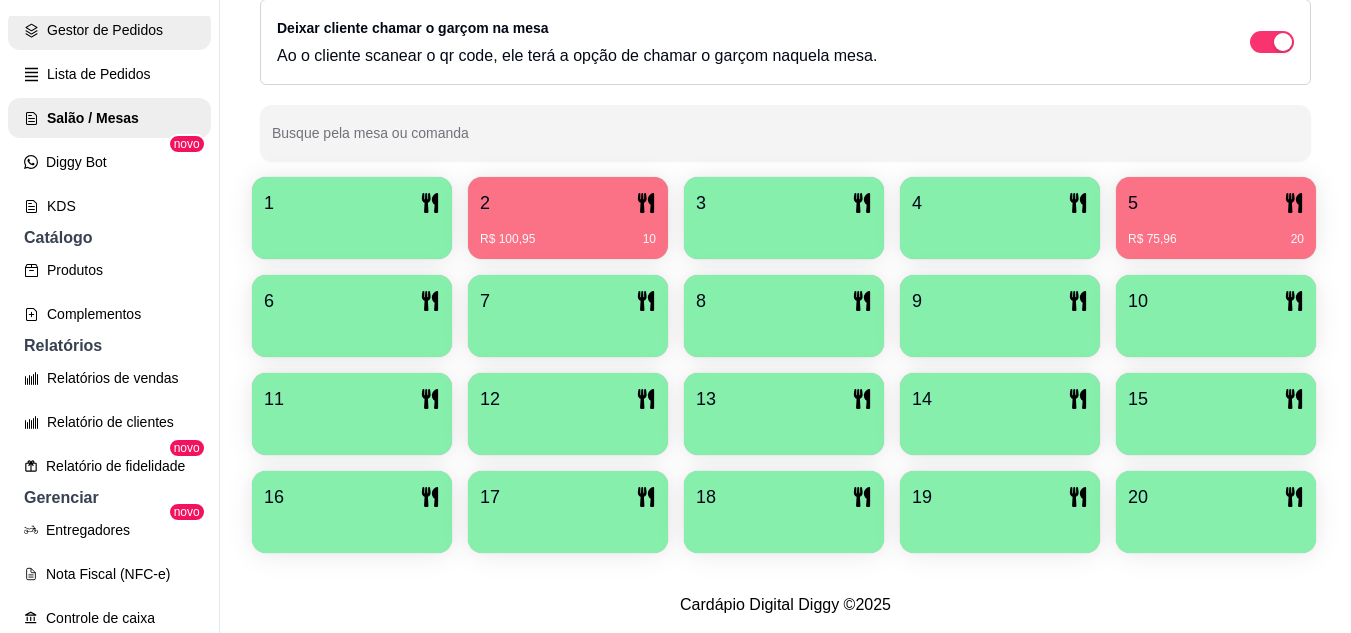 click on "Gestor de Pedidos" at bounding box center [109, 30] 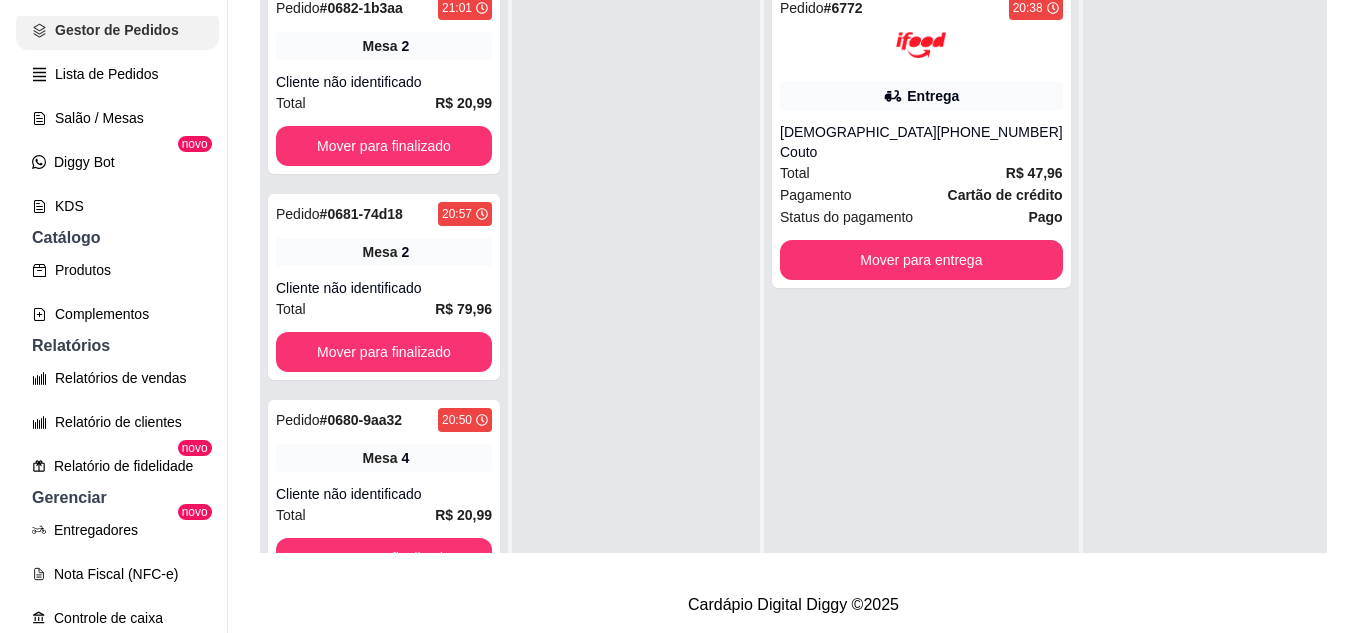 scroll, scrollTop: 0, scrollLeft: 0, axis: both 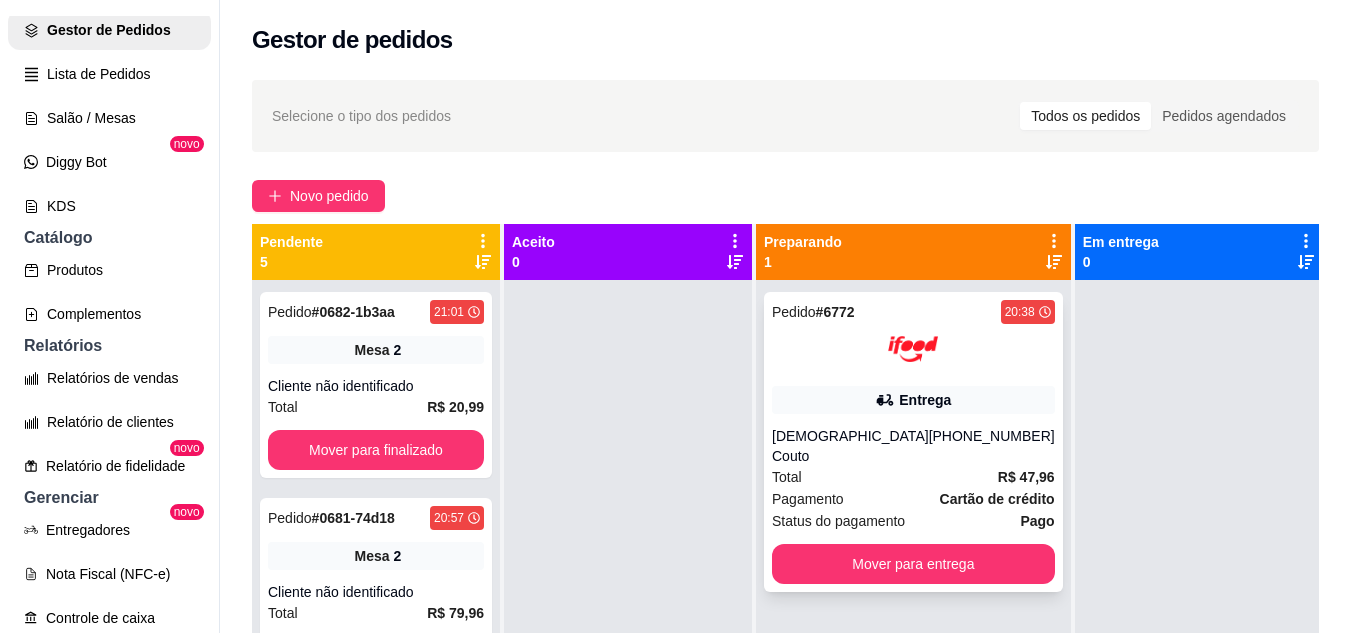 click on "Entrega" at bounding box center (913, 400) 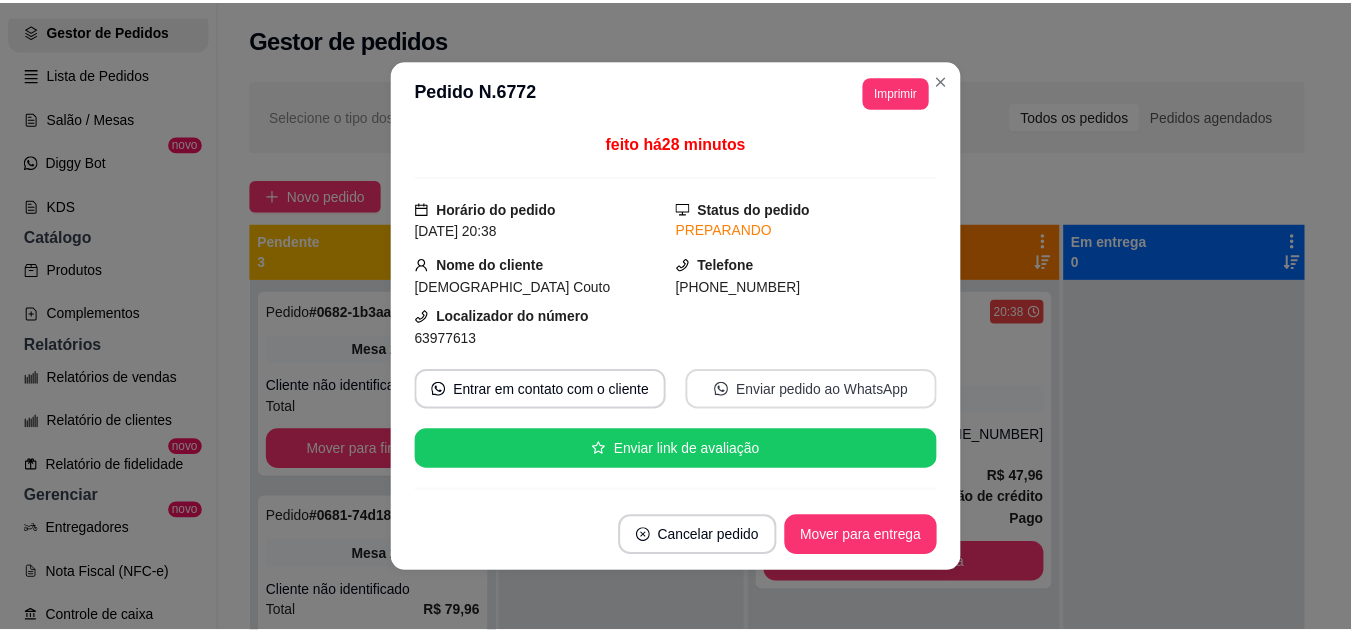 scroll, scrollTop: 100, scrollLeft: 0, axis: vertical 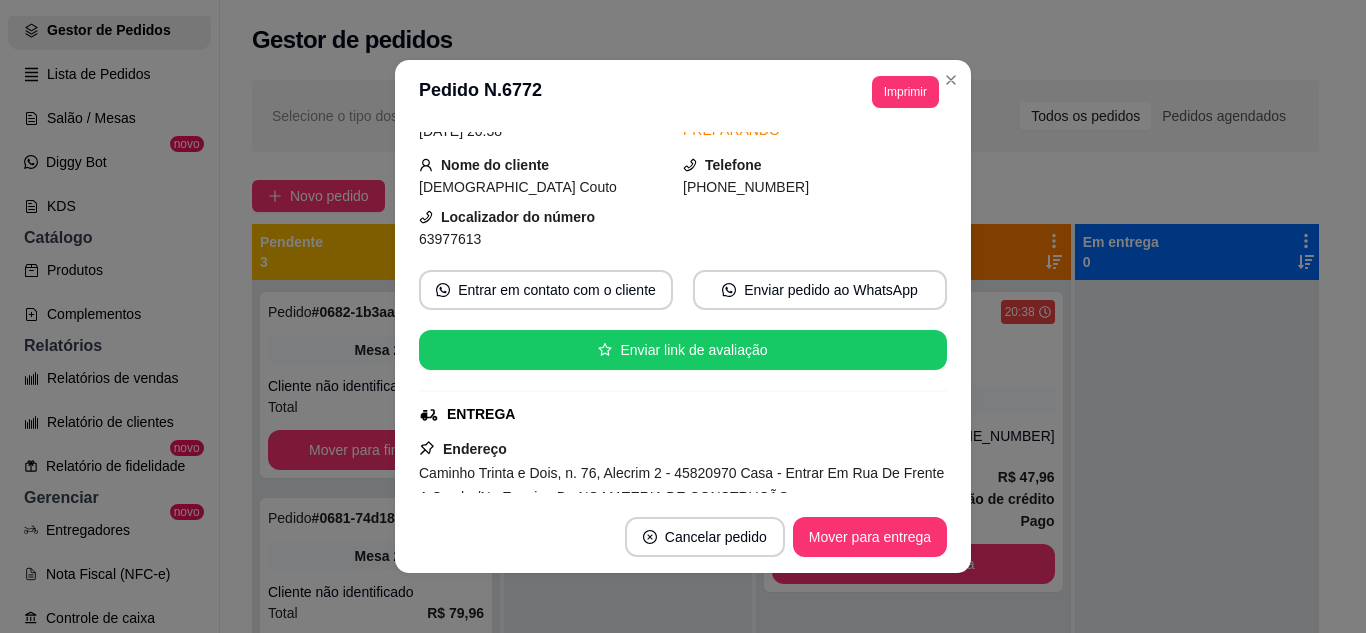 click on "Cancelar pedido Mover para entrega" at bounding box center [683, 537] 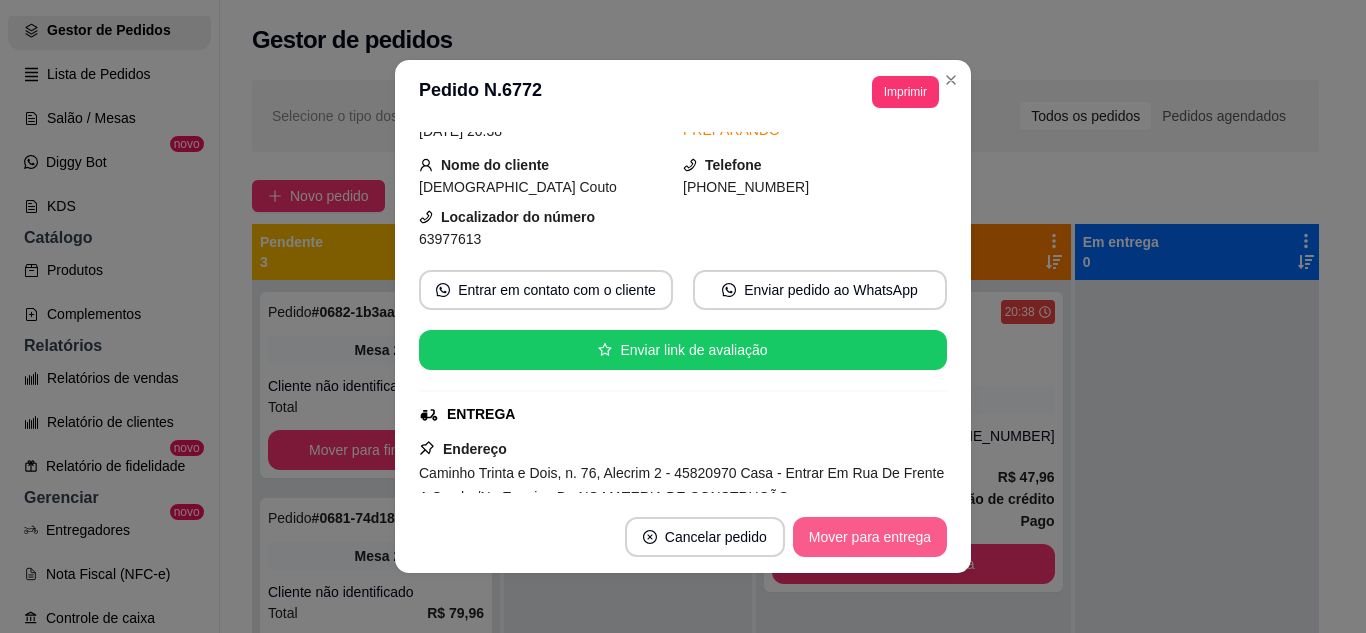 click on "Mover para entrega" at bounding box center [870, 537] 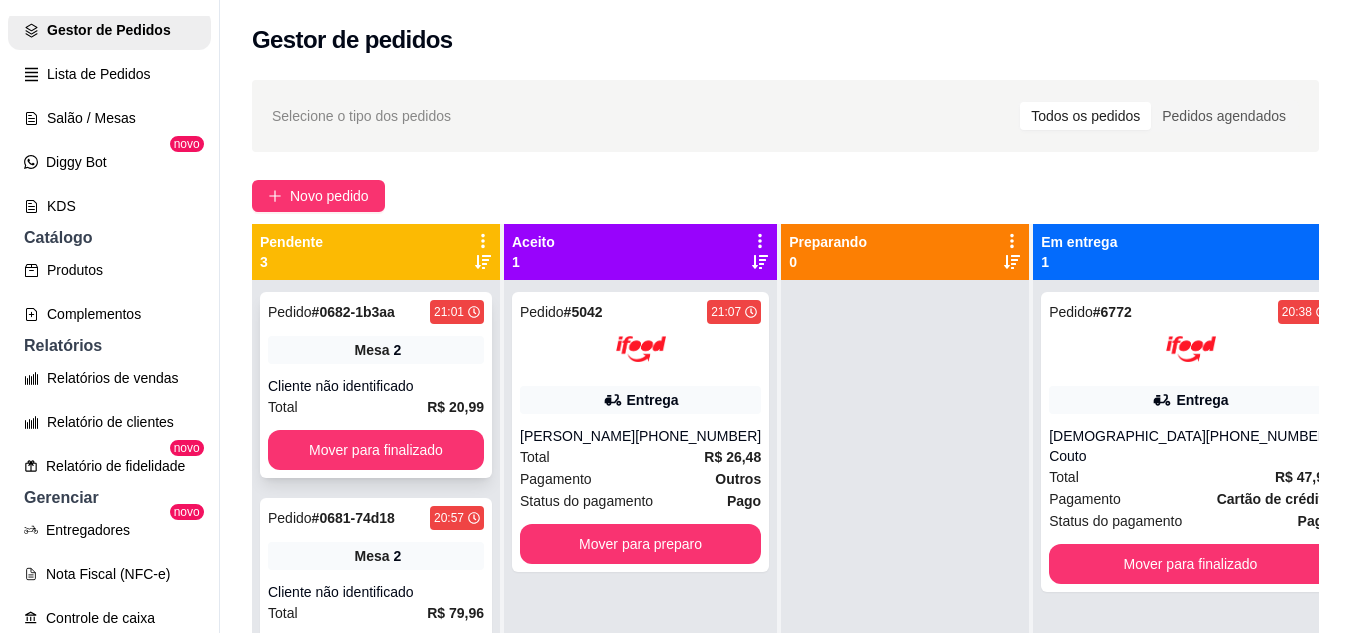 click on "Total R$ 20,99" at bounding box center (376, 407) 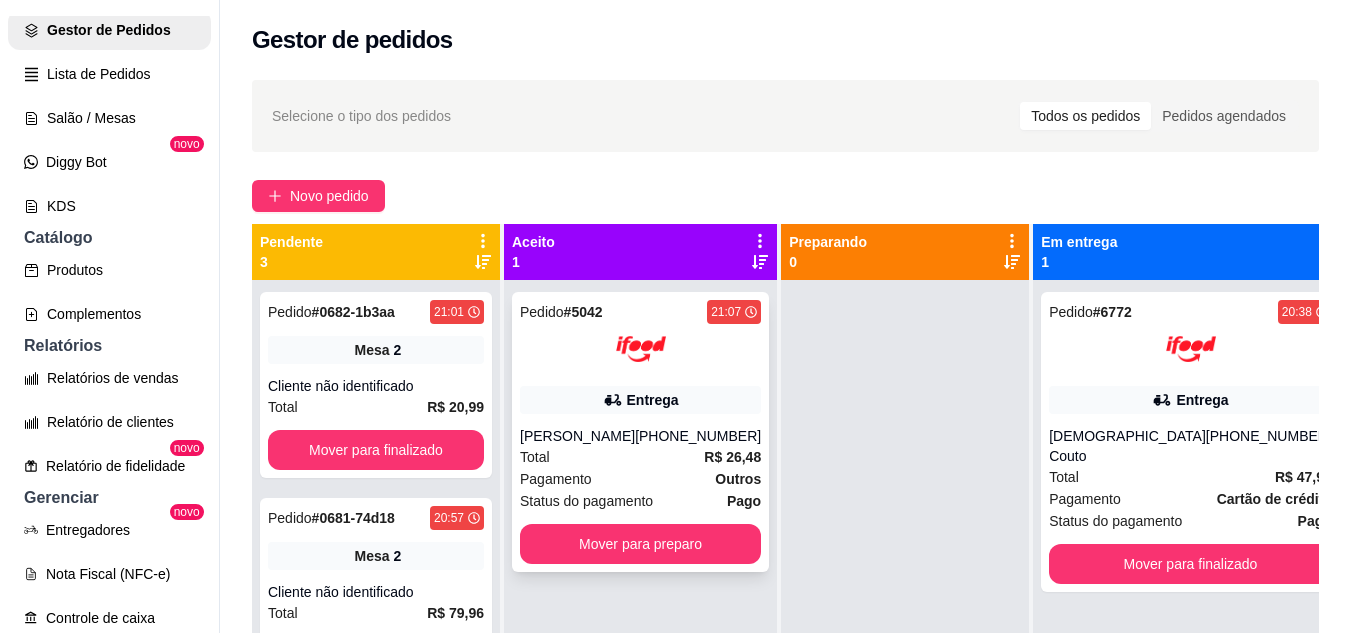 click on "Mover para preparo" at bounding box center (640, 544) 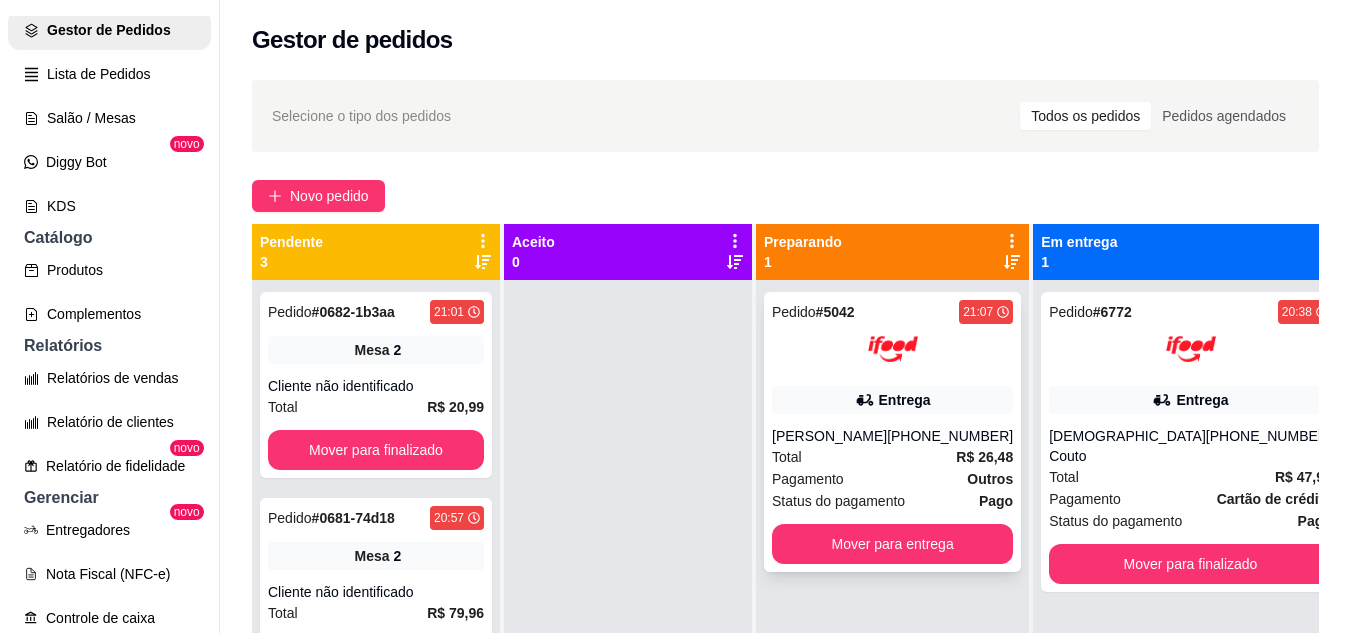 click at bounding box center [892, 349] 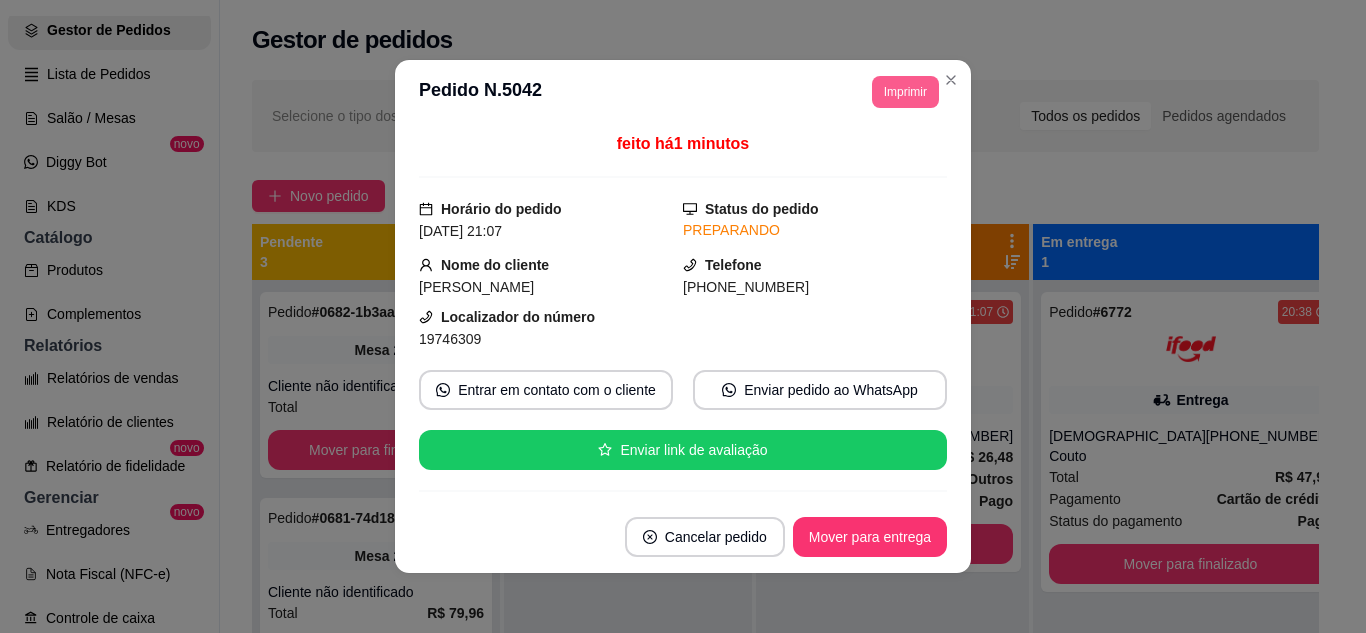 click on "Imprimir" at bounding box center [905, 92] 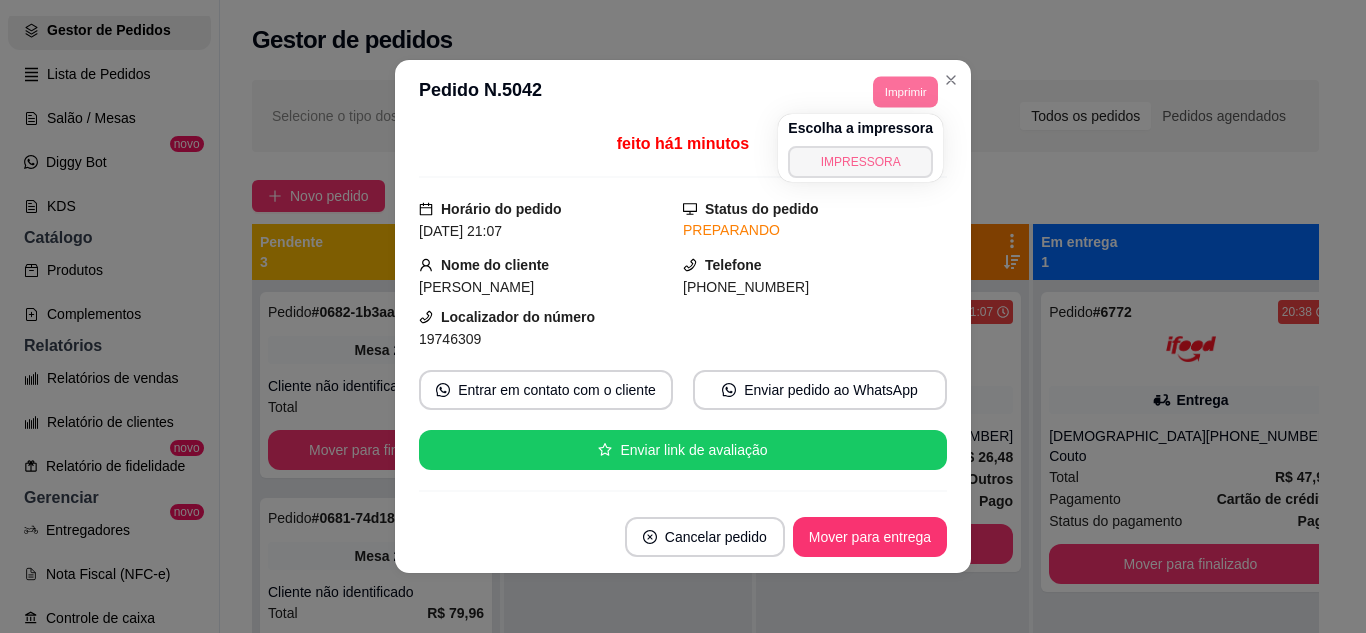 click on "IMPRESSORA" at bounding box center [860, 162] 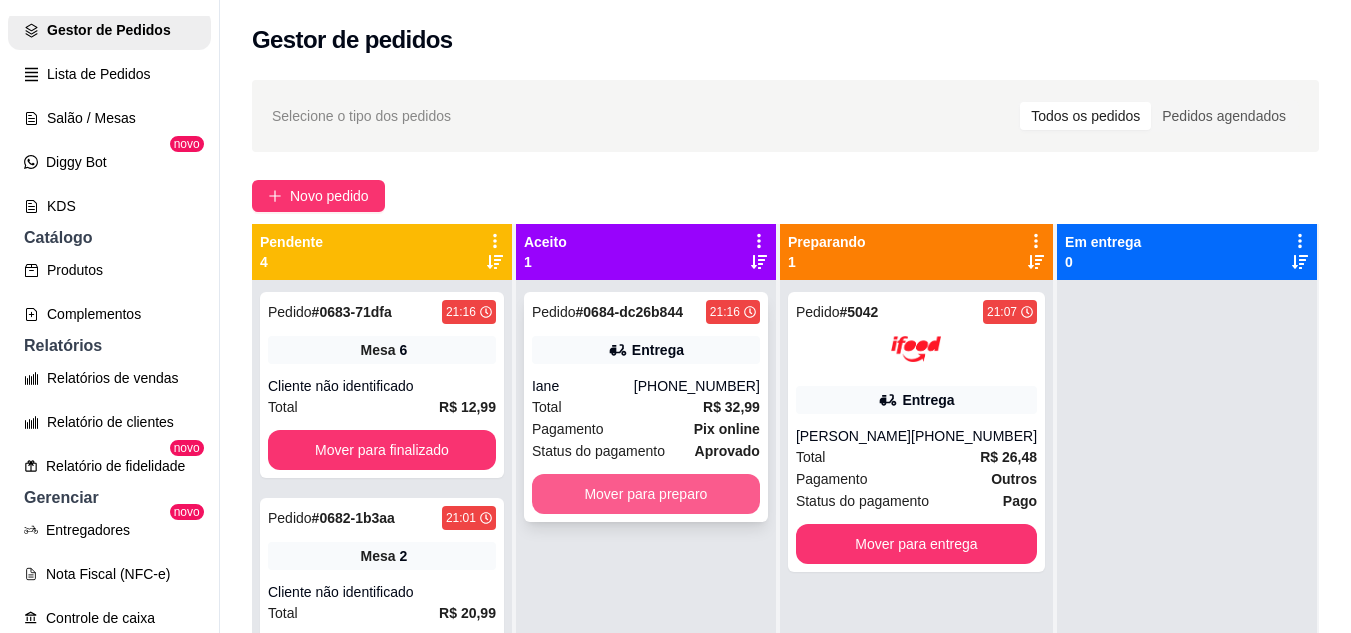 click on "Mover para preparo" at bounding box center (646, 494) 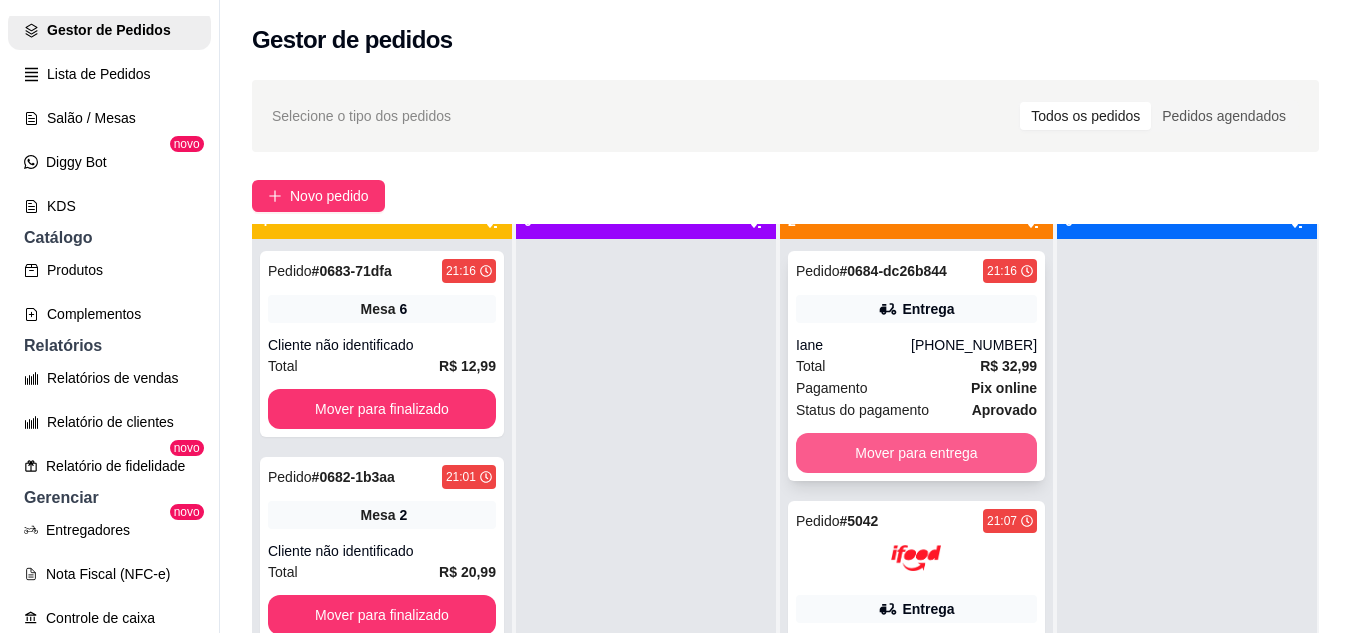 scroll, scrollTop: 56, scrollLeft: 0, axis: vertical 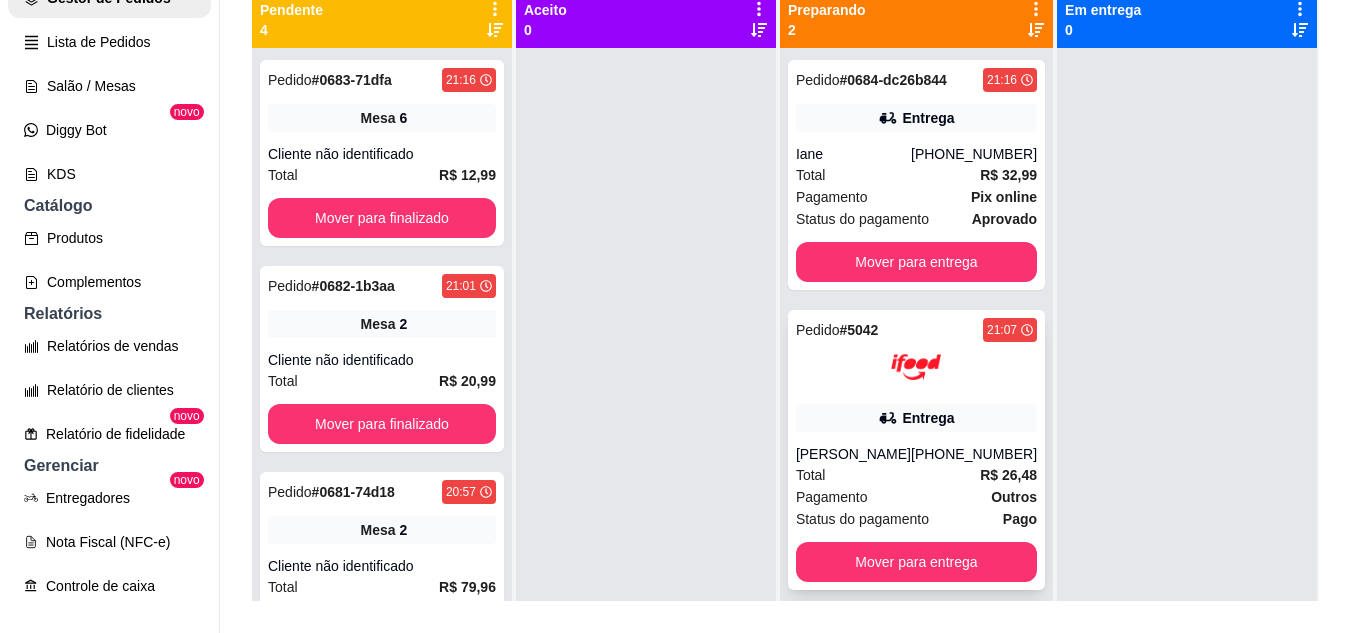 click on "[PHONE_NUMBER]" at bounding box center [974, 454] 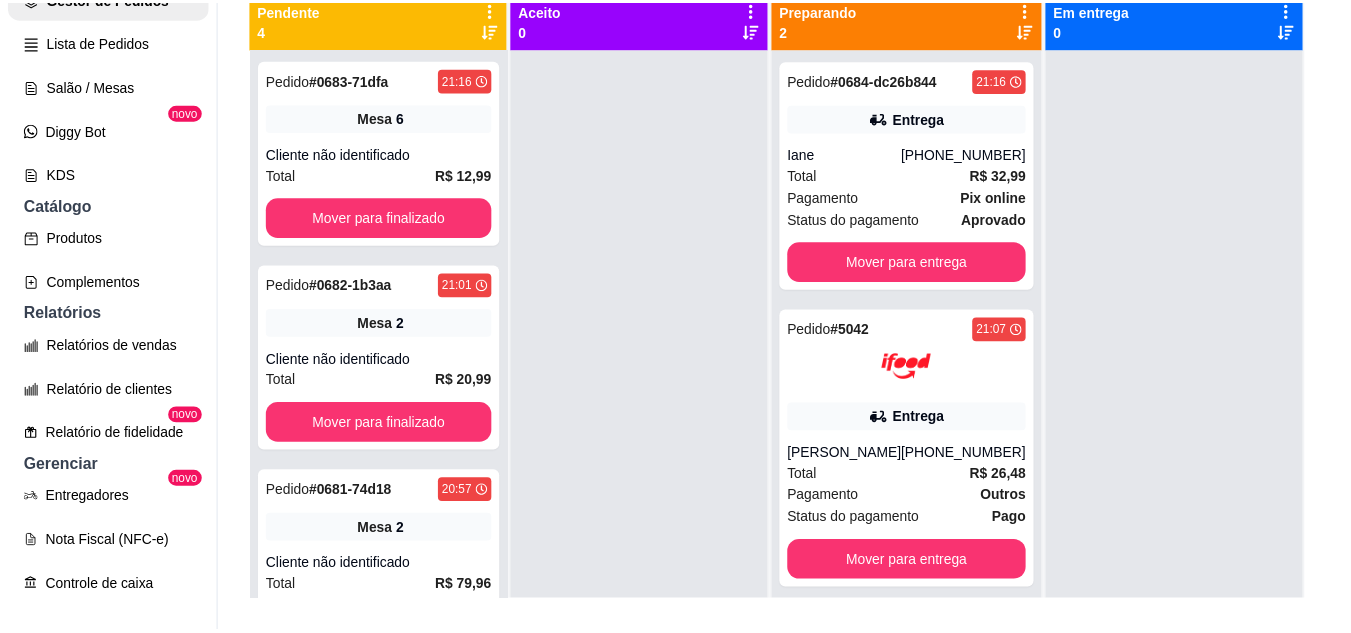scroll, scrollTop: 100, scrollLeft: 0, axis: vertical 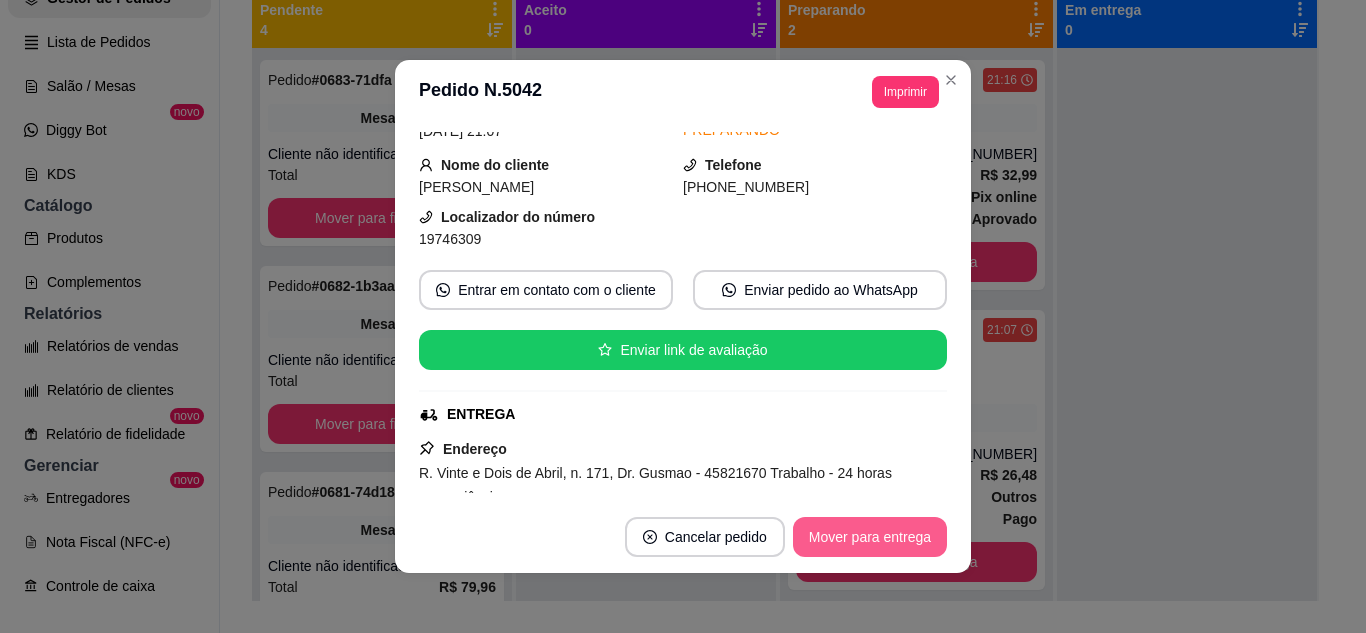 click on "Mover para entrega" at bounding box center (870, 537) 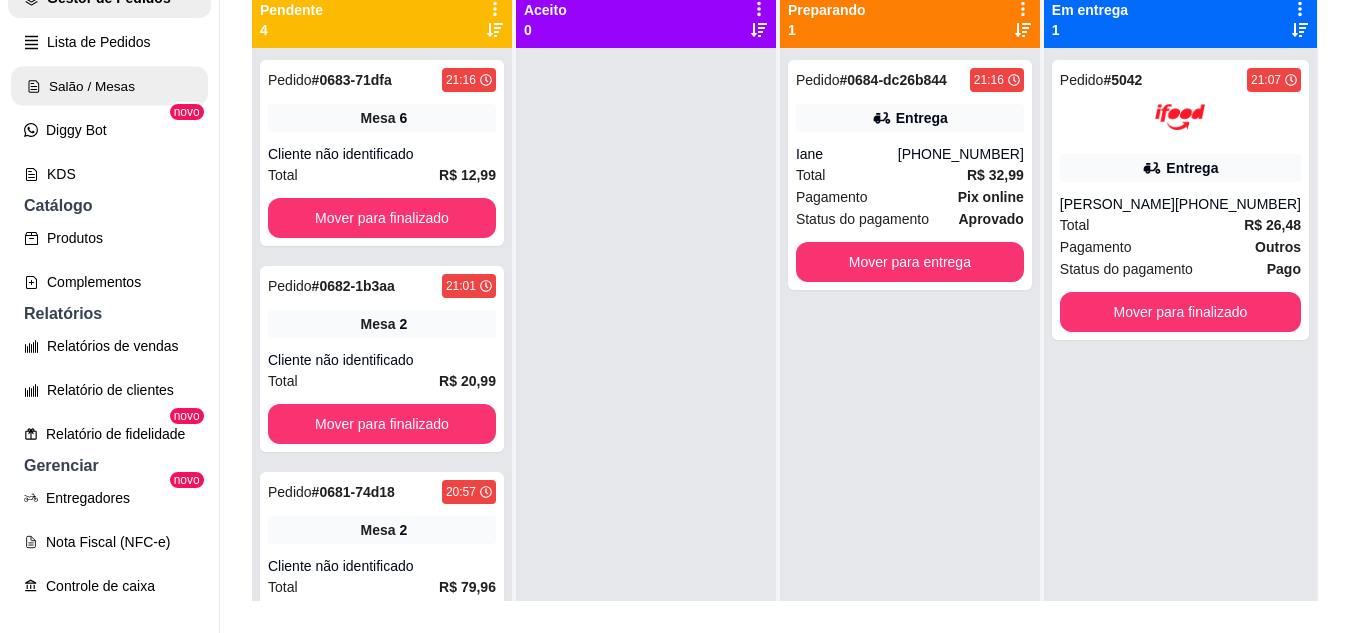 click on "Salão / Mesas" at bounding box center (109, 86) 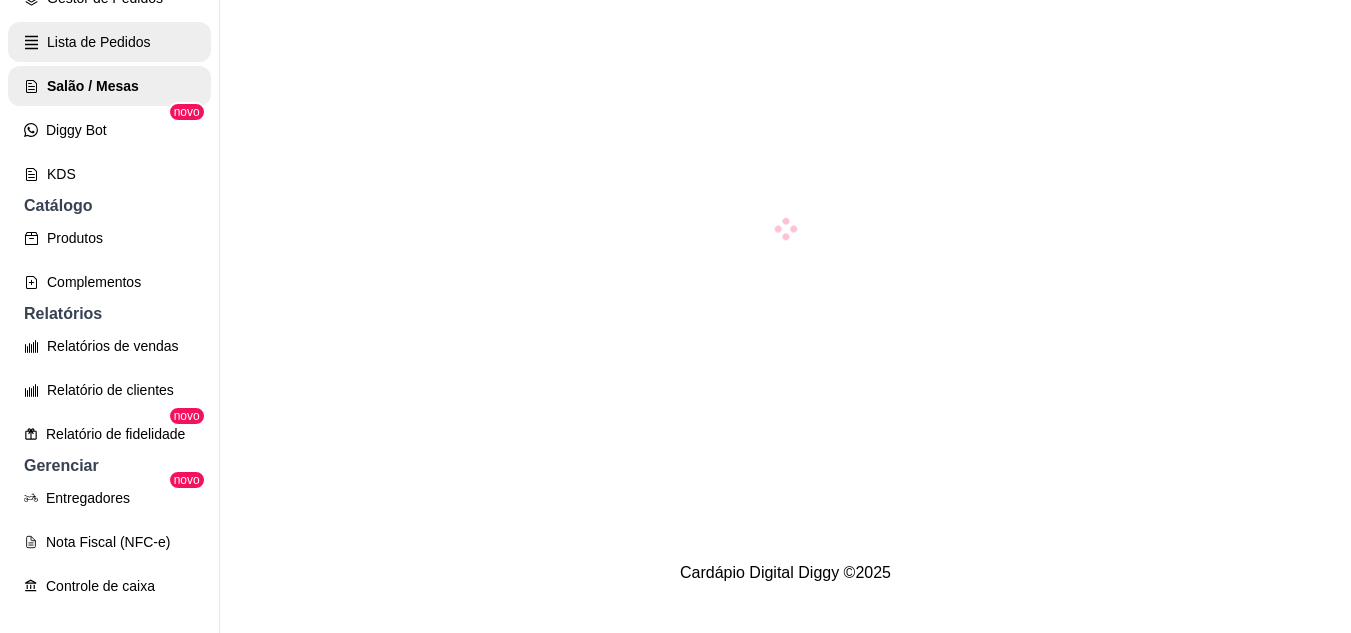 scroll, scrollTop: 0, scrollLeft: 0, axis: both 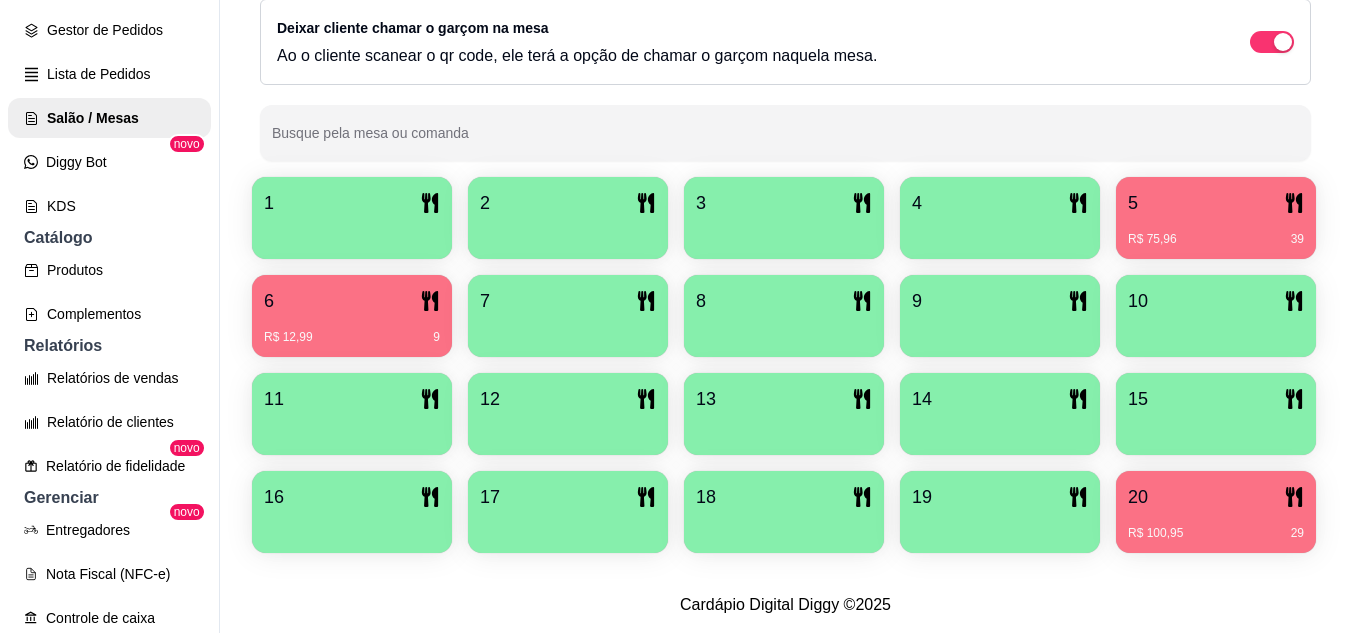 click on "20" at bounding box center (1216, 497) 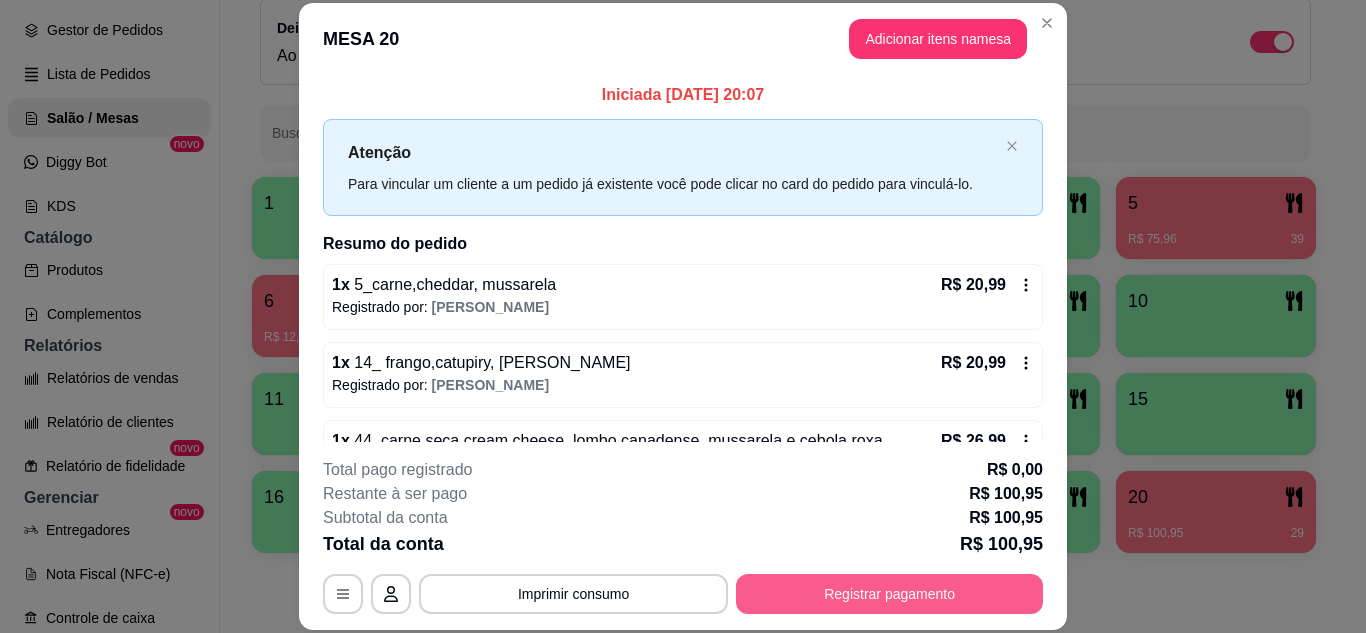 click on "Registrar pagamento" at bounding box center [889, 594] 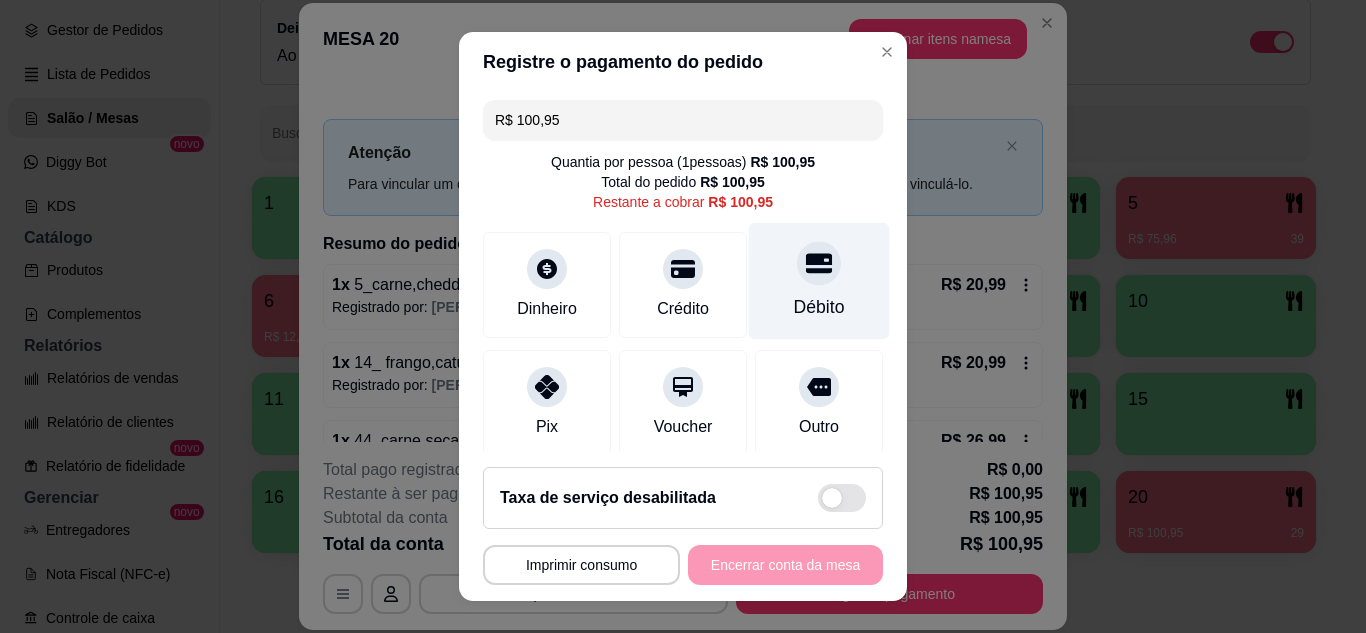 click on "Débito" at bounding box center (819, 280) 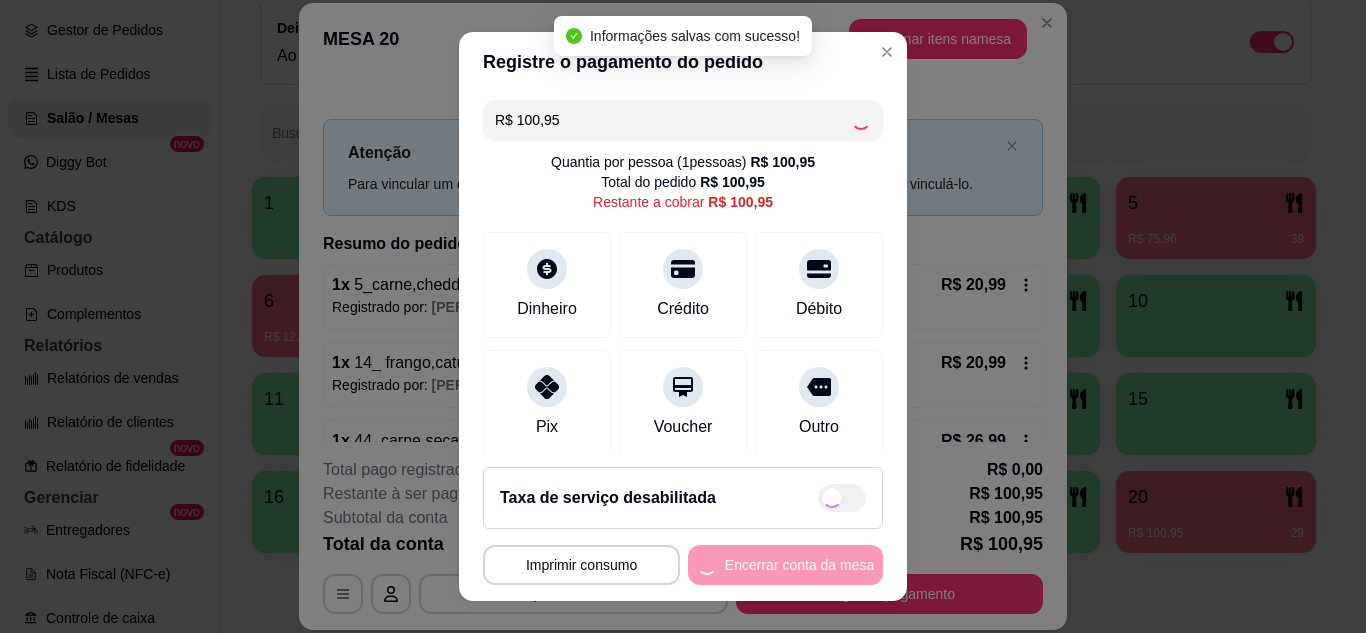 type on "R$ 0,00" 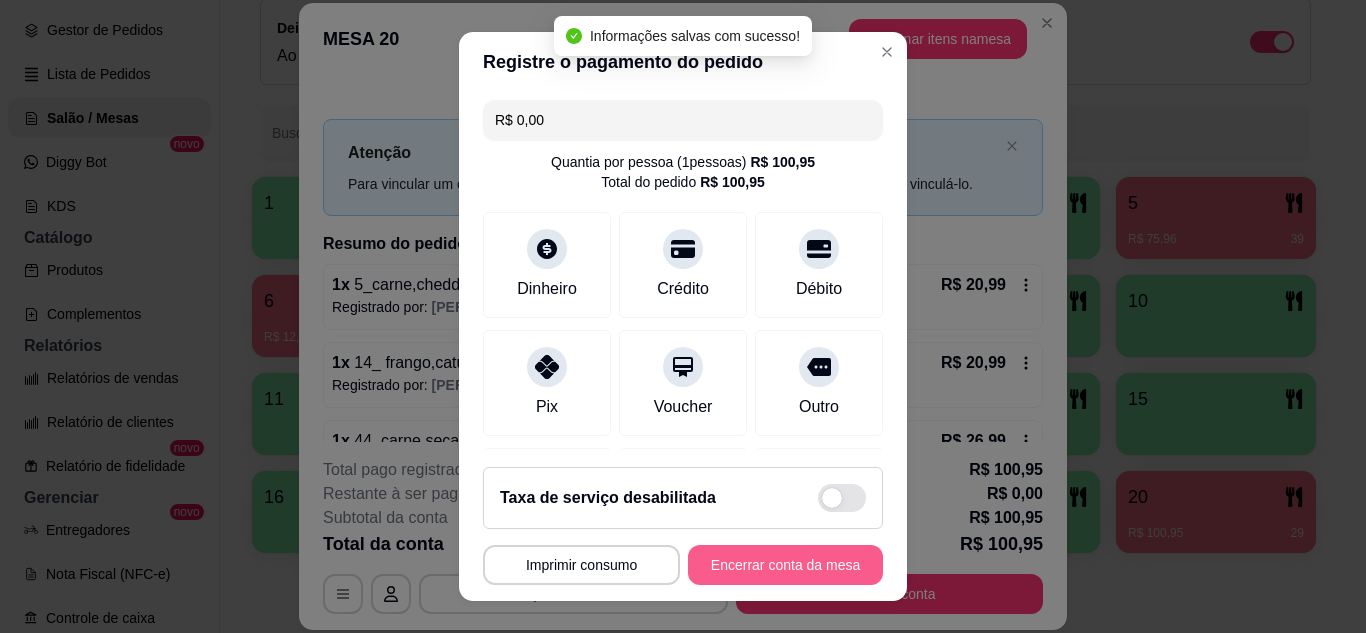 click on "Encerrar conta da mesa" at bounding box center (785, 565) 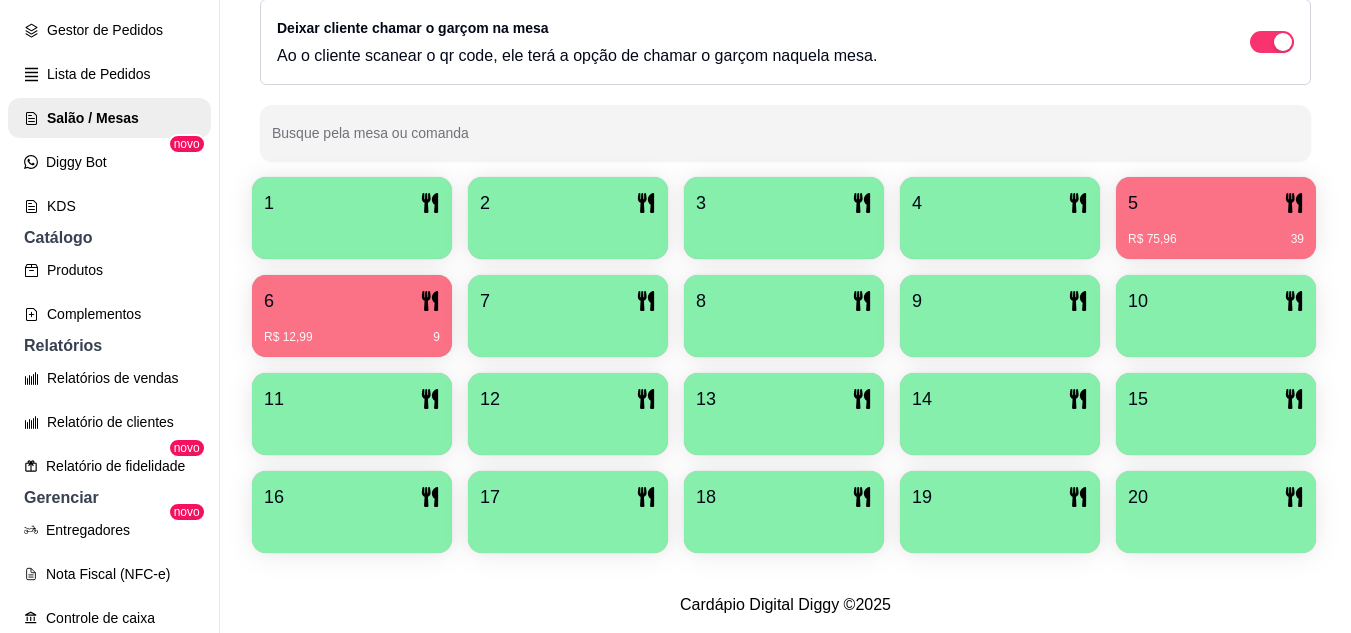 click on "6" at bounding box center [269, 301] 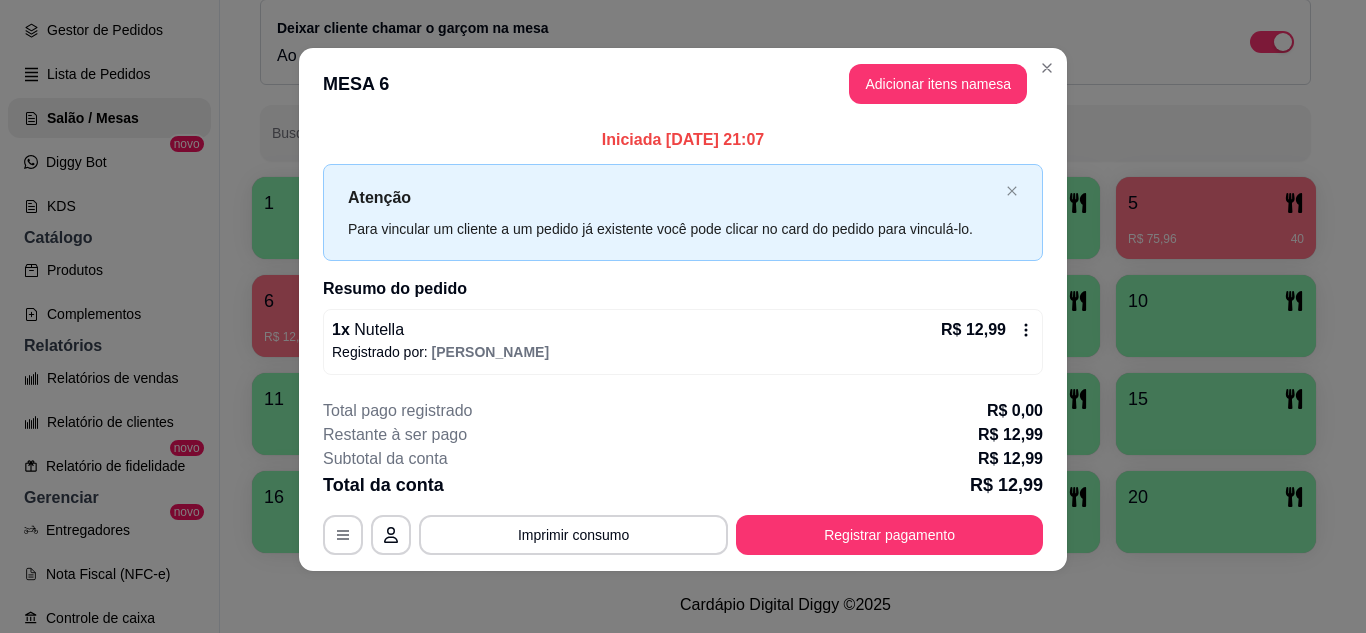 scroll, scrollTop: 9, scrollLeft: 0, axis: vertical 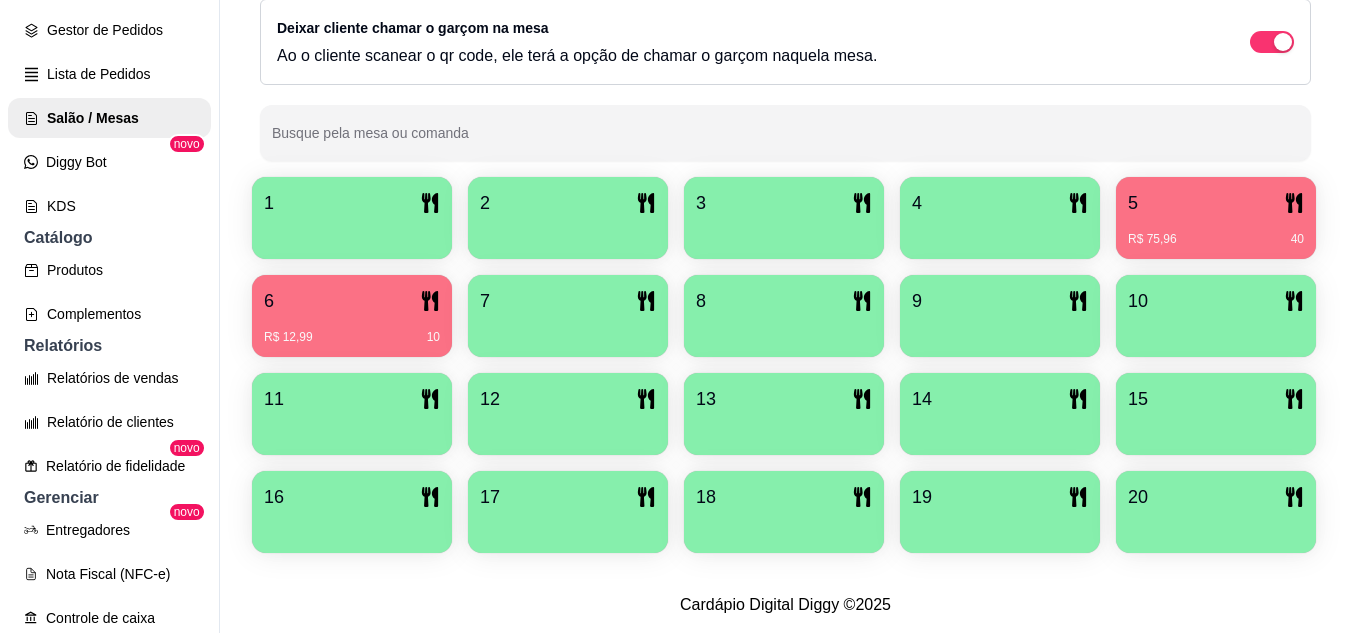 click on "5 R$ 75,96 40" at bounding box center (1216, 218) 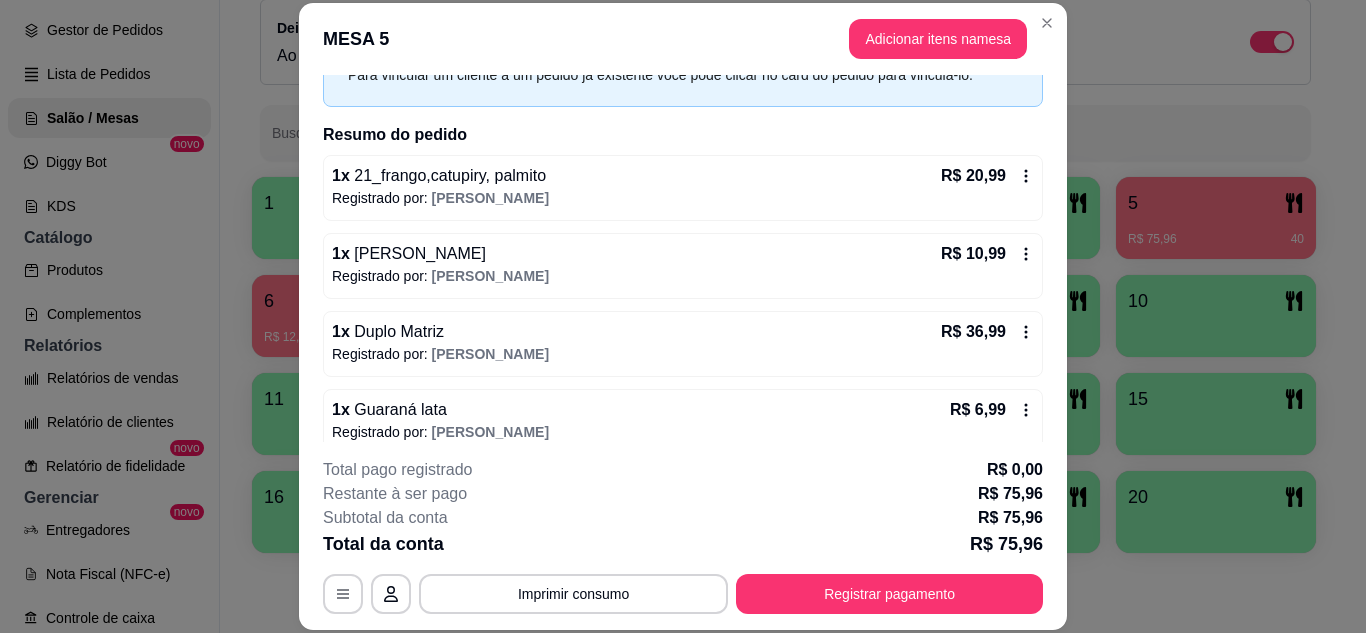 scroll, scrollTop: 130, scrollLeft: 0, axis: vertical 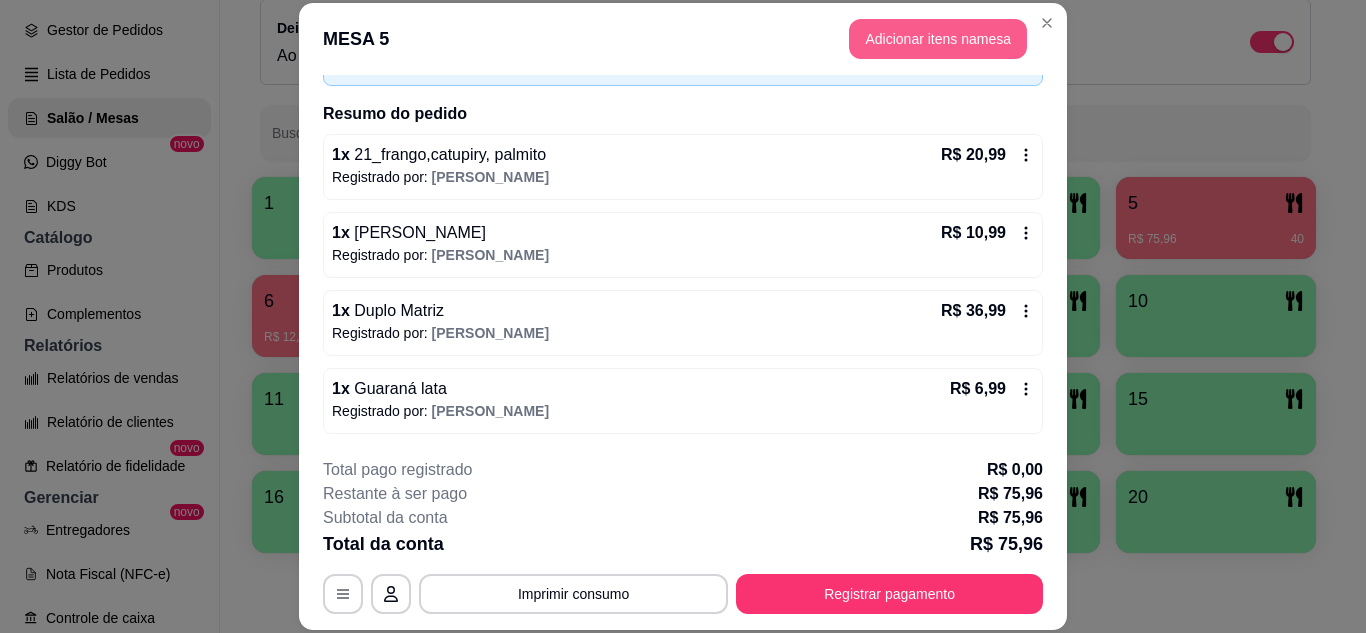 click on "Adicionar itens na  mesa" at bounding box center [938, 39] 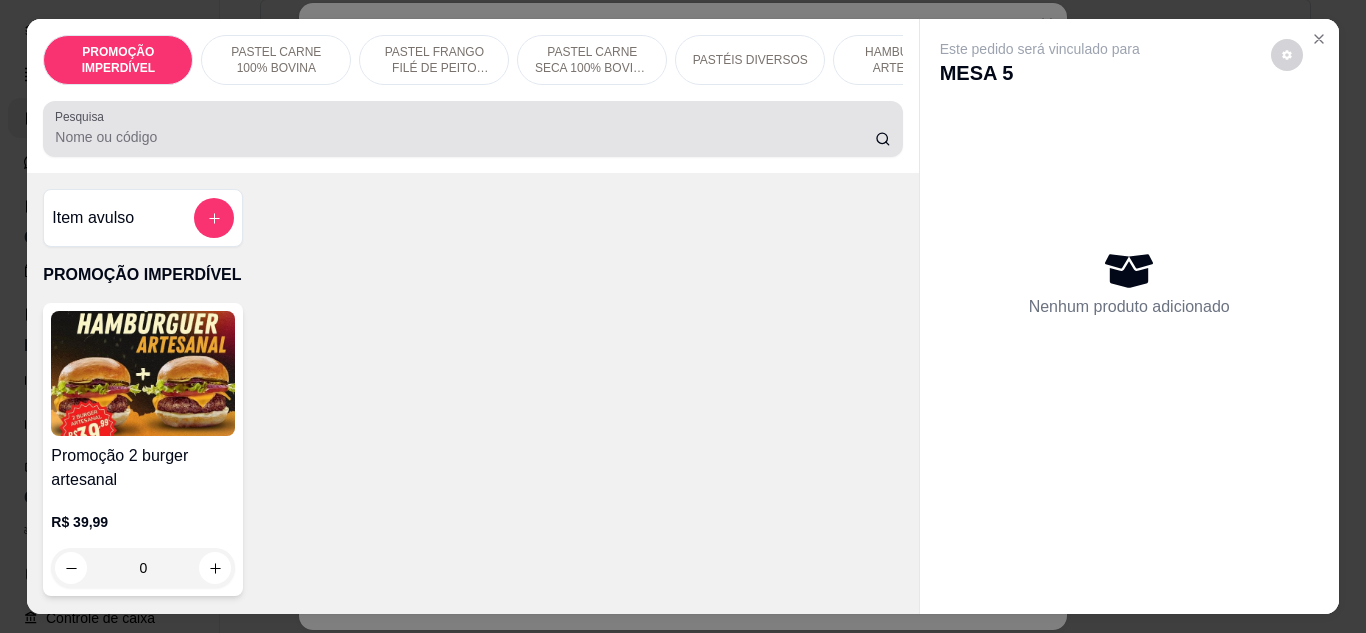 click at bounding box center (472, 129) 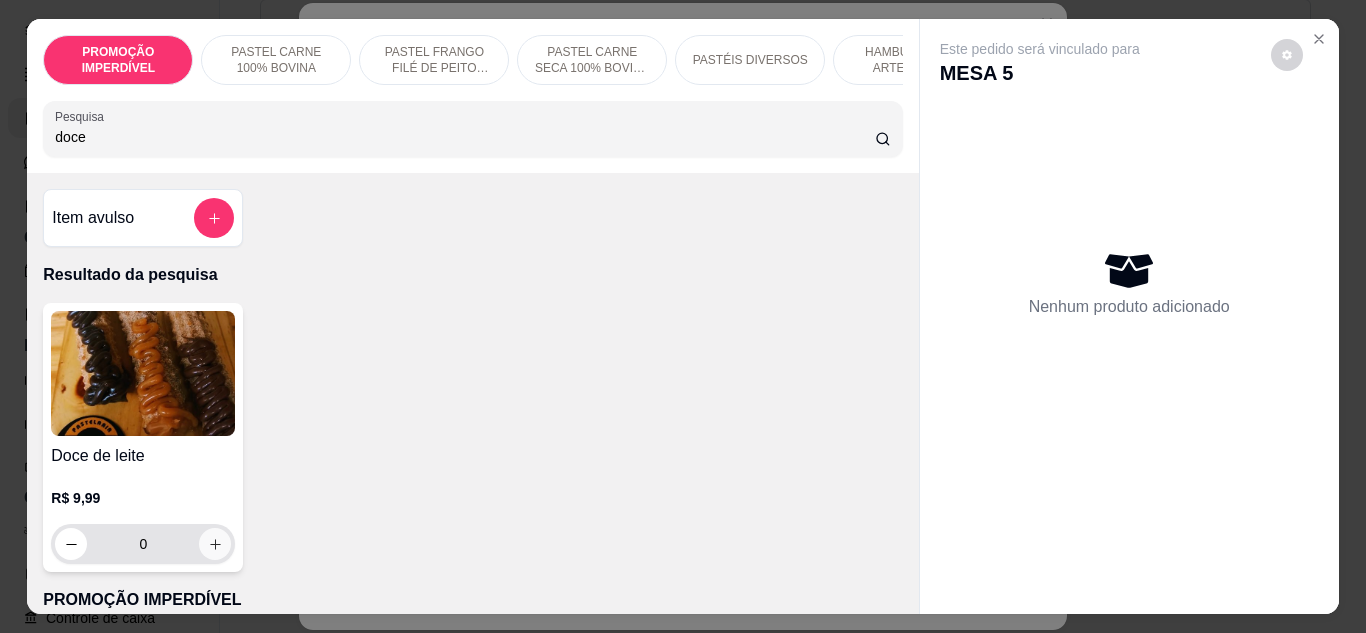 type on "doce" 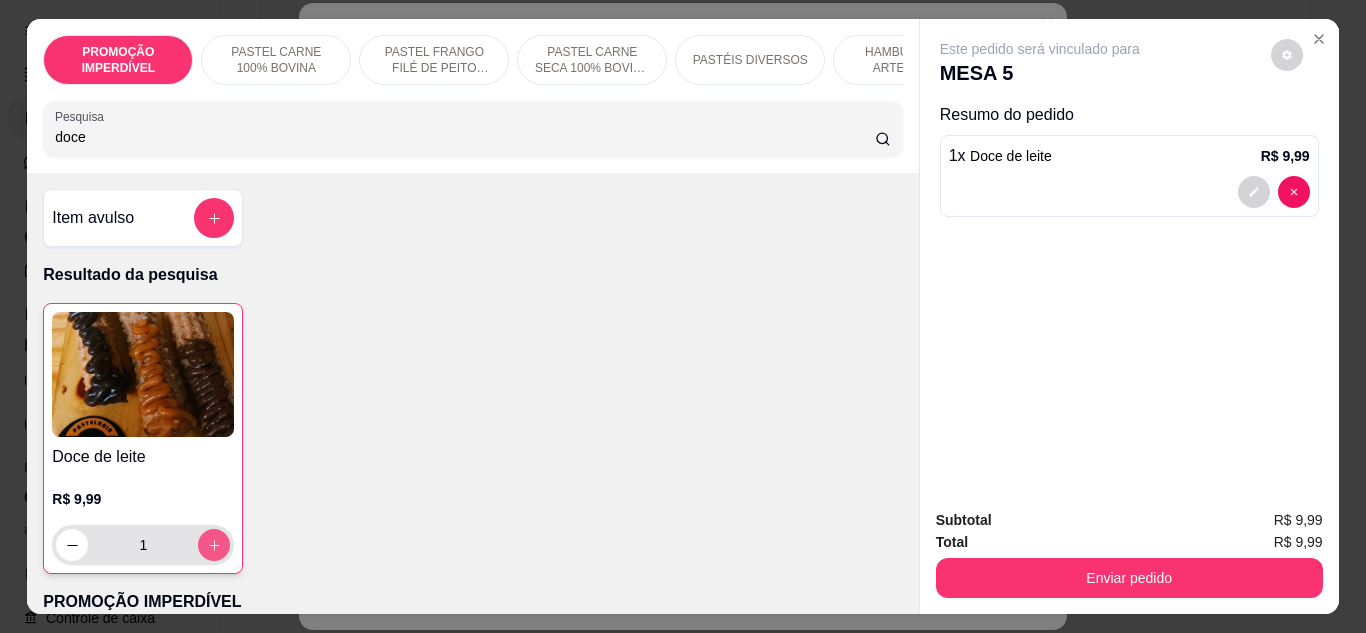type on "1" 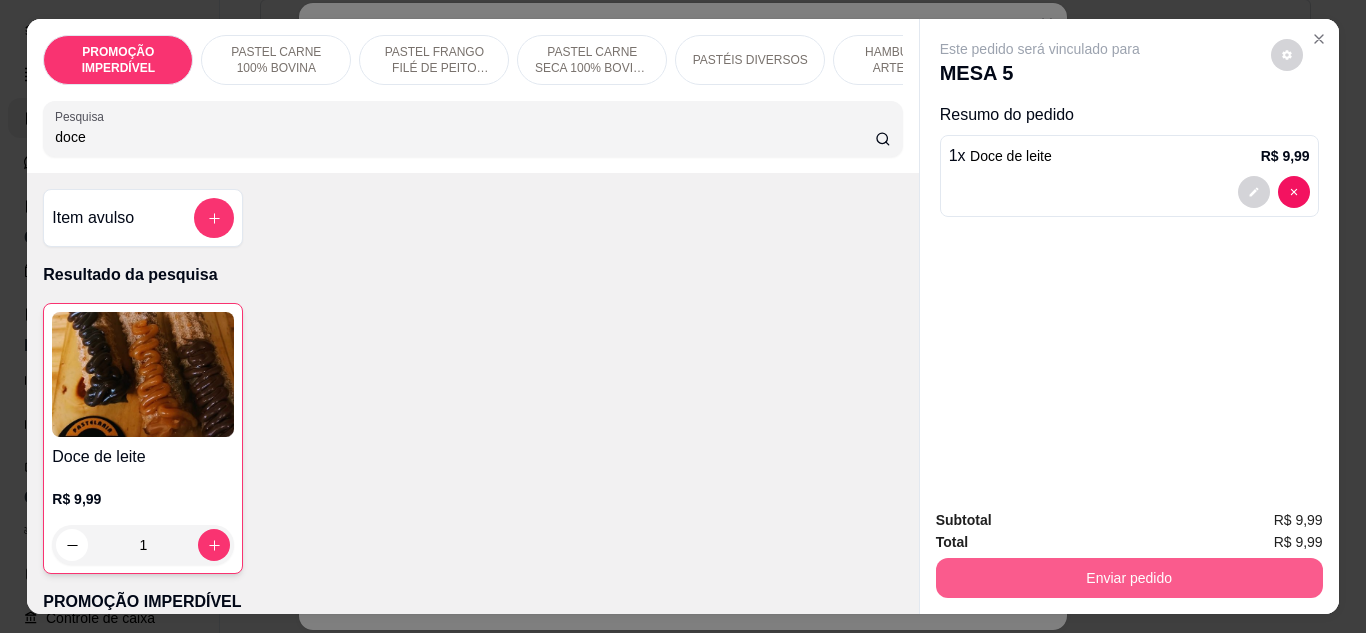 click on "Enviar pedido" at bounding box center [1129, 578] 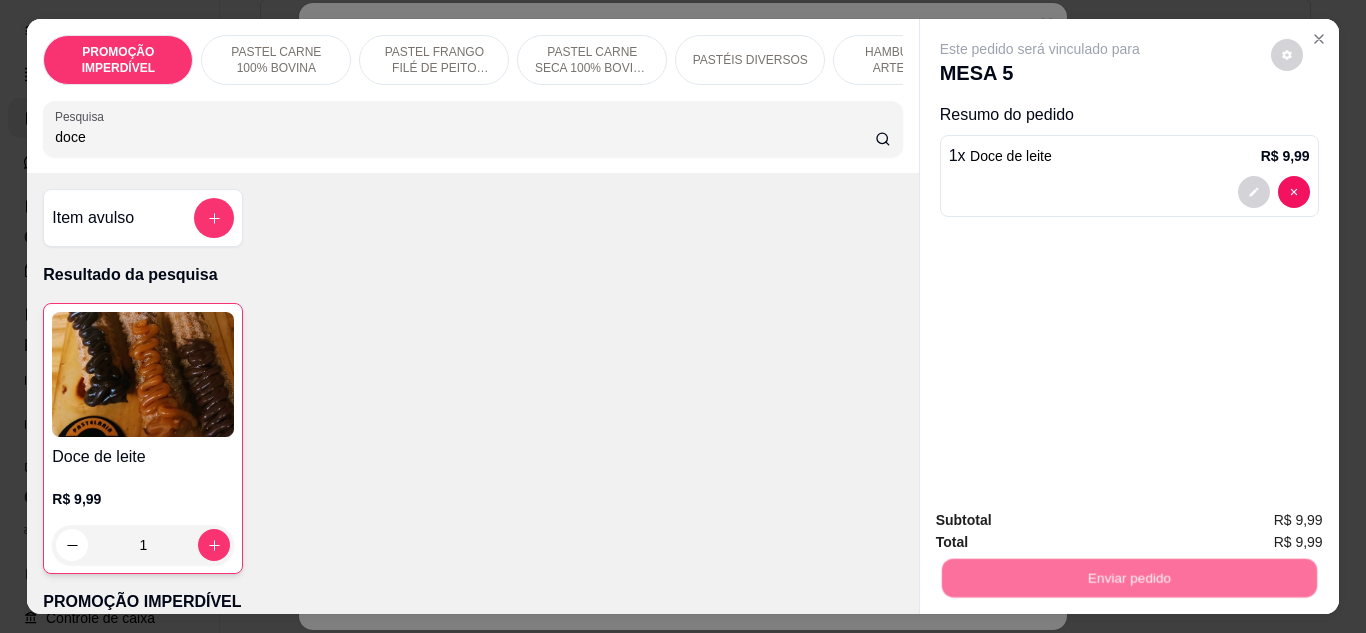 click on "Não registrar e enviar pedido" at bounding box center [1063, 521] 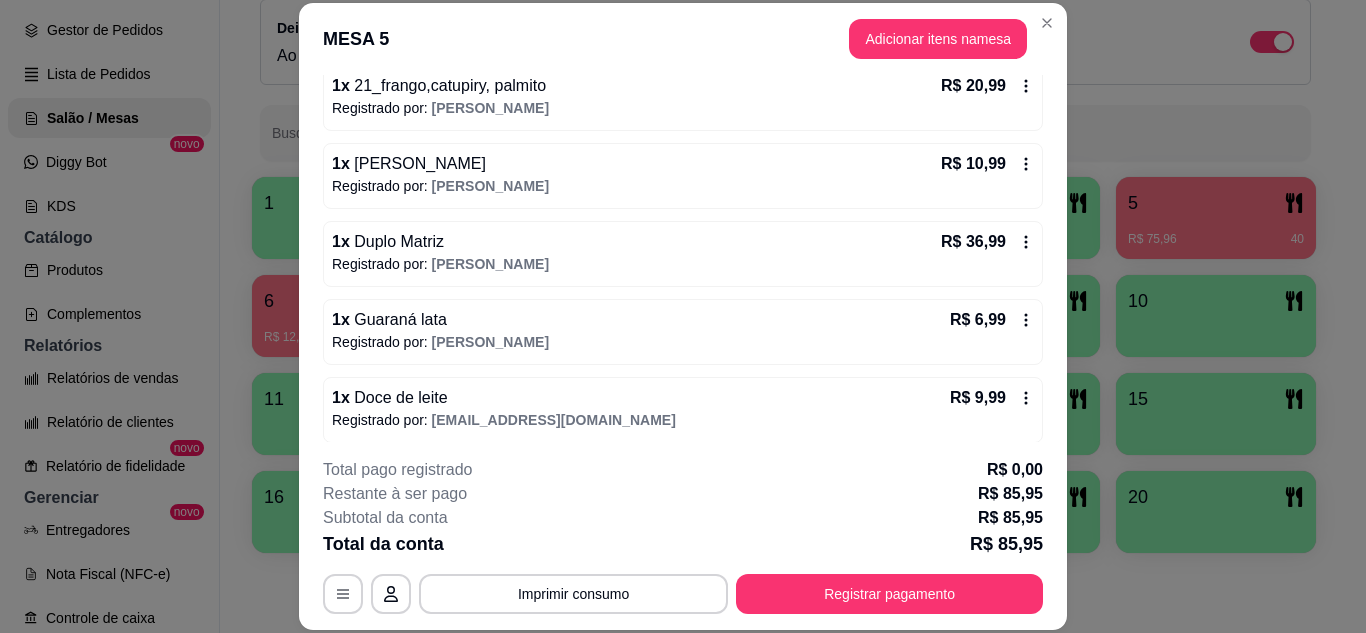 scroll, scrollTop: 208, scrollLeft: 0, axis: vertical 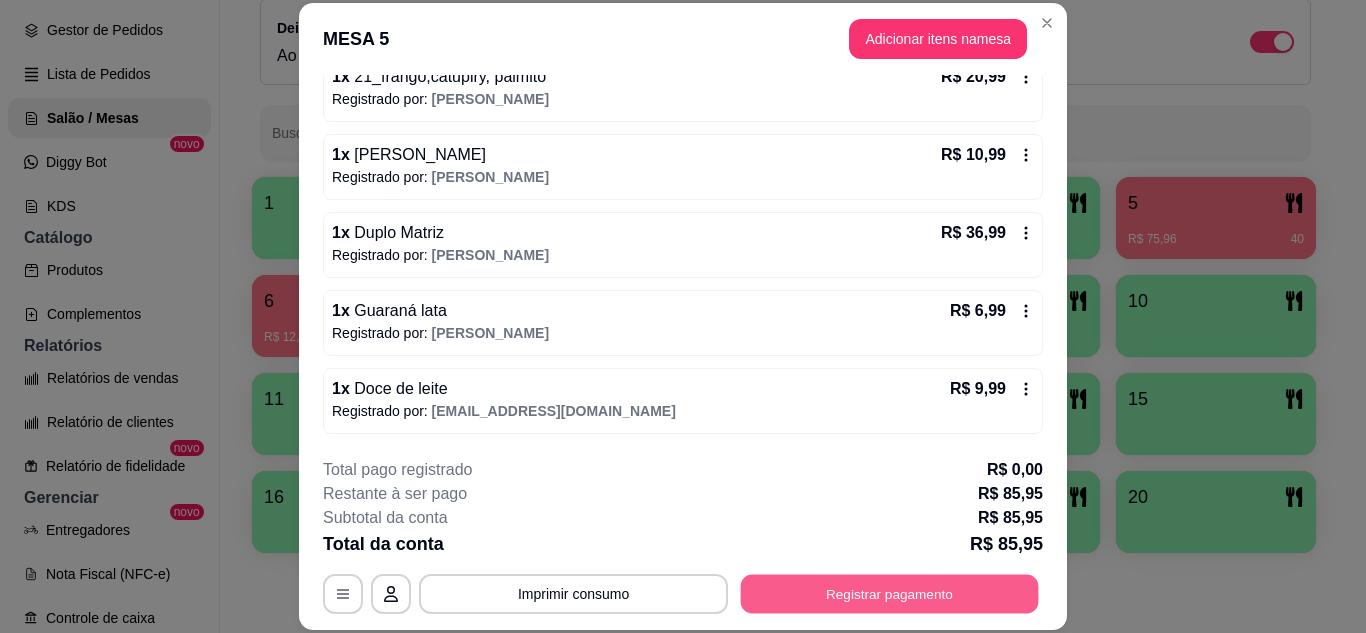click on "Registrar pagamento" at bounding box center (890, 593) 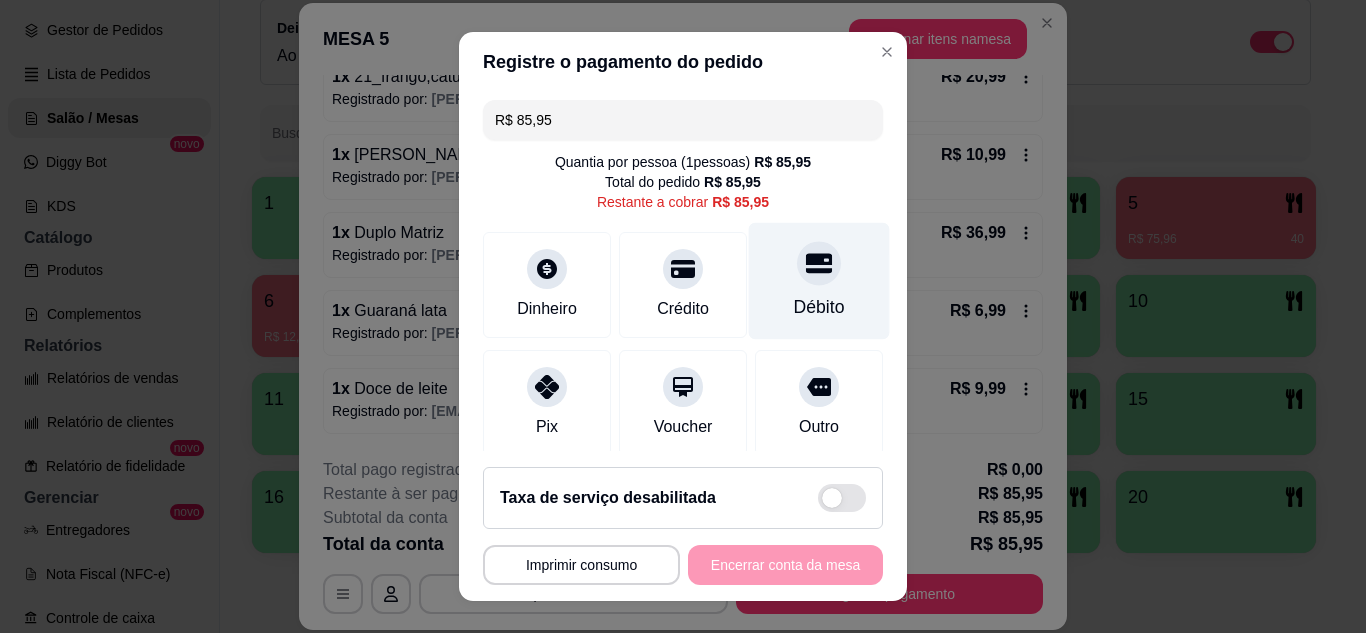 click on "Débito" at bounding box center (819, 307) 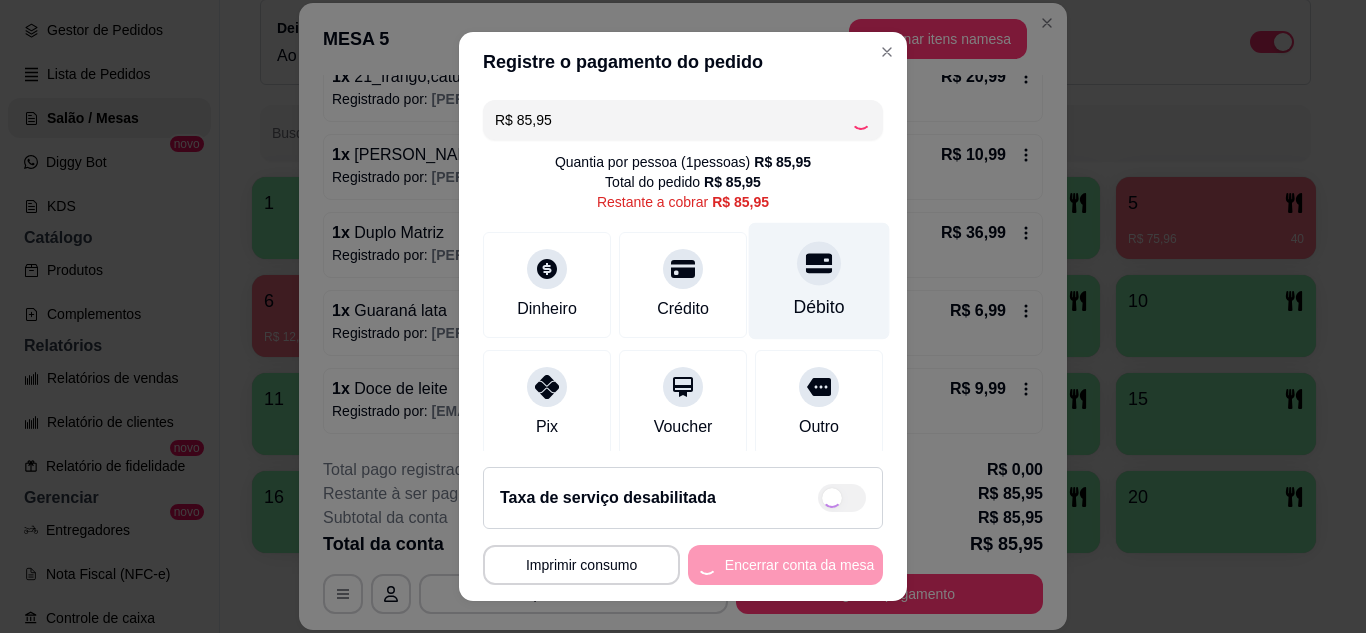 type on "R$ 0,00" 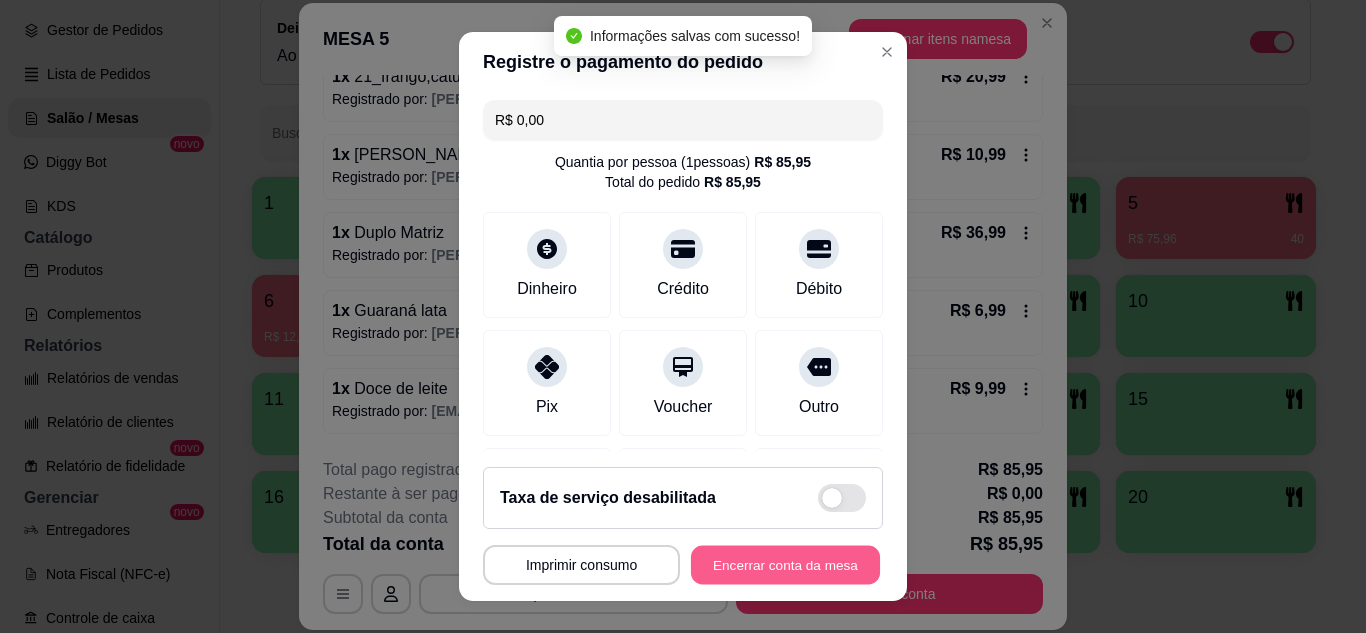 click on "Encerrar conta da mesa" at bounding box center [785, 565] 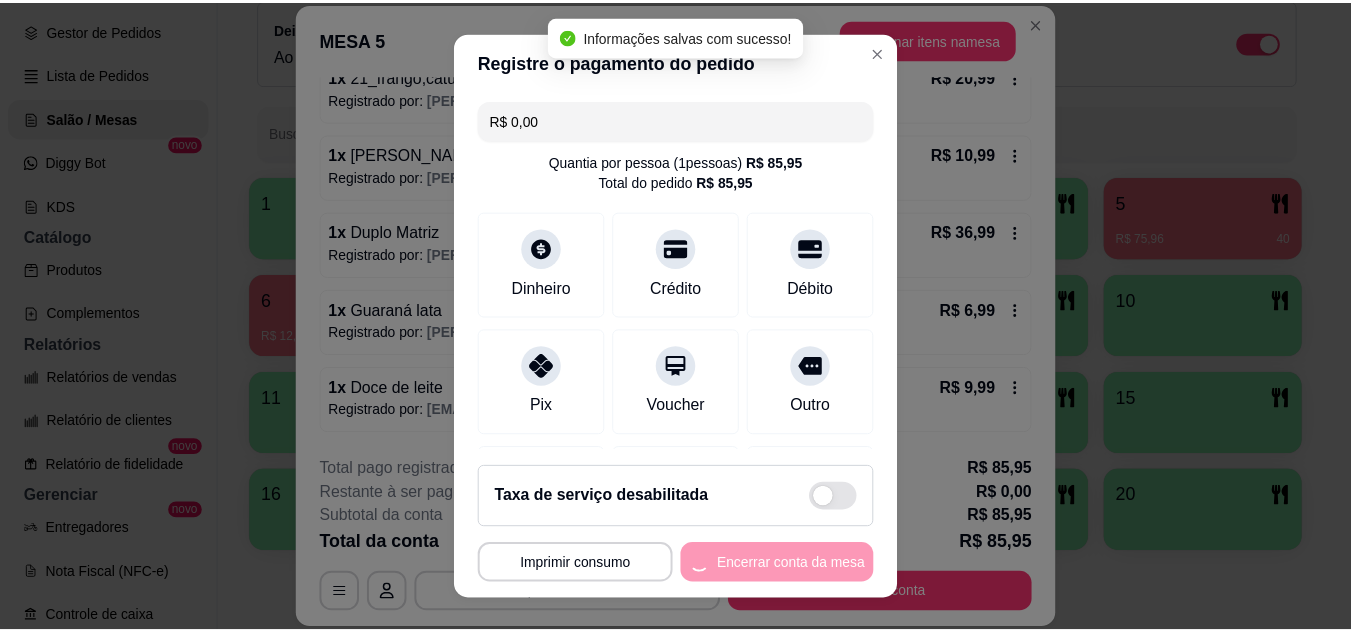 scroll, scrollTop: 0, scrollLeft: 0, axis: both 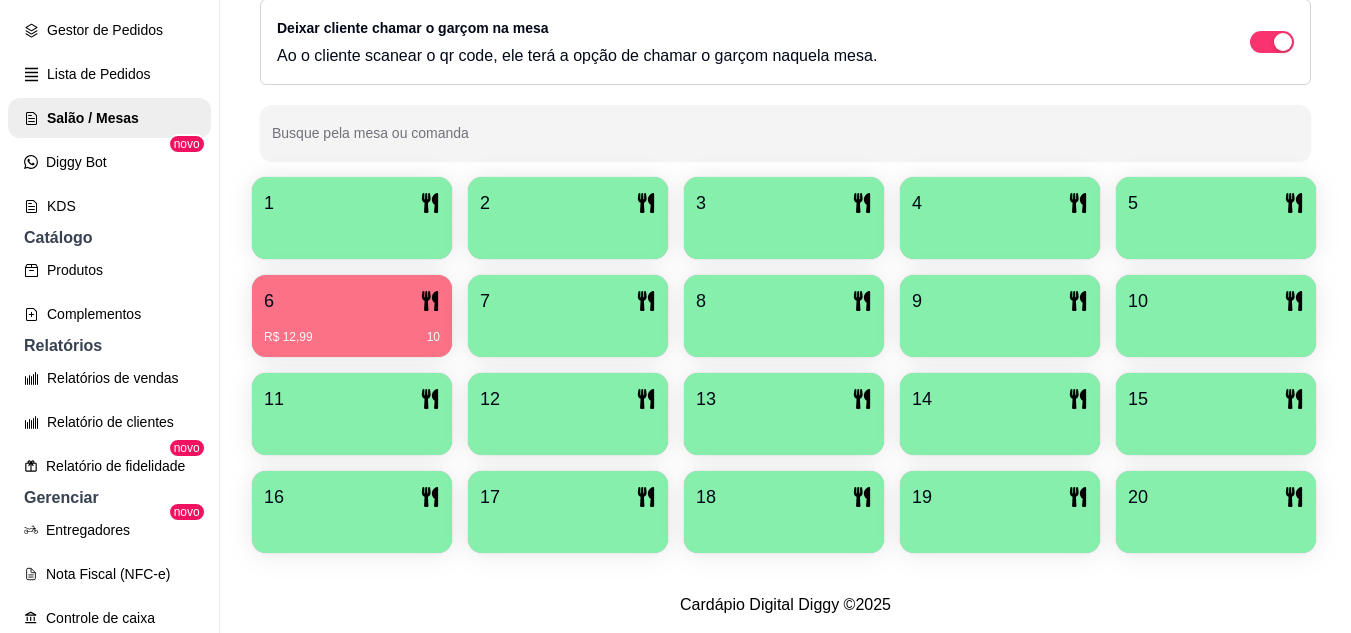 click on "R$ 12,99 10" at bounding box center (352, 330) 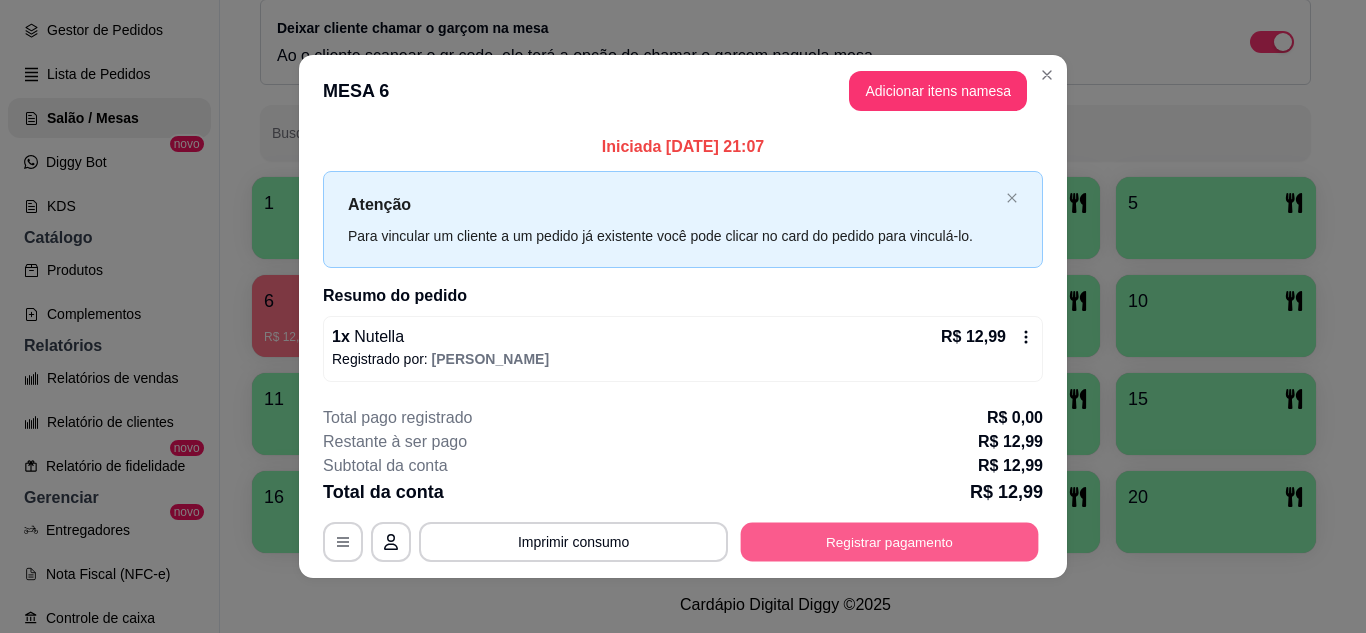 click on "Registrar pagamento" at bounding box center (890, 542) 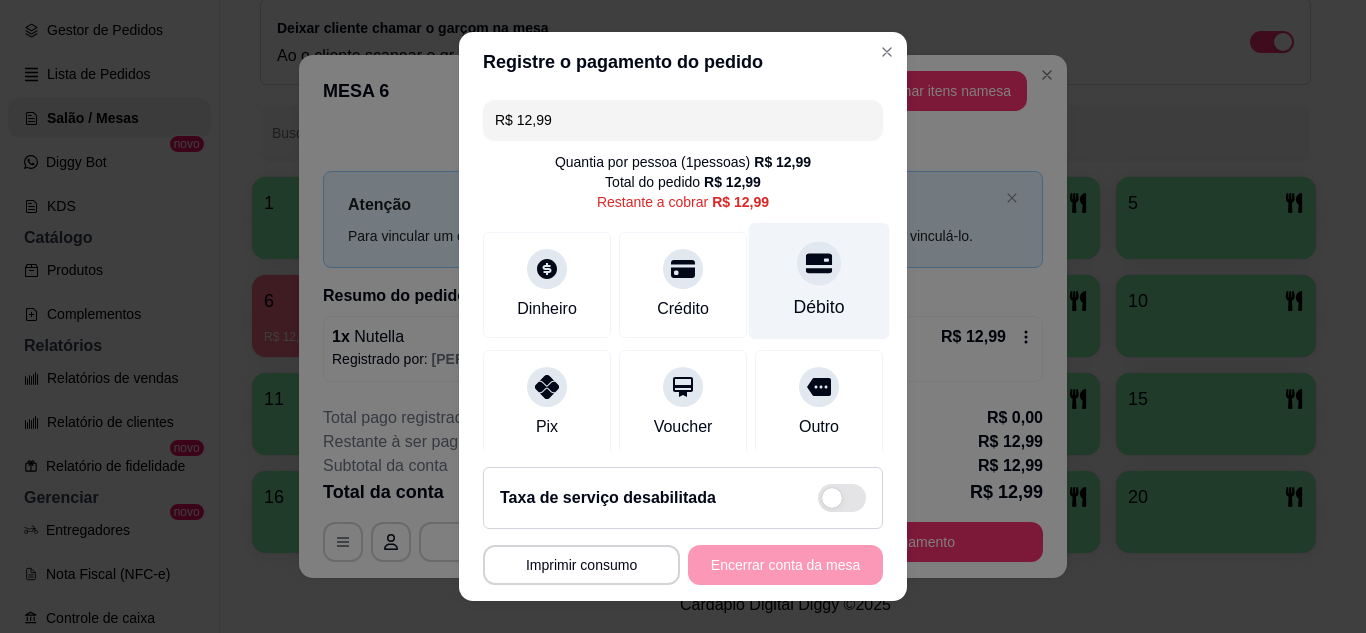 click on "Débito" at bounding box center [819, 280] 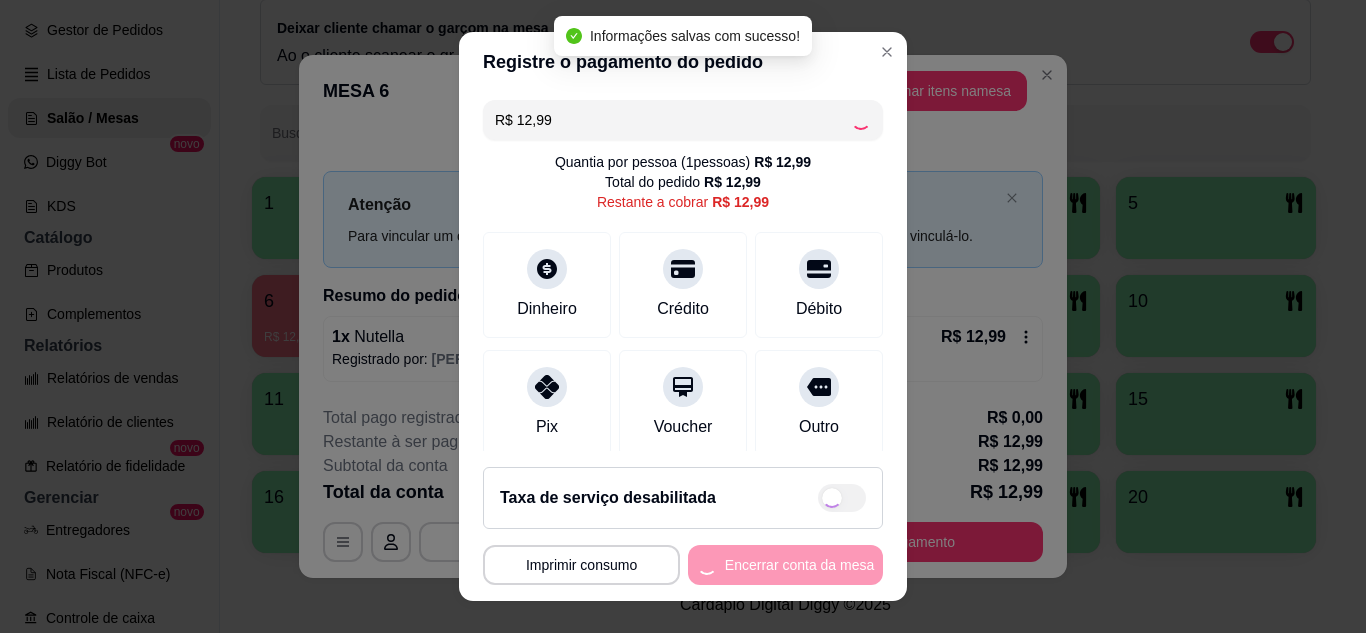 type on "R$ 0,00" 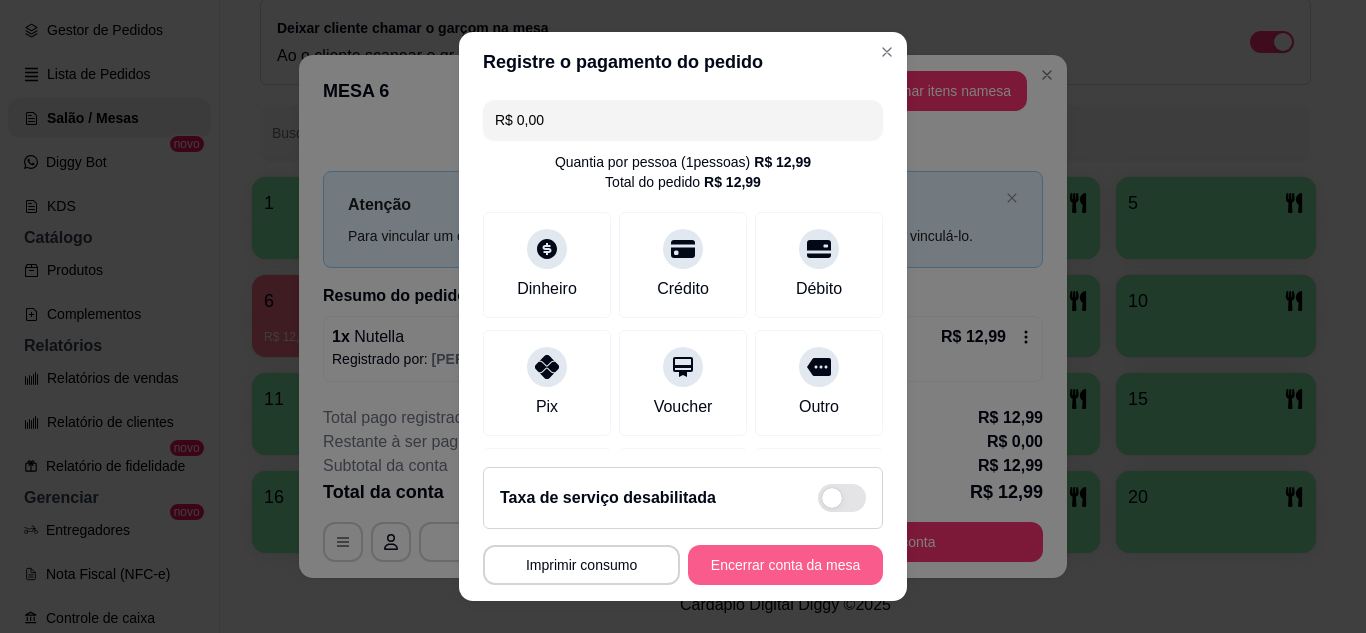 click on "Encerrar conta da mesa" at bounding box center (785, 565) 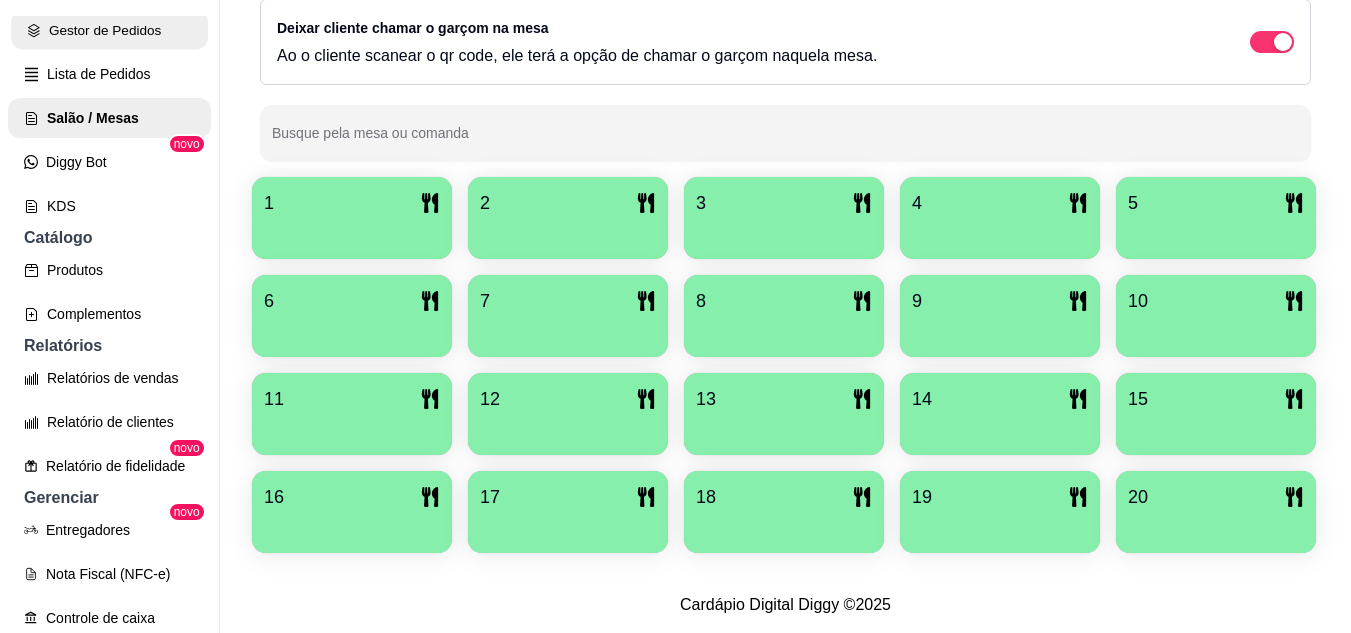 click on "Gestor de Pedidos" at bounding box center [109, 30] 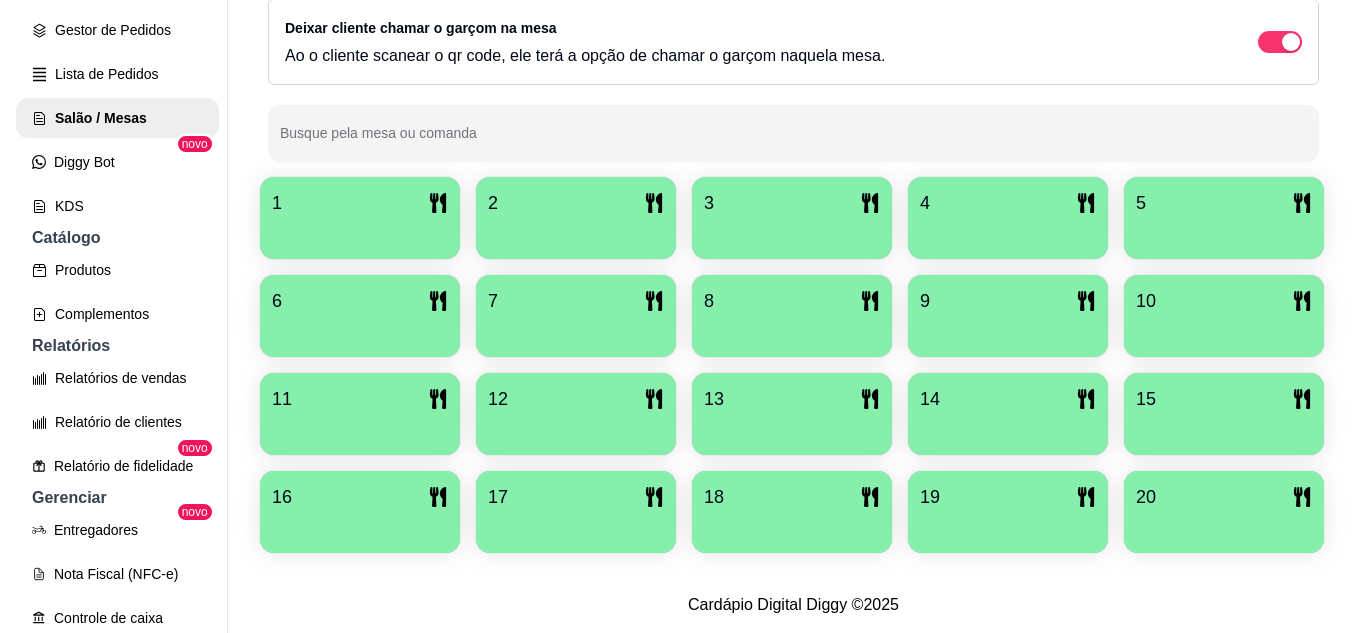 scroll, scrollTop: 0, scrollLeft: 0, axis: both 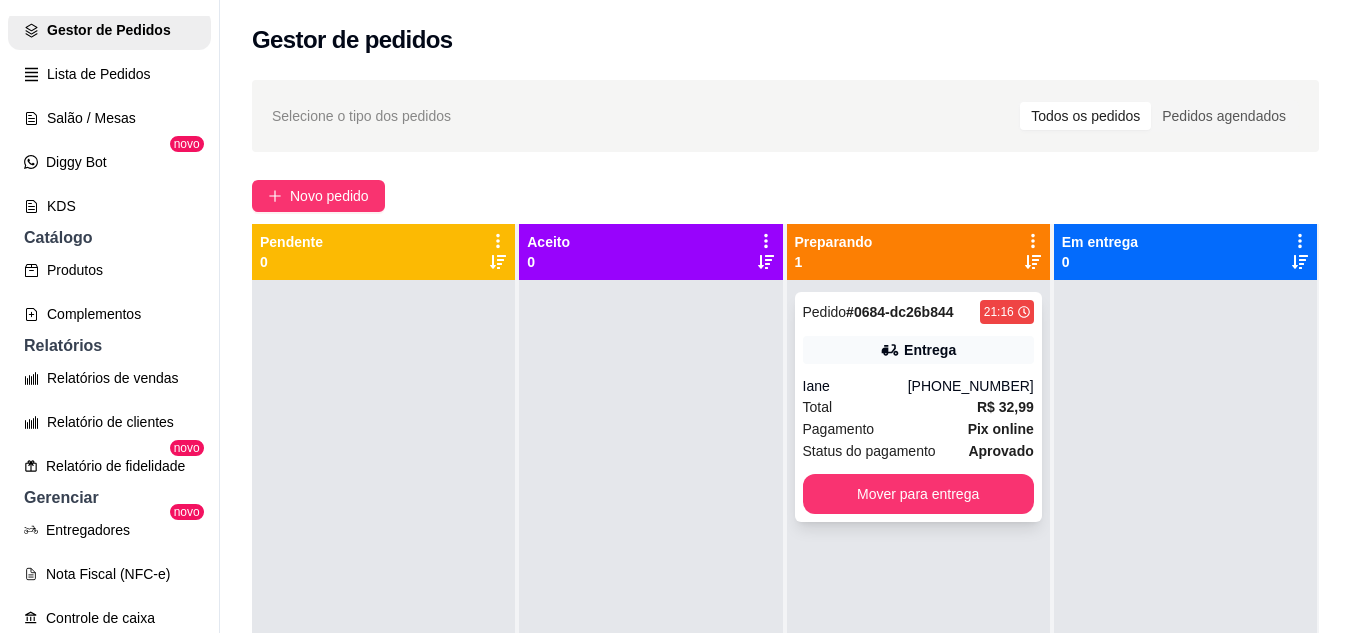 click on "Pedido  # 0684-dc26b844 21:16 Entrega Iane [PHONE_NUMBER] Total R$ 32,99 Pagamento Pix online Status do pagamento aprovado Mover para entrega" at bounding box center [918, 407] 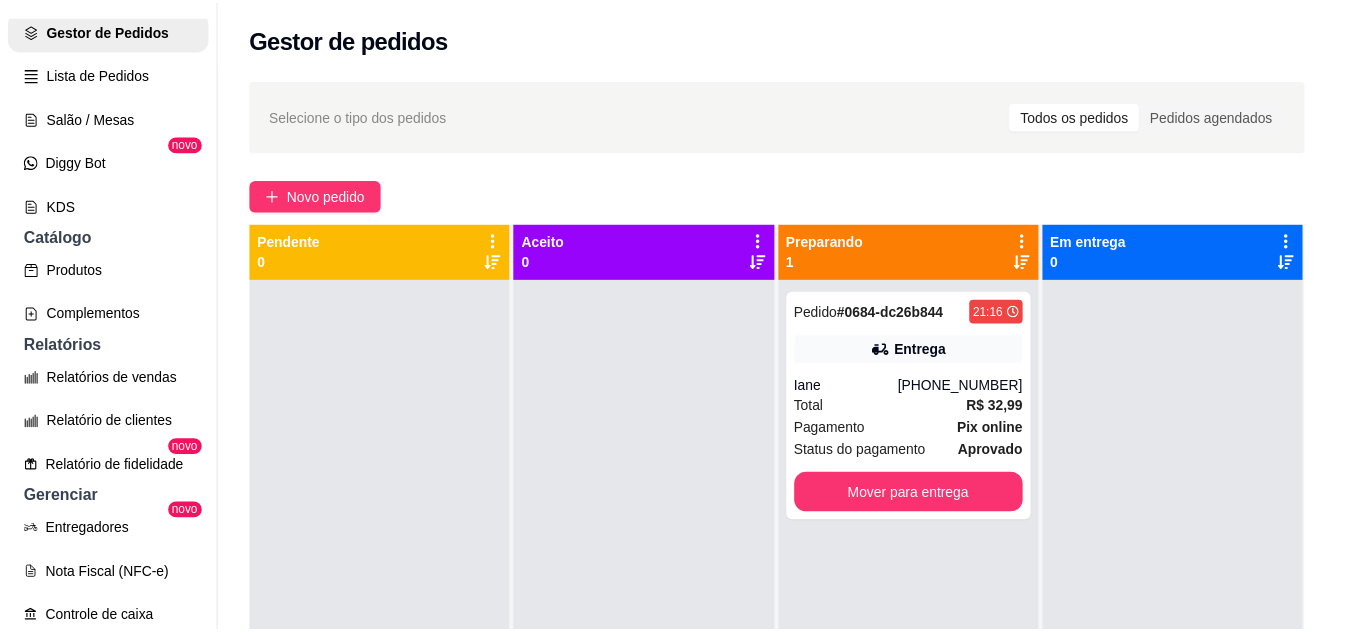 scroll, scrollTop: 100, scrollLeft: 0, axis: vertical 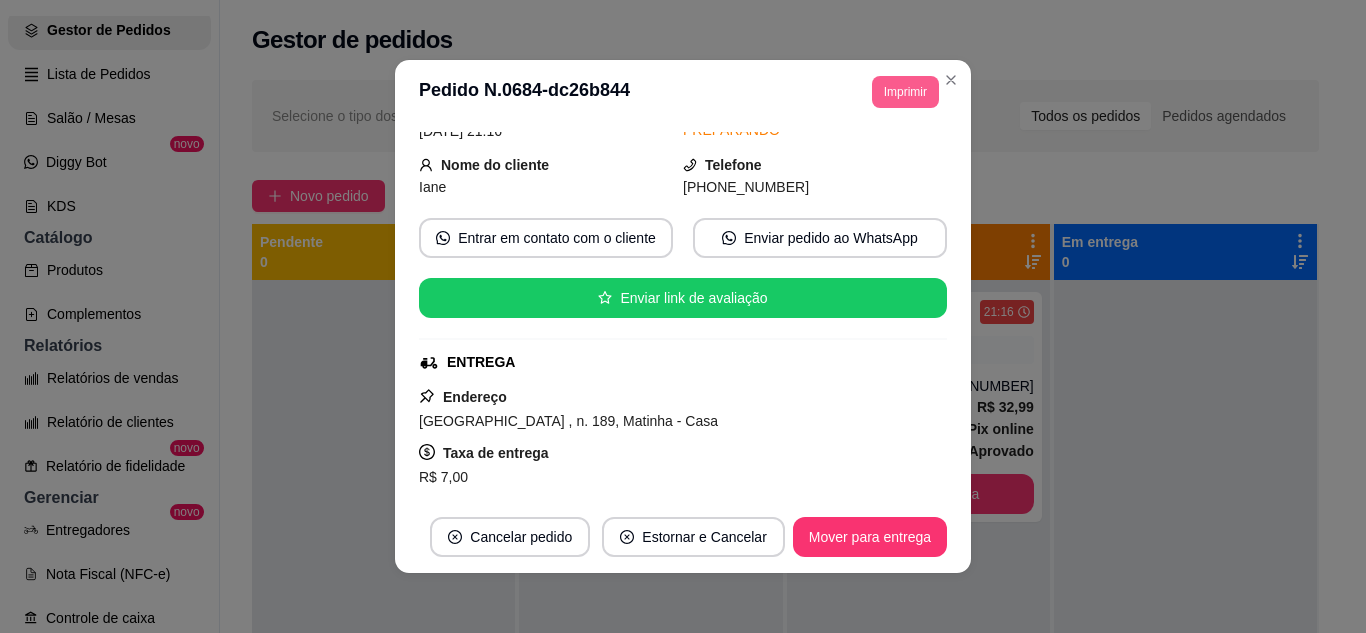 click on "Imprimir" at bounding box center [905, 92] 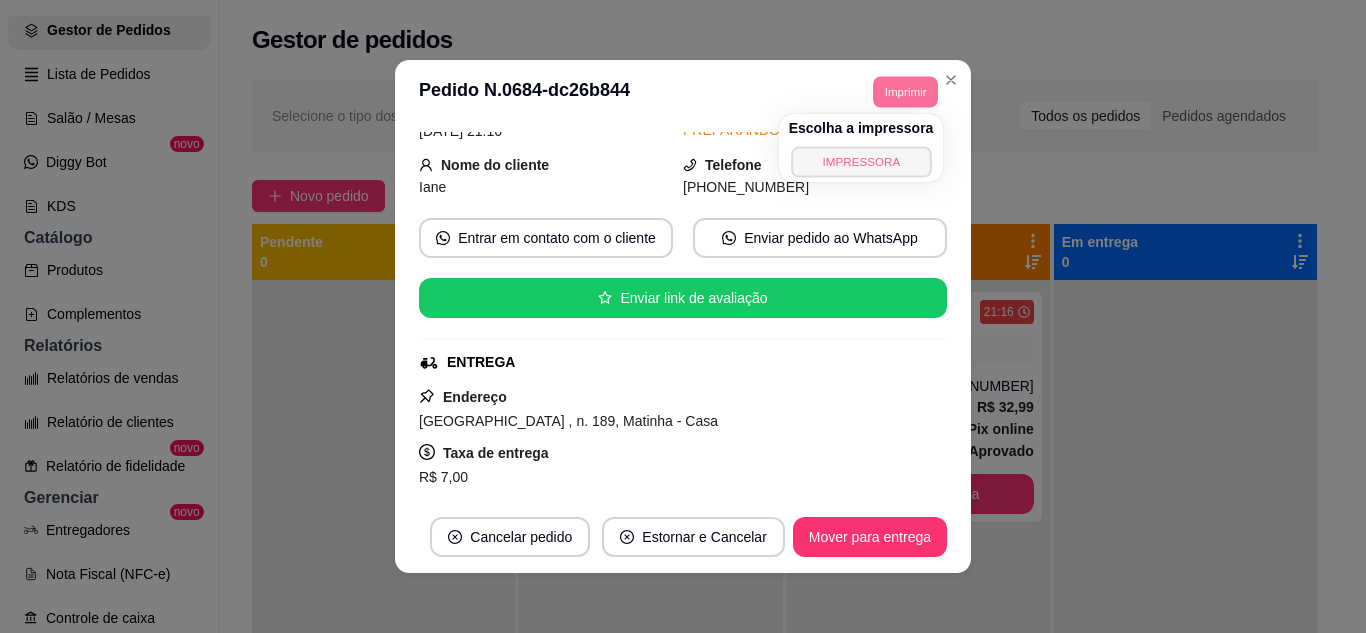 click on "IMPRESSORA" at bounding box center (861, 161) 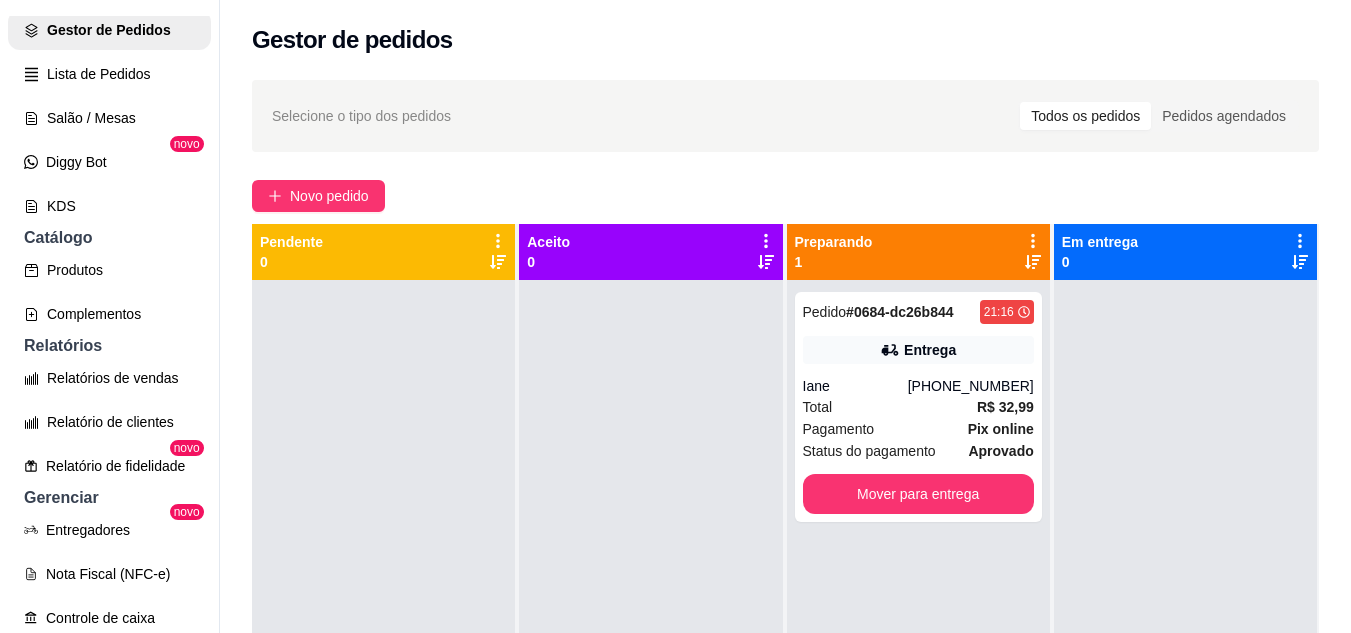 scroll, scrollTop: 32, scrollLeft: 0, axis: vertical 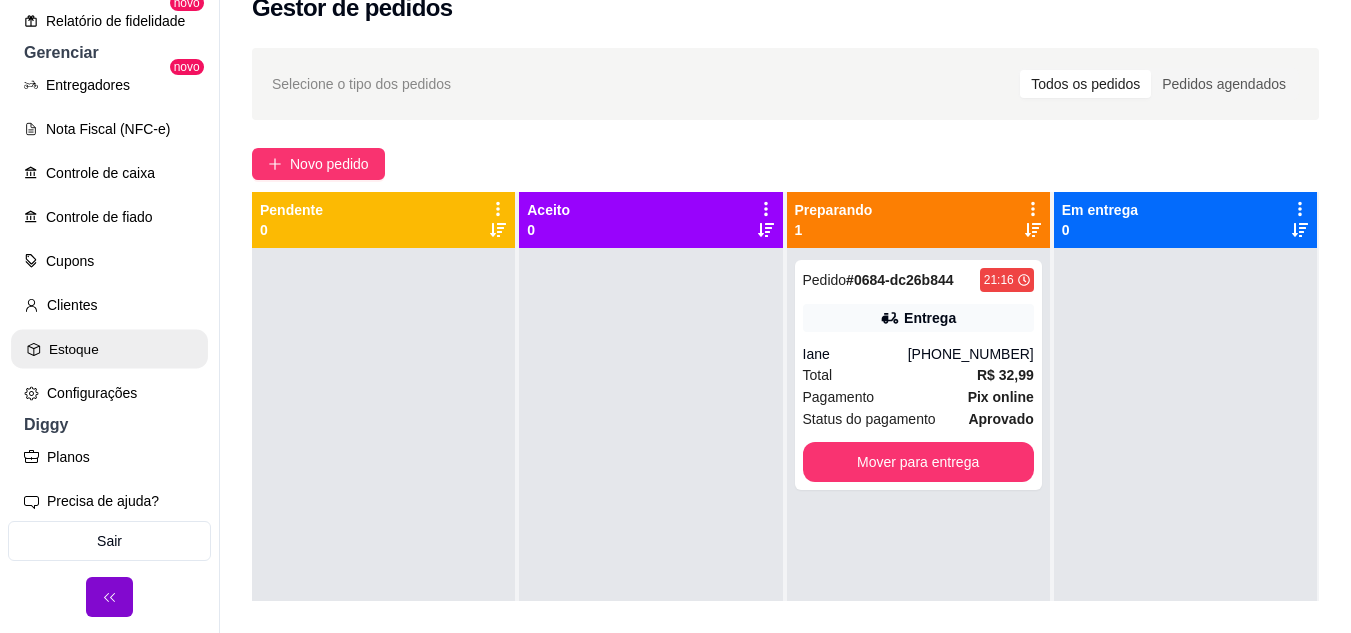 click on "Estoque" at bounding box center (109, 349) 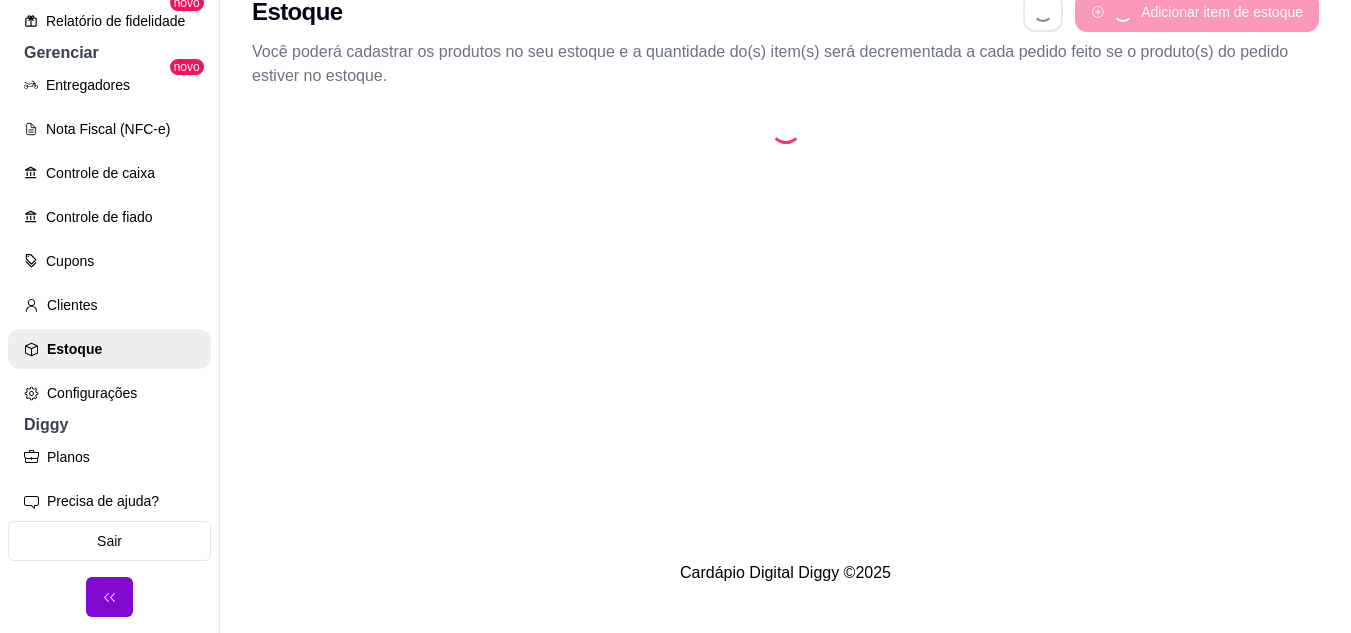 scroll, scrollTop: 0, scrollLeft: 0, axis: both 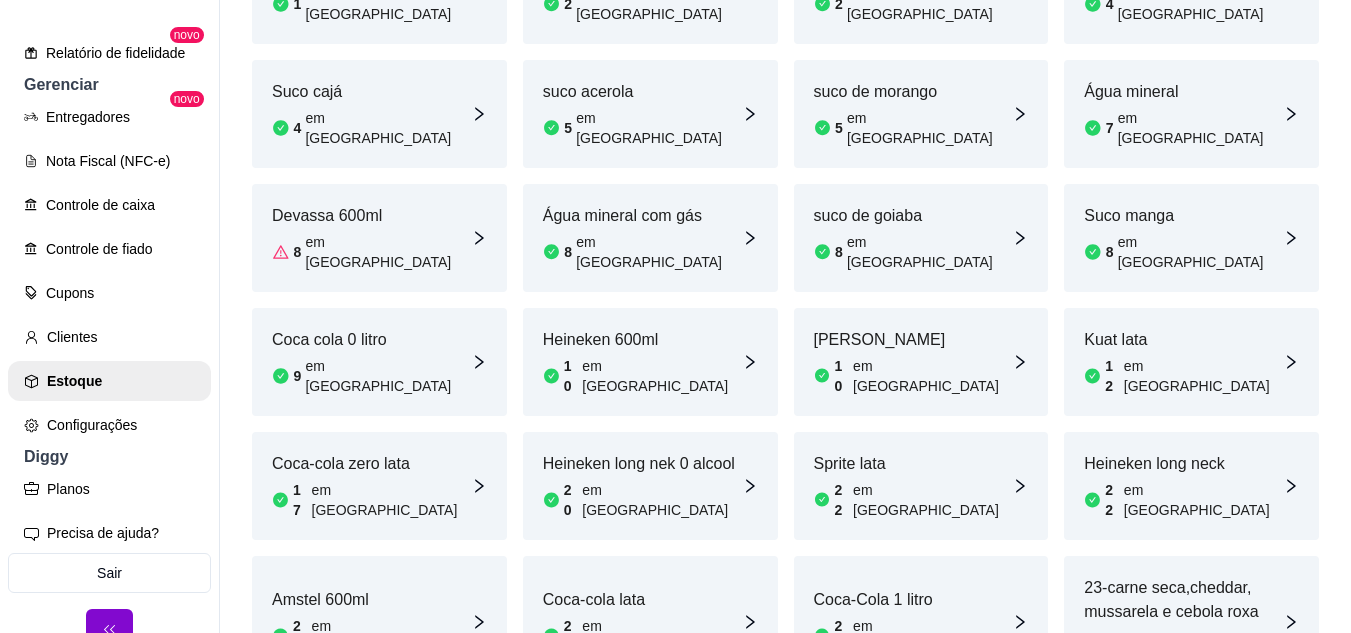 click on "23-carne seca,cheddar, mussarela e cebola roxa" at bounding box center [1183, 600] 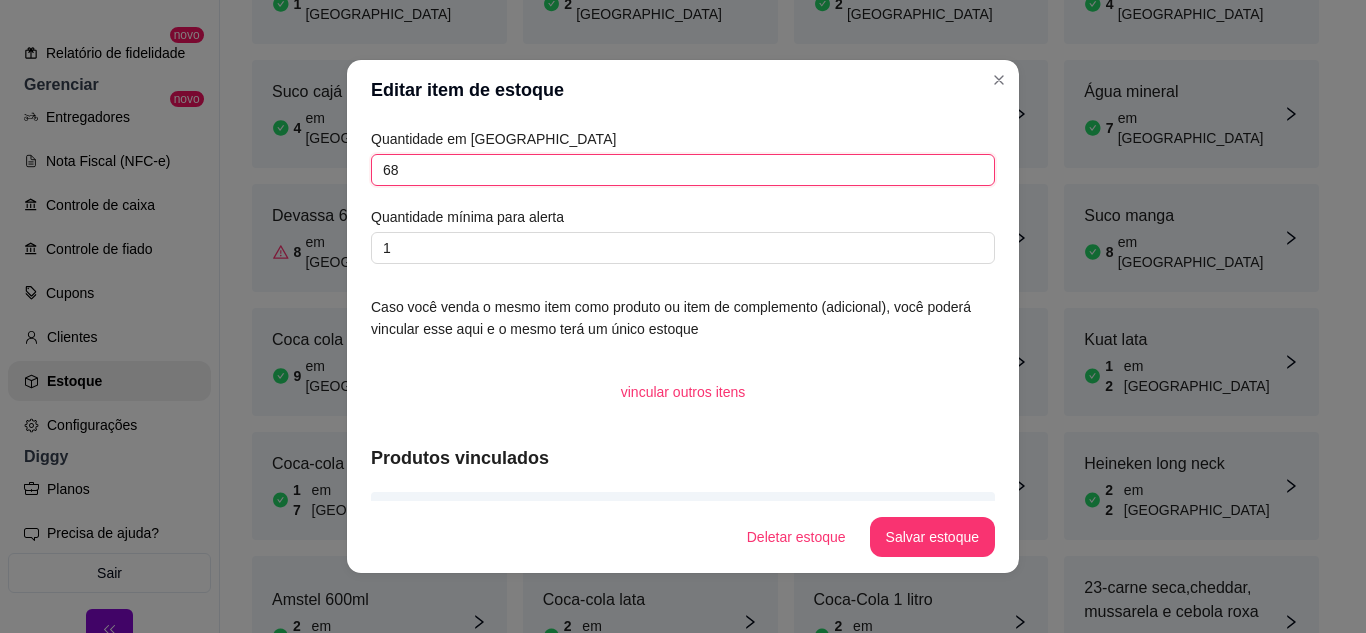 click on "68" at bounding box center [683, 170] 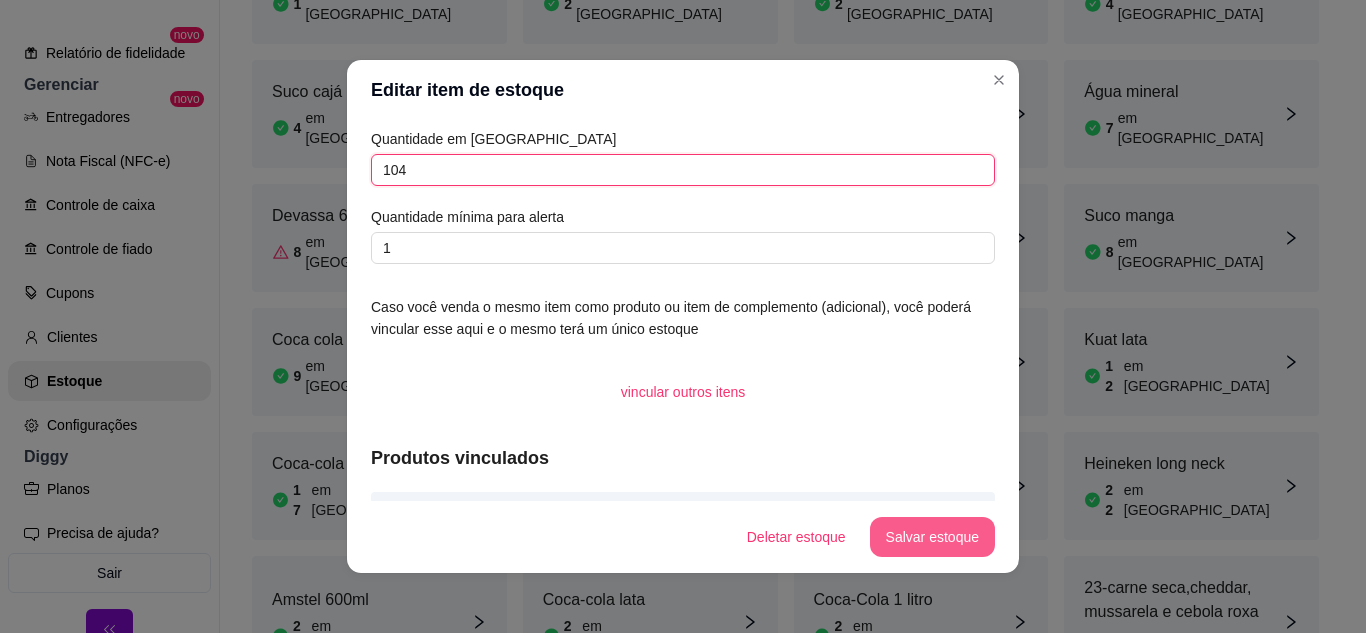 type on "104" 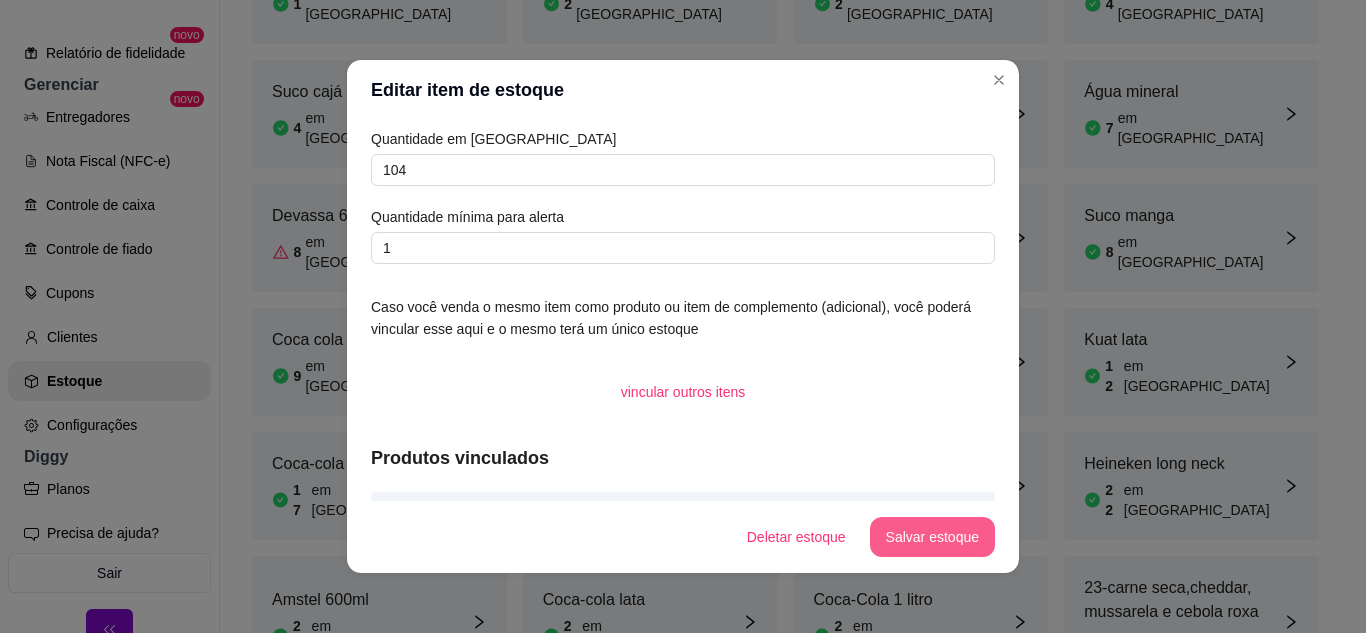 click on "Salvar estoque" at bounding box center [932, 537] 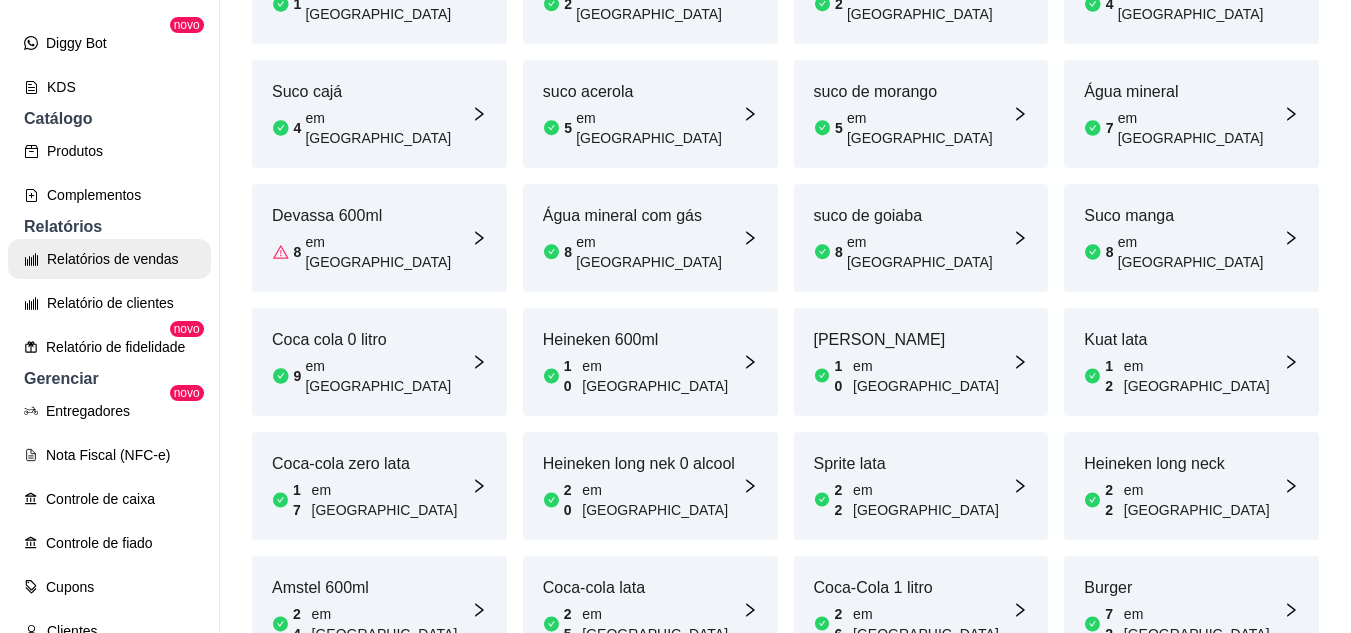 scroll, scrollTop: 237, scrollLeft: 0, axis: vertical 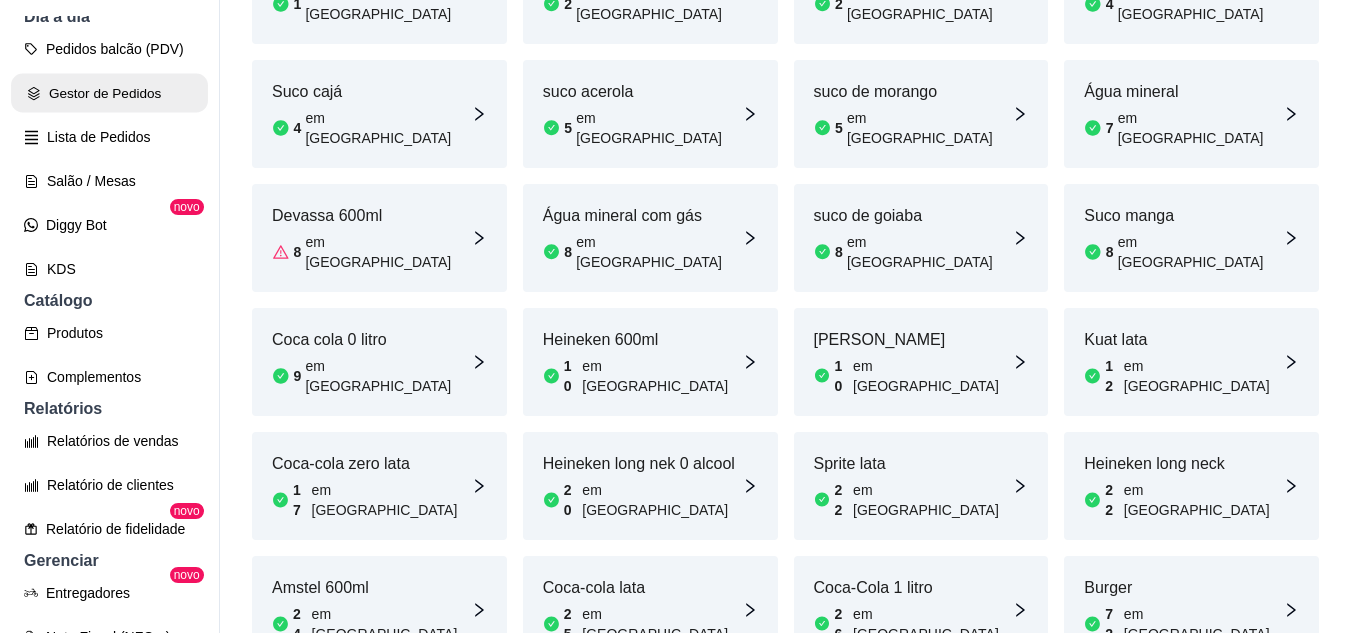 click on "Gestor de Pedidos" at bounding box center (109, 93) 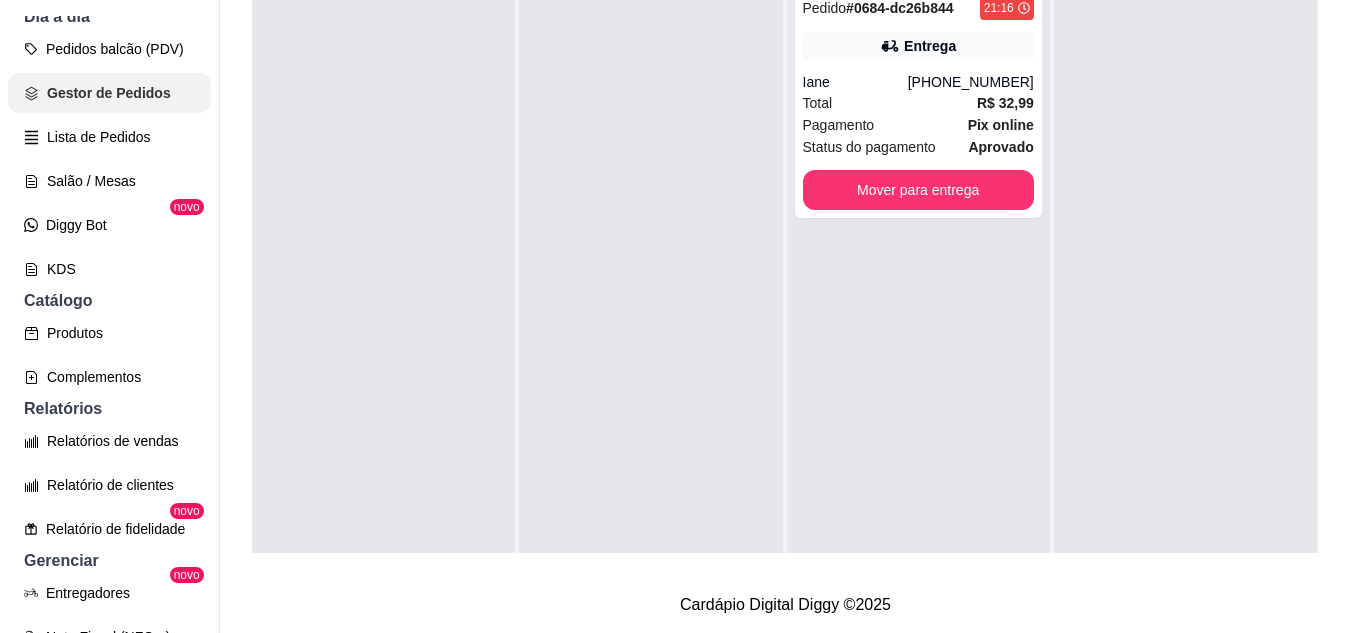 scroll, scrollTop: 0, scrollLeft: 0, axis: both 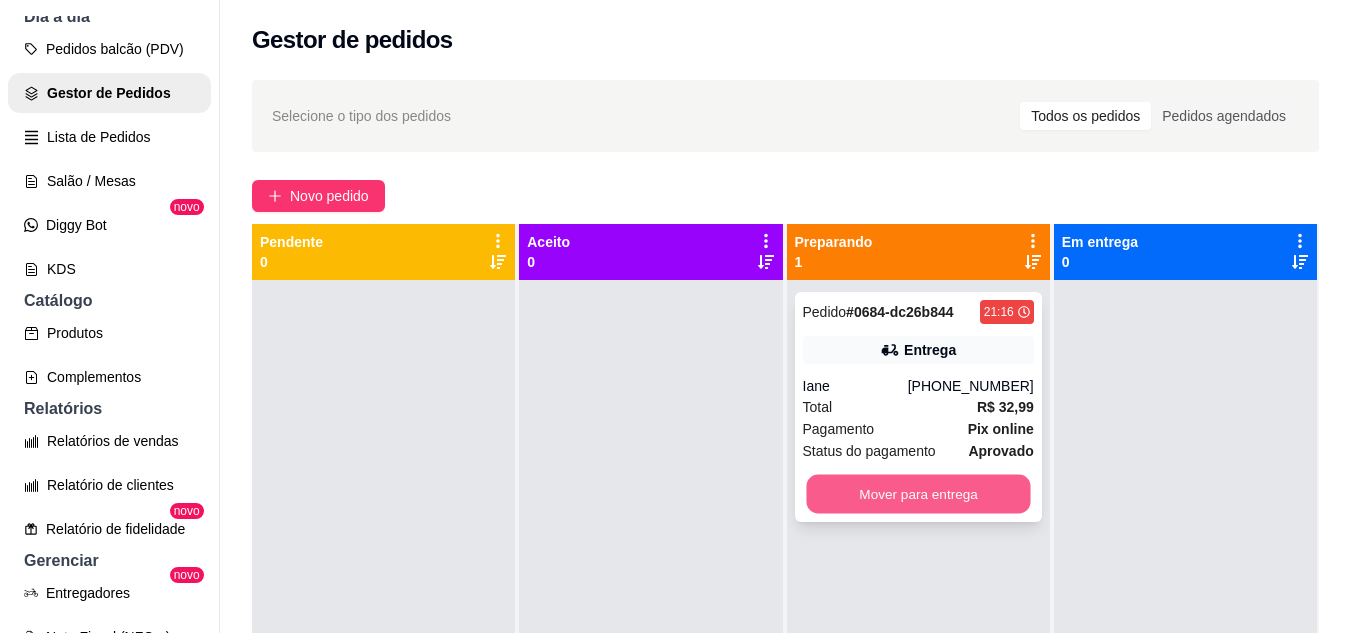 click on "Mover para entrega" at bounding box center (918, 494) 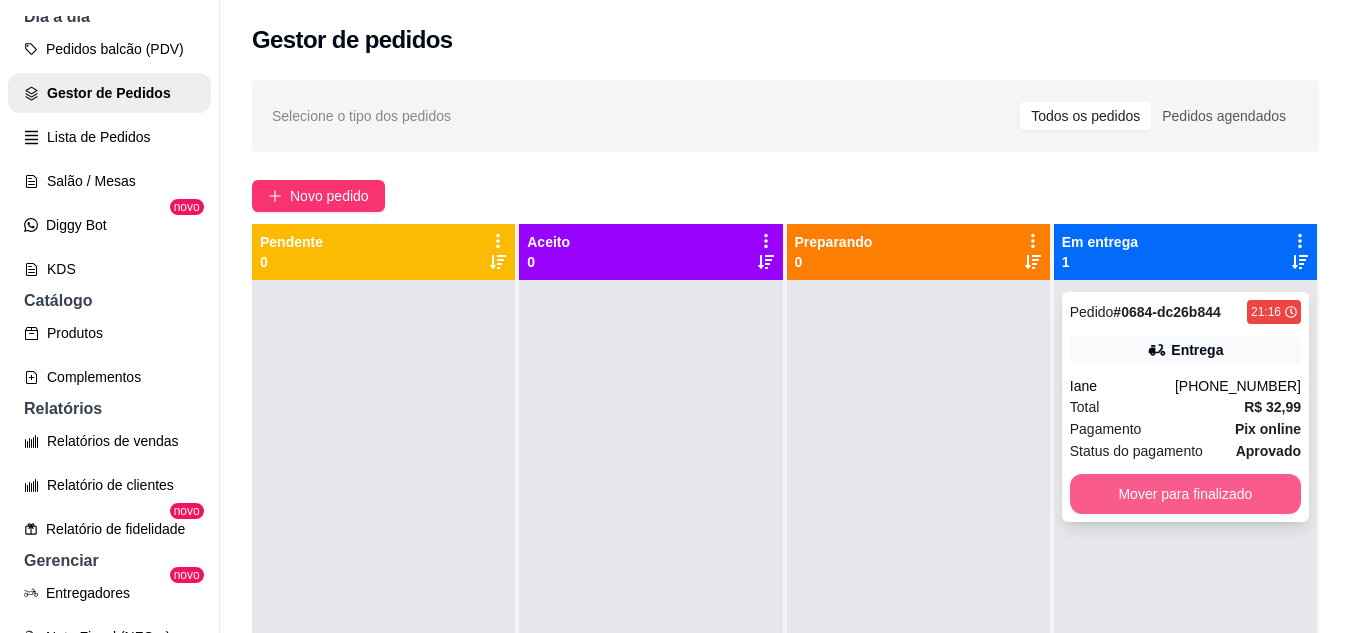 click on "Mover para finalizado" at bounding box center (1185, 494) 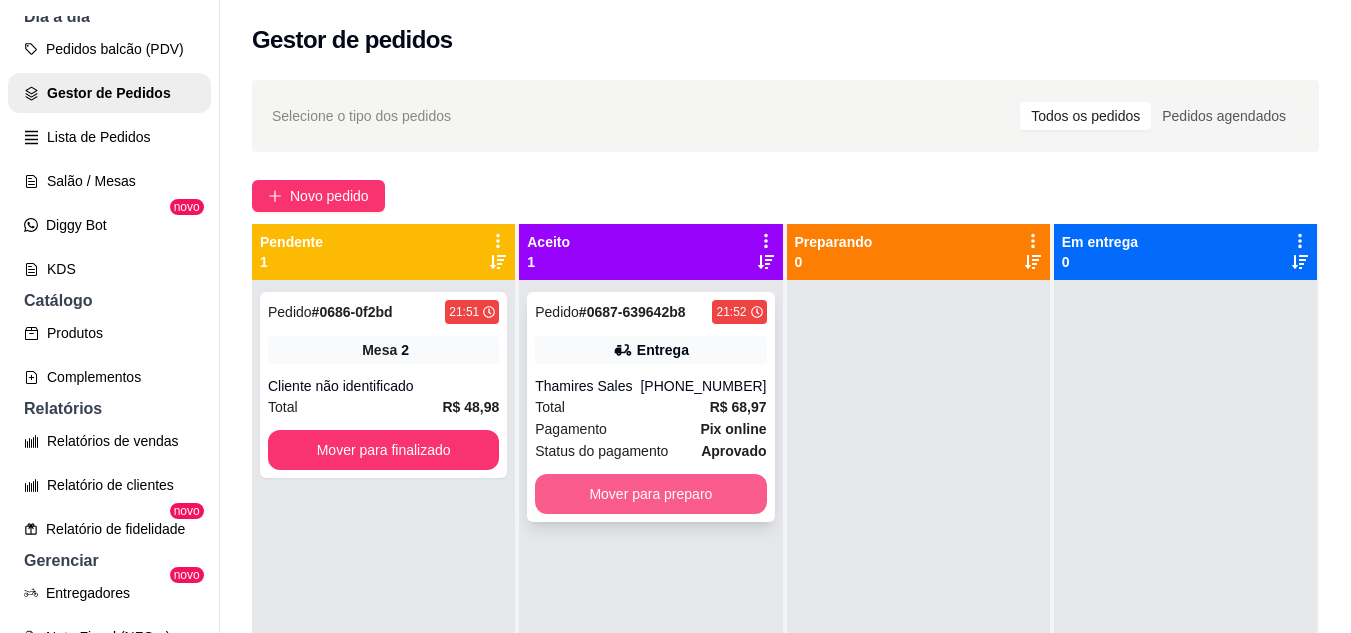 click on "Mover para preparo" at bounding box center (650, 494) 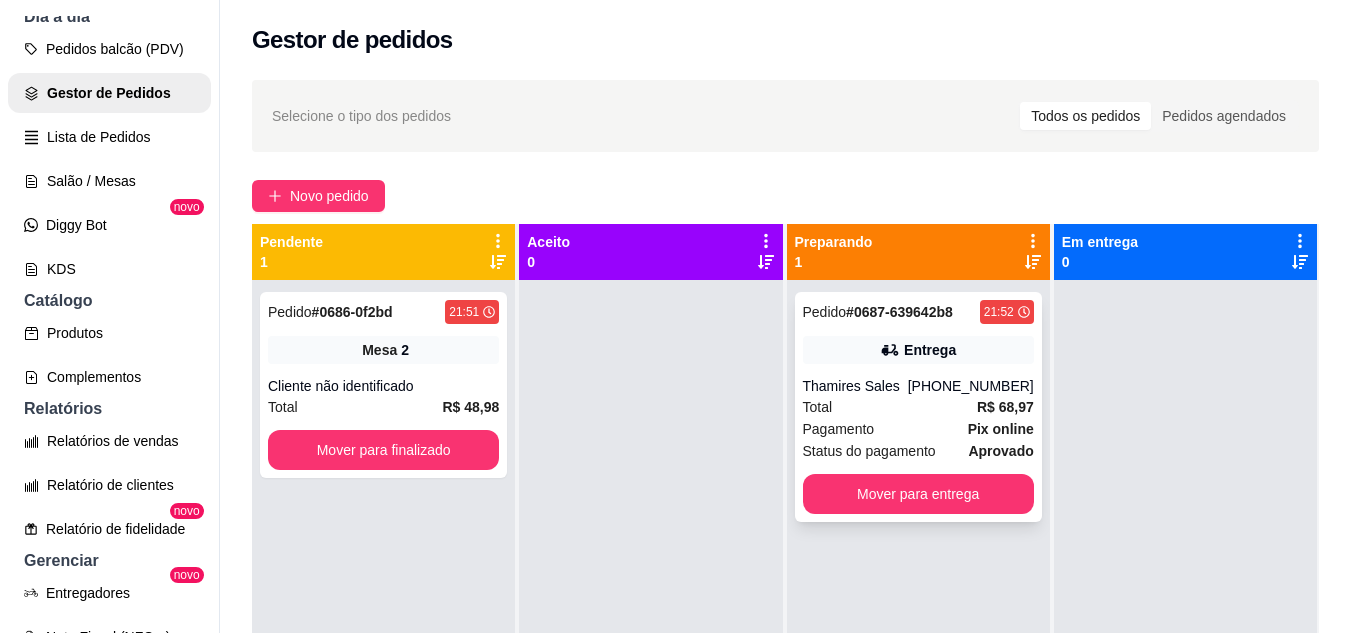 click on "Total R$ 68,97" at bounding box center (918, 407) 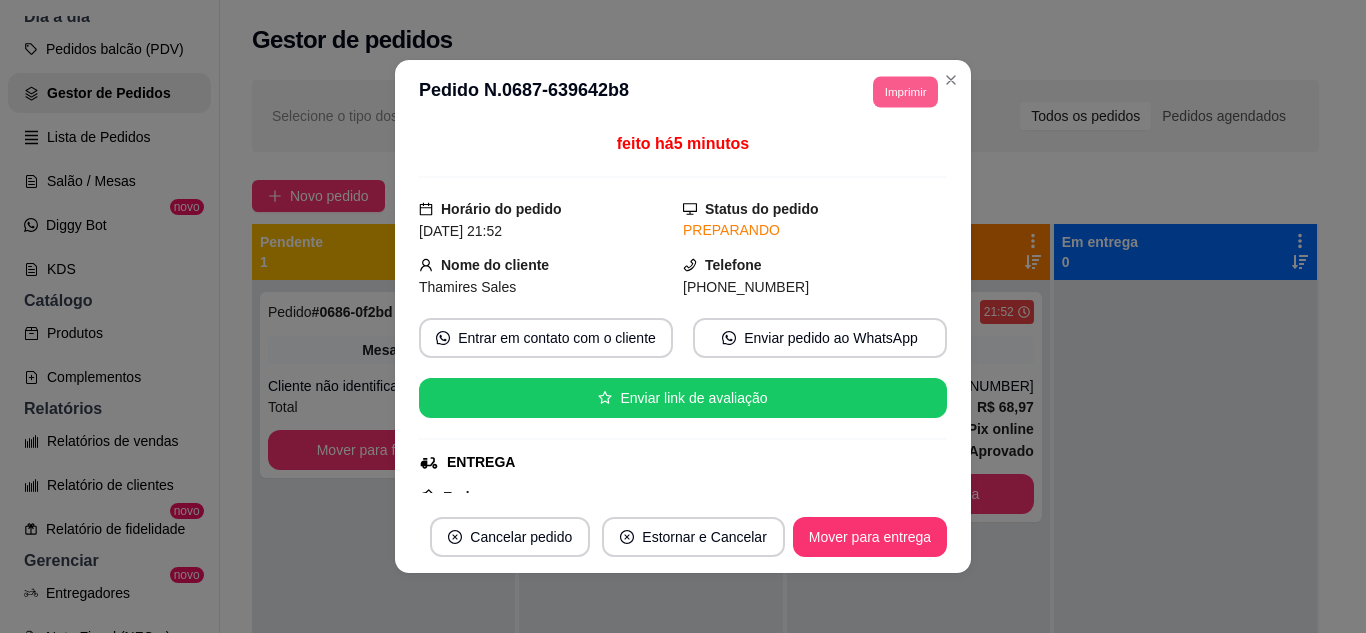 click on "Imprimir" at bounding box center [905, 91] 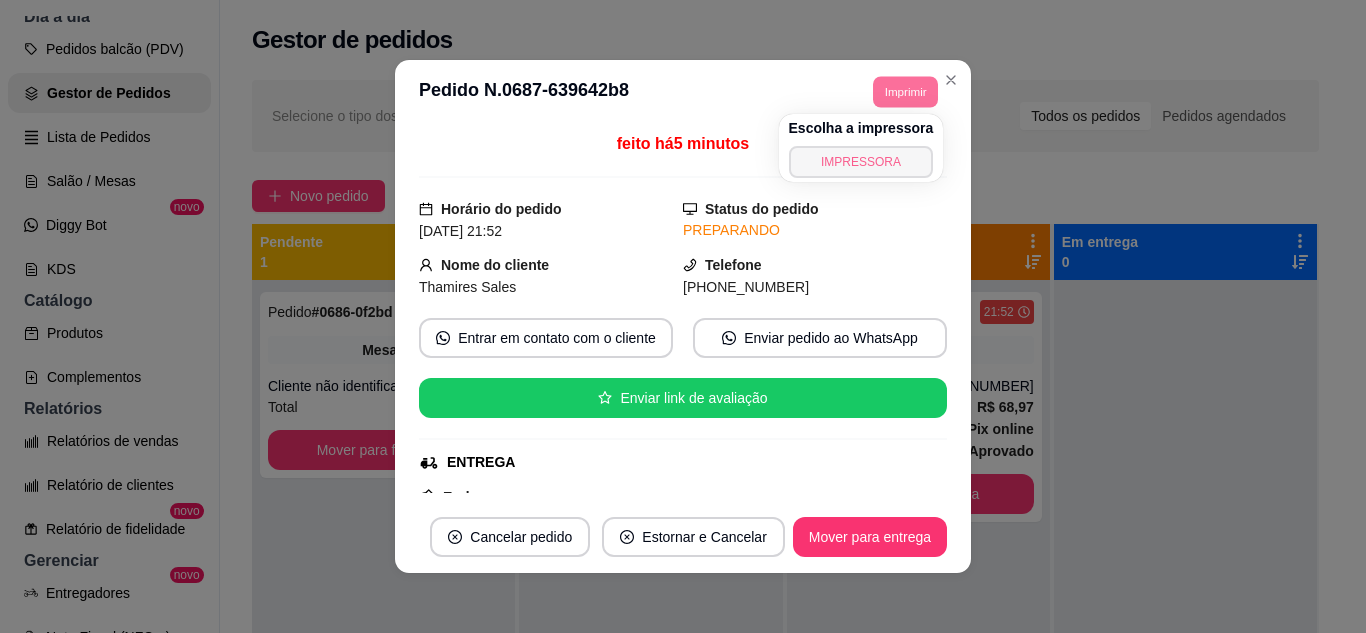 click on "IMPRESSORA" at bounding box center [861, 162] 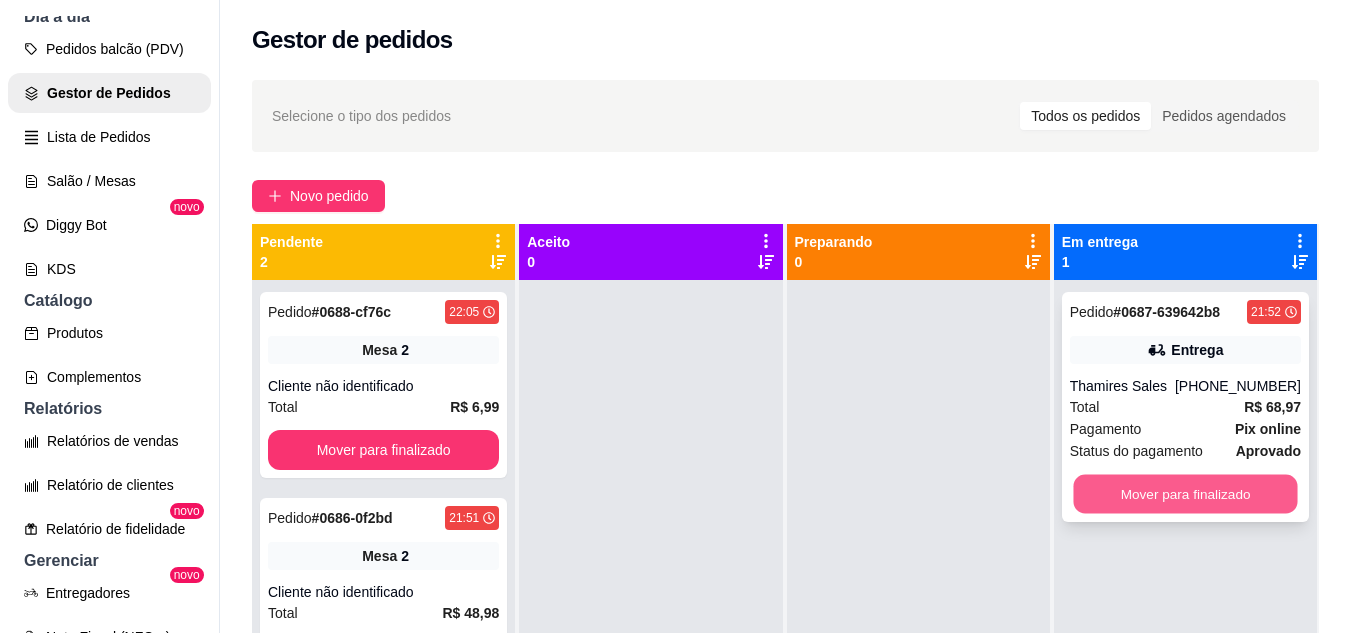click on "Mover para finalizado" at bounding box center [1185, 494] 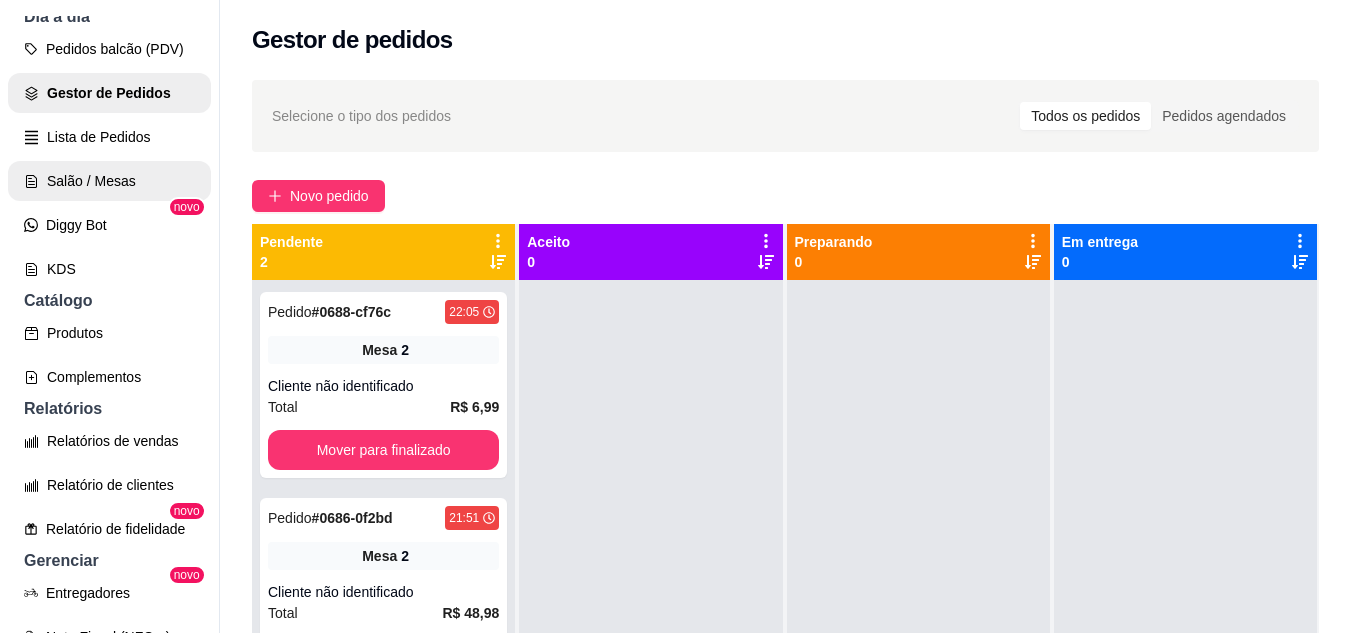 click on "Salão / Mesas" at bounding box center (109, 181) 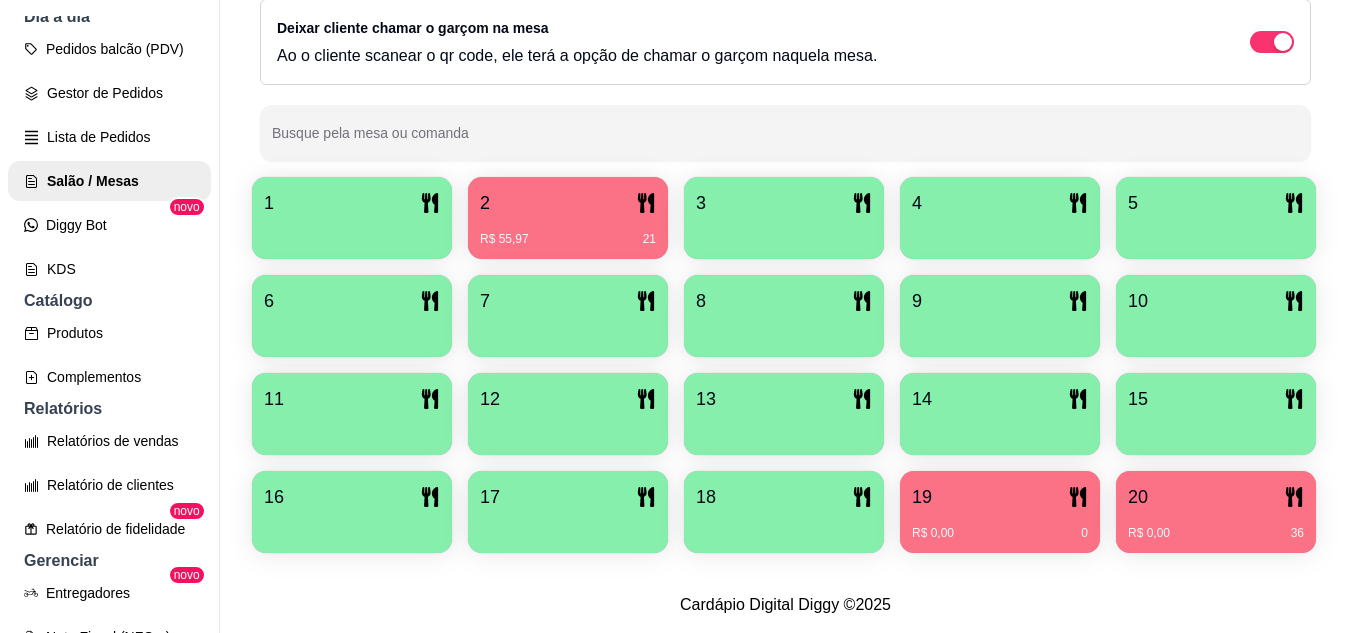 scroll, scrollTop: 425, scrollLeft: 0, axis: vertical 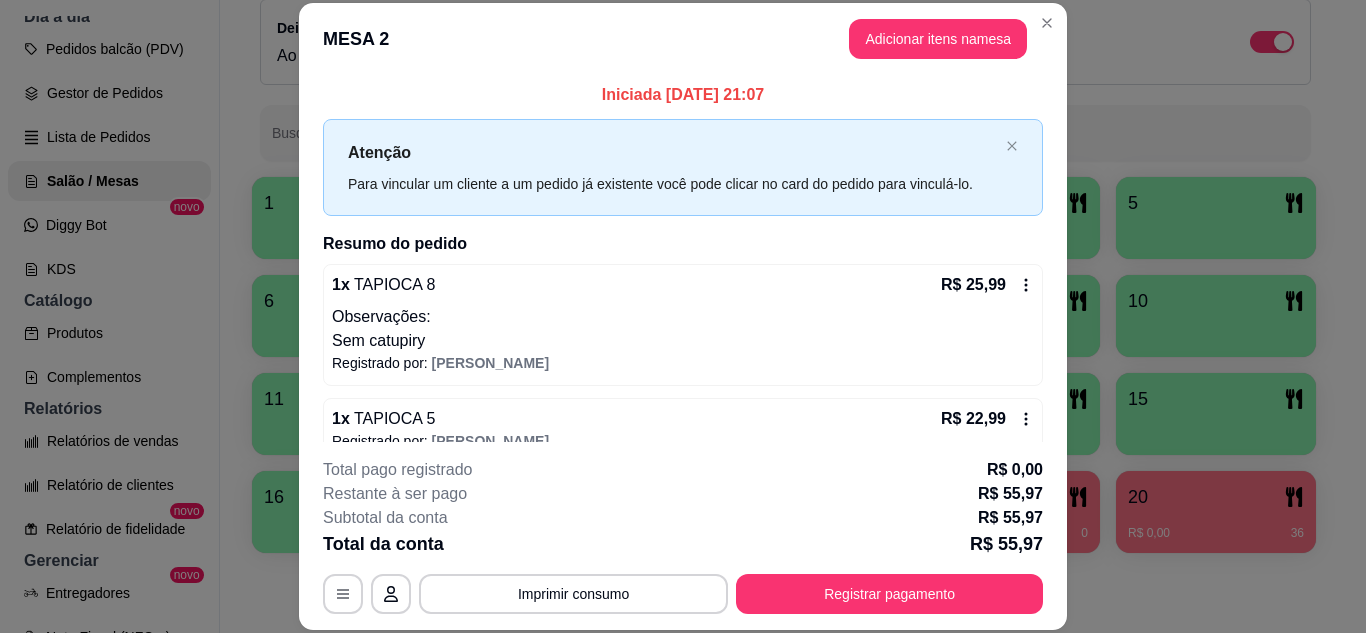 click on "**********" at bounding box center [683, 536] 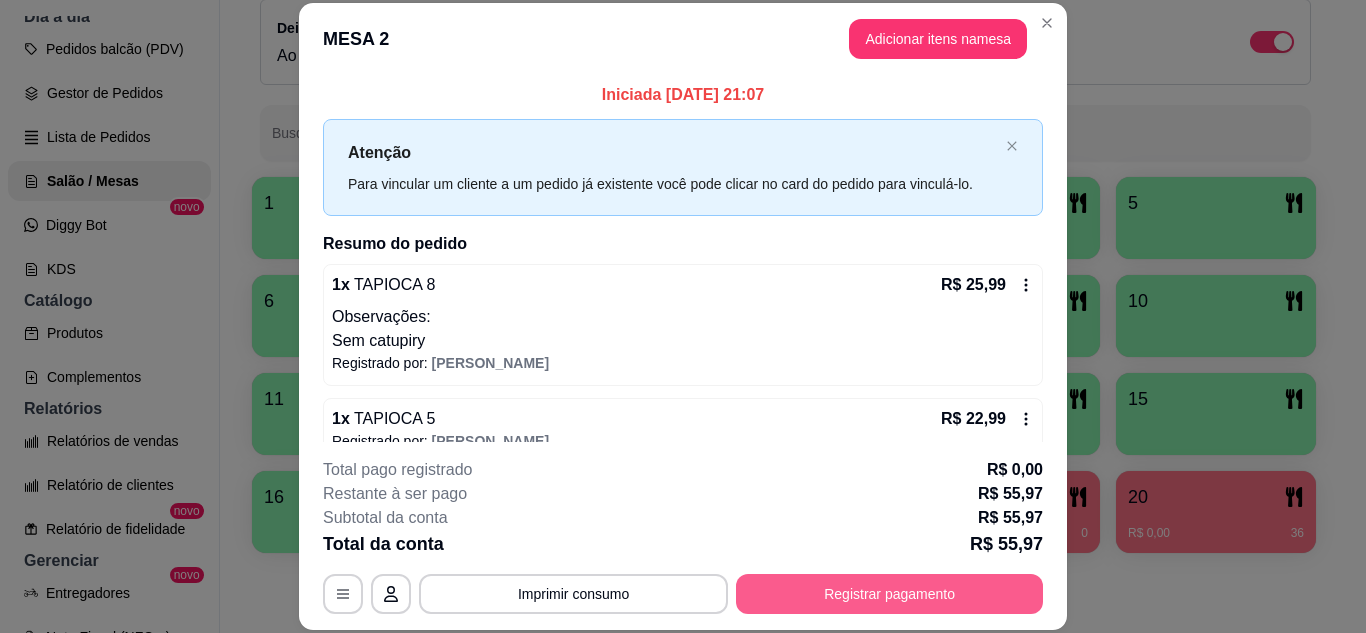 click on "Registrar pagamento" at bounding box center (889, 594) 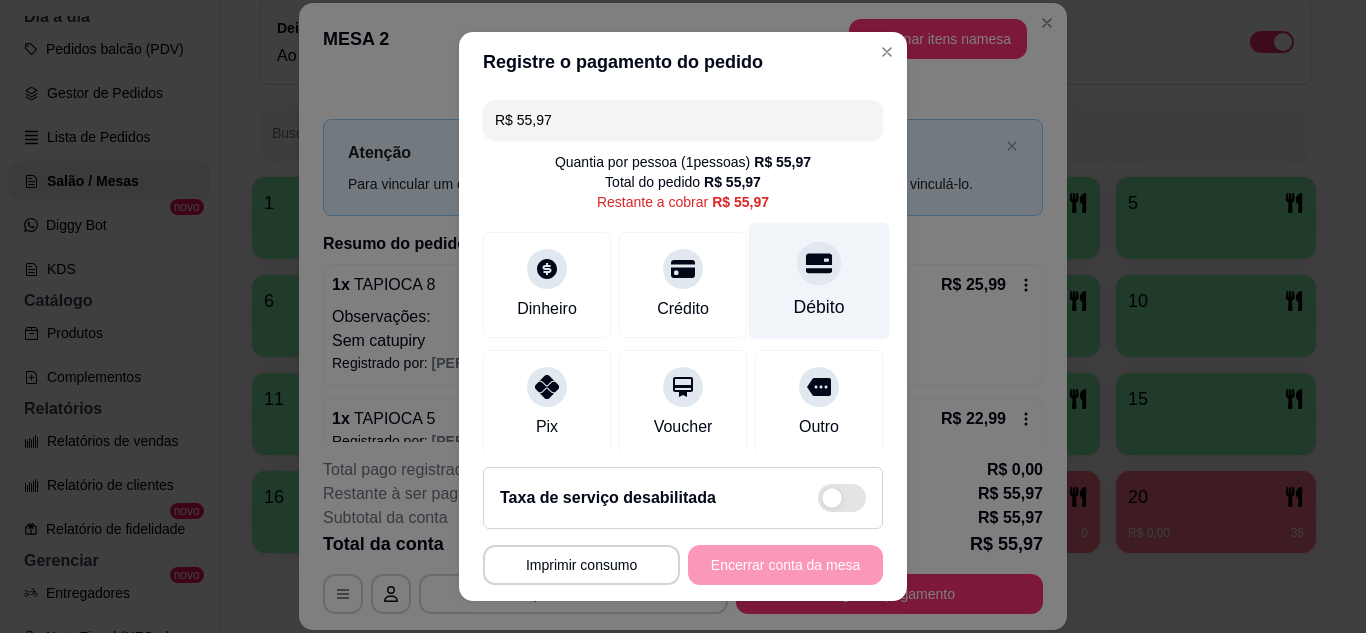 click on "Débito" at bounding box center (819, 280) 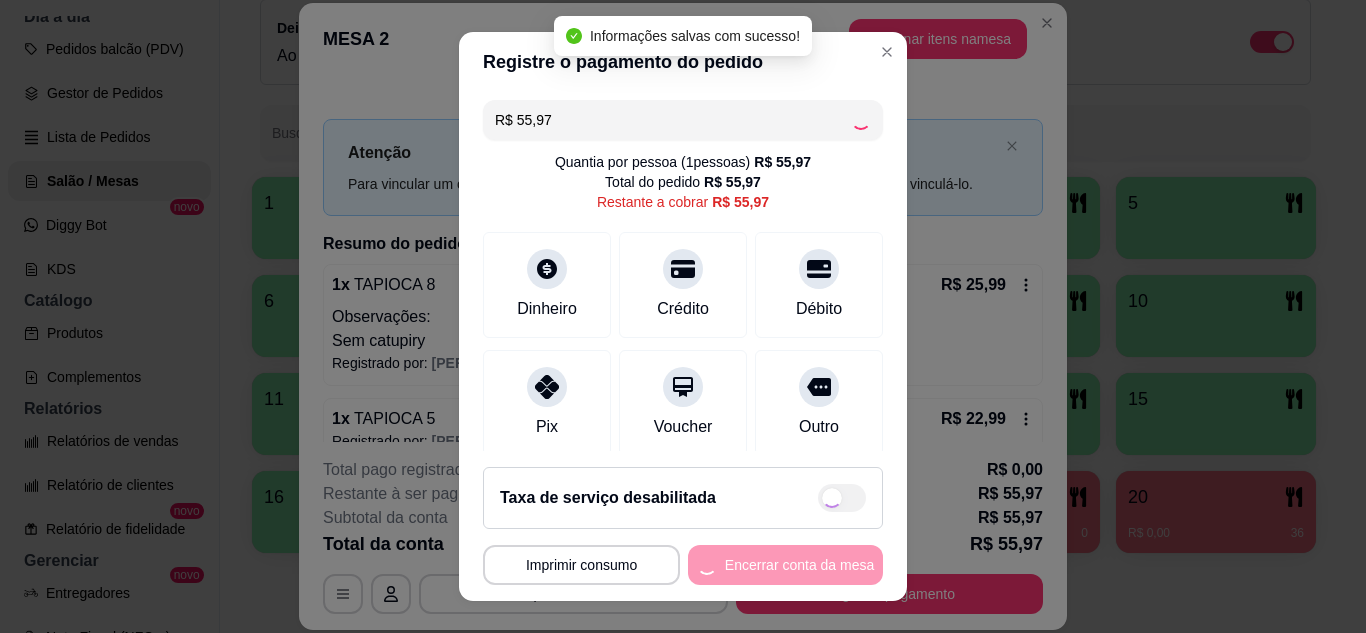 type on "R$ 0,00" 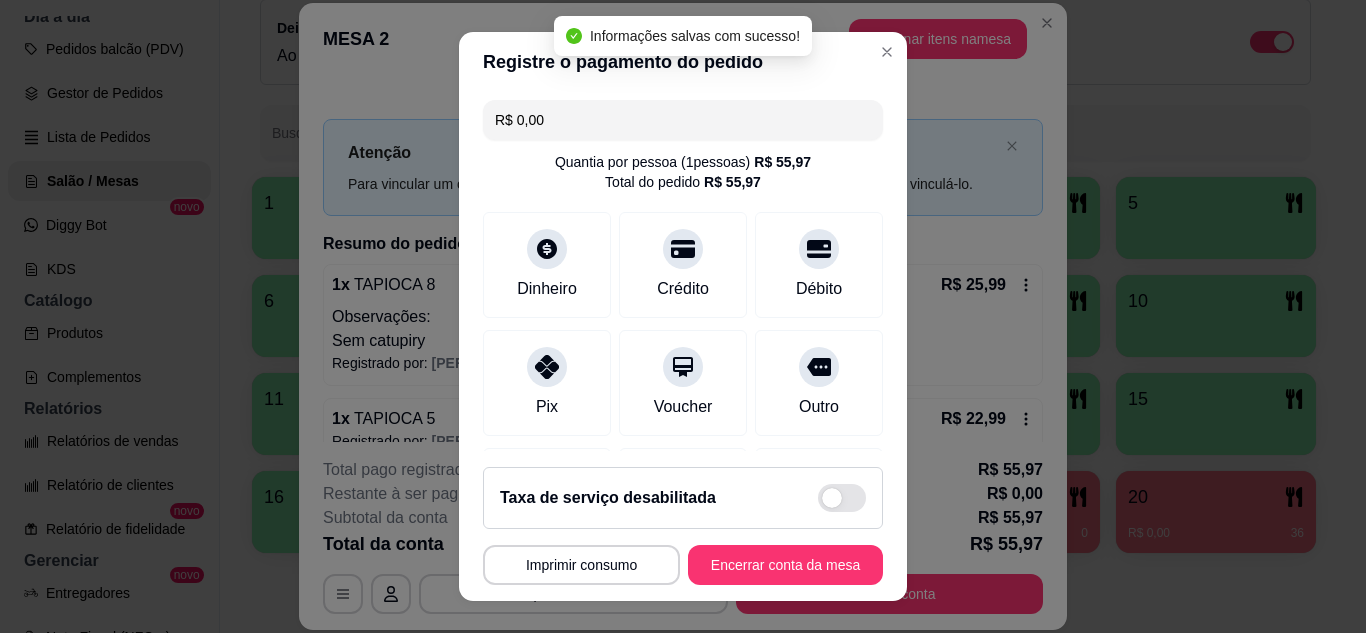 click on "**********" at bounding box center (683, 526) 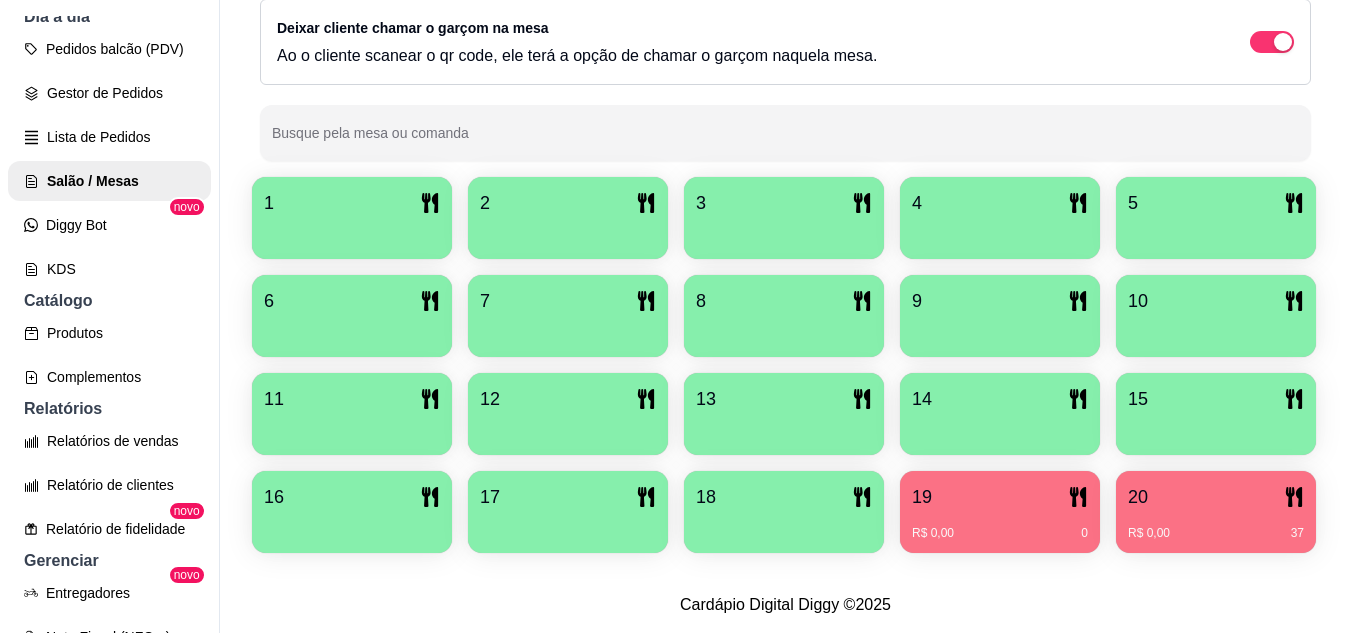 click on "20 R$ 0,00 37" at bounding box center [1216, 512] 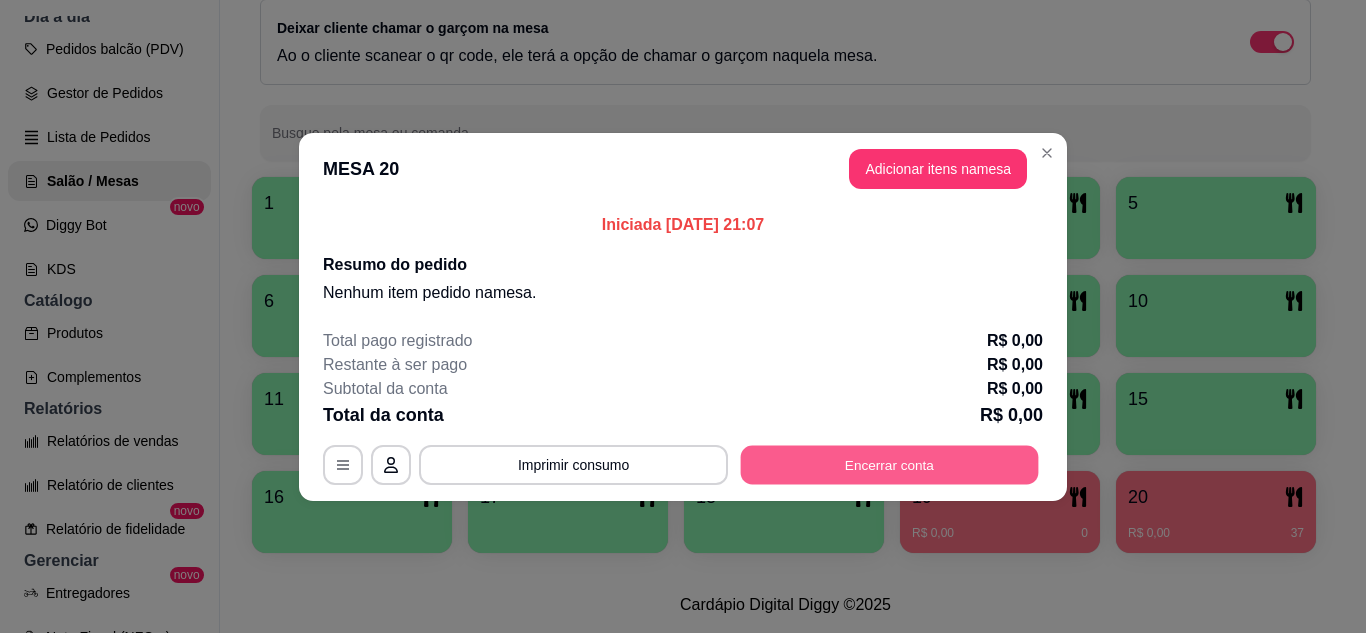click on "Encerrar conta" at bounding box center [890, 464] 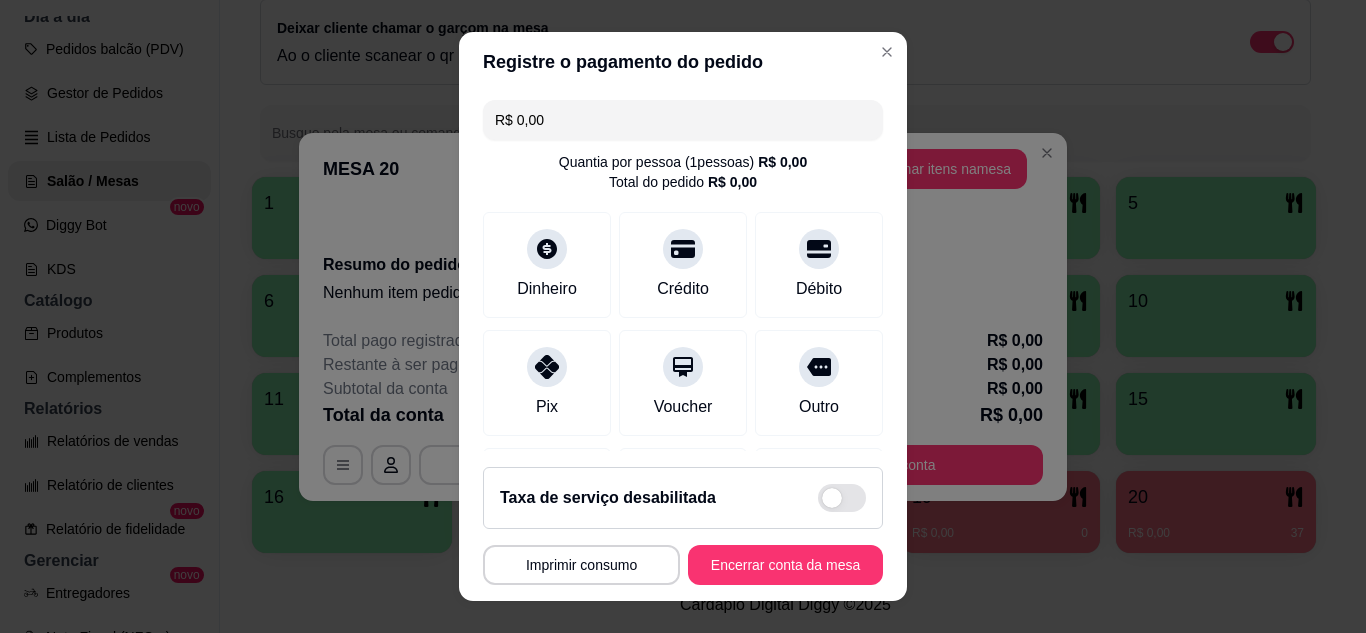 click on "Taxa de serviço   desabilitada MESA  20 Tempo de permanência:   37  minutos Cod. Segurança:   6965 Qtd. de Pedidos:   0 Clientes da mesa:   ** CONSUMO ** ** TOTAL ** Subtotal 0,00 Total 0,00 Imprimir consumo Encerrar conta da mesa" at bounding box center (683, 526) 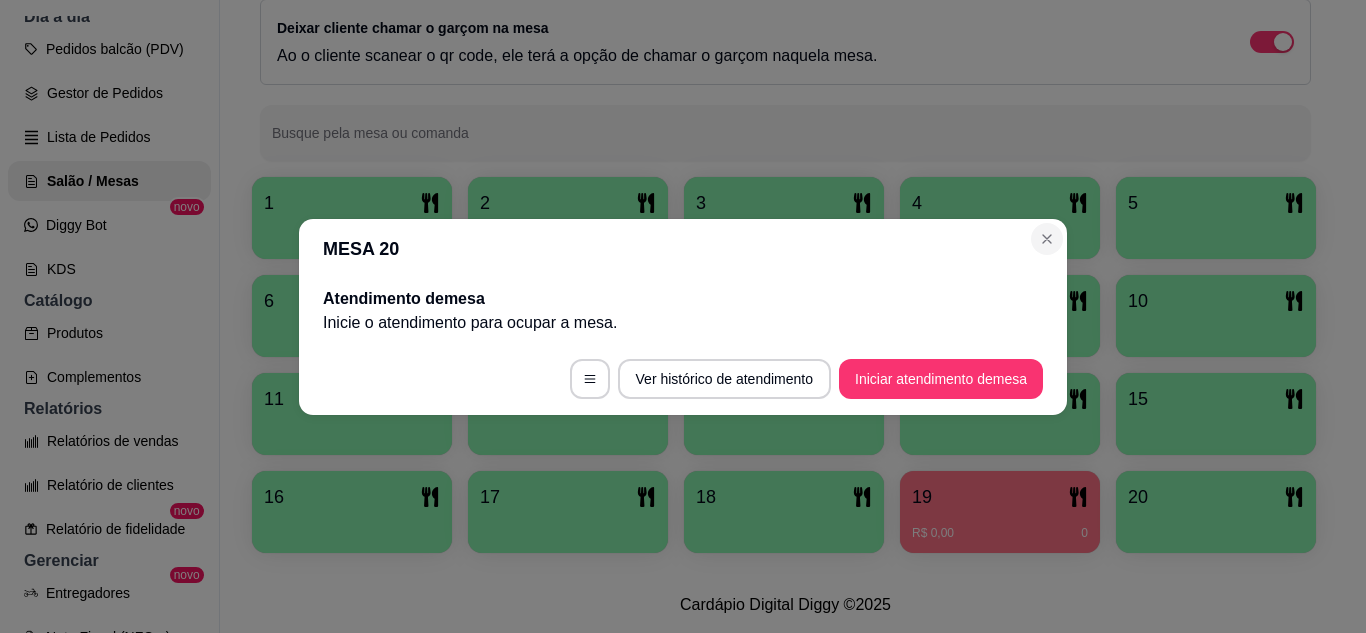 drag, startPoint x: 1031, startPoint y: 253, endPoint x: 1041, endPoint y: 254, distance: 10.049875 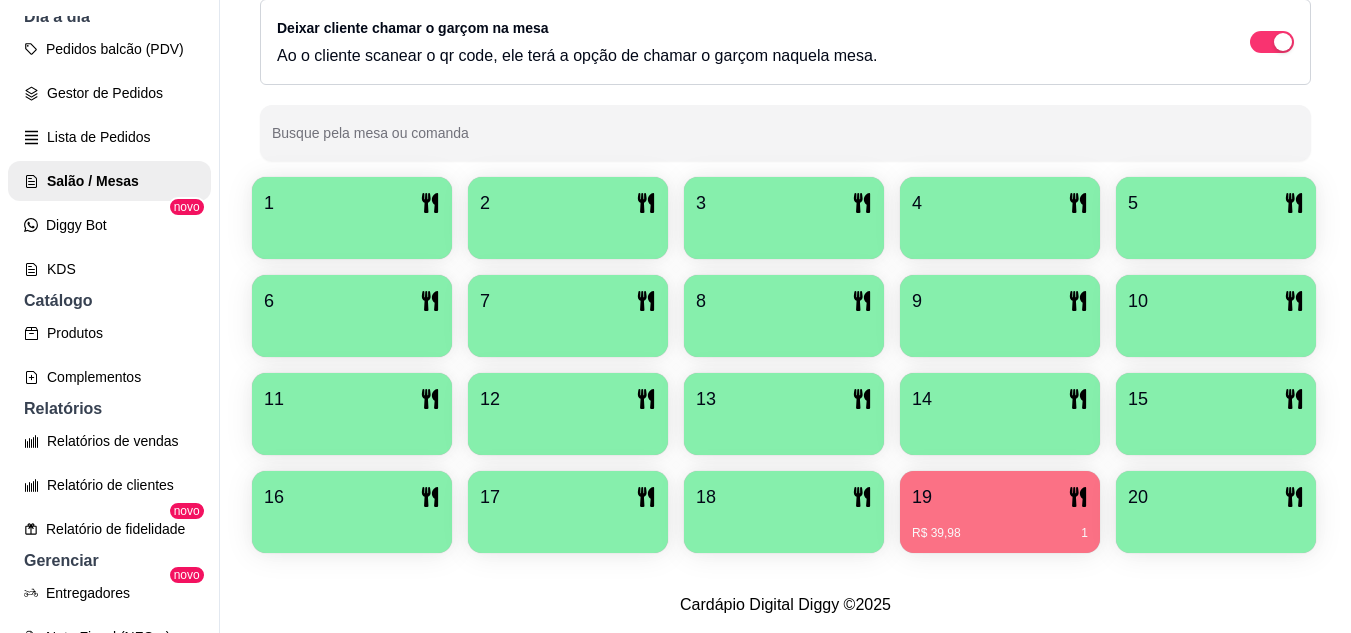 click on "19" at bounding box center (1000, 497) 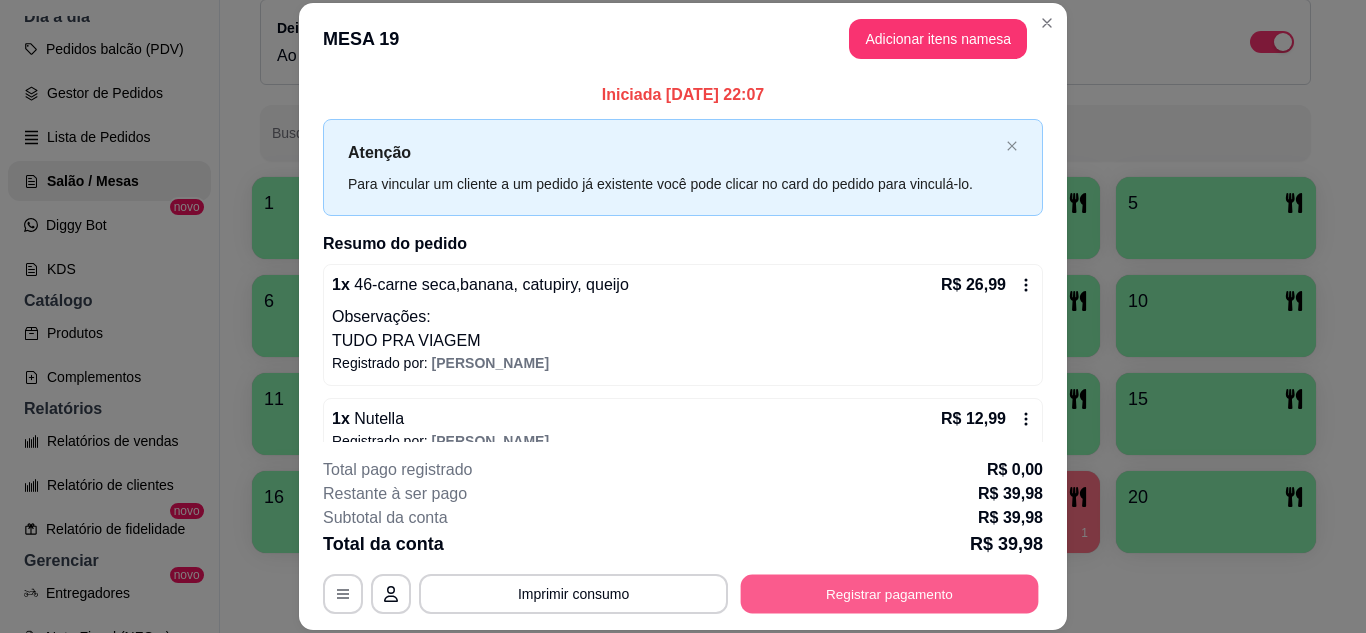 click on "Registrar pagamento" at bounding box center [890, 593] 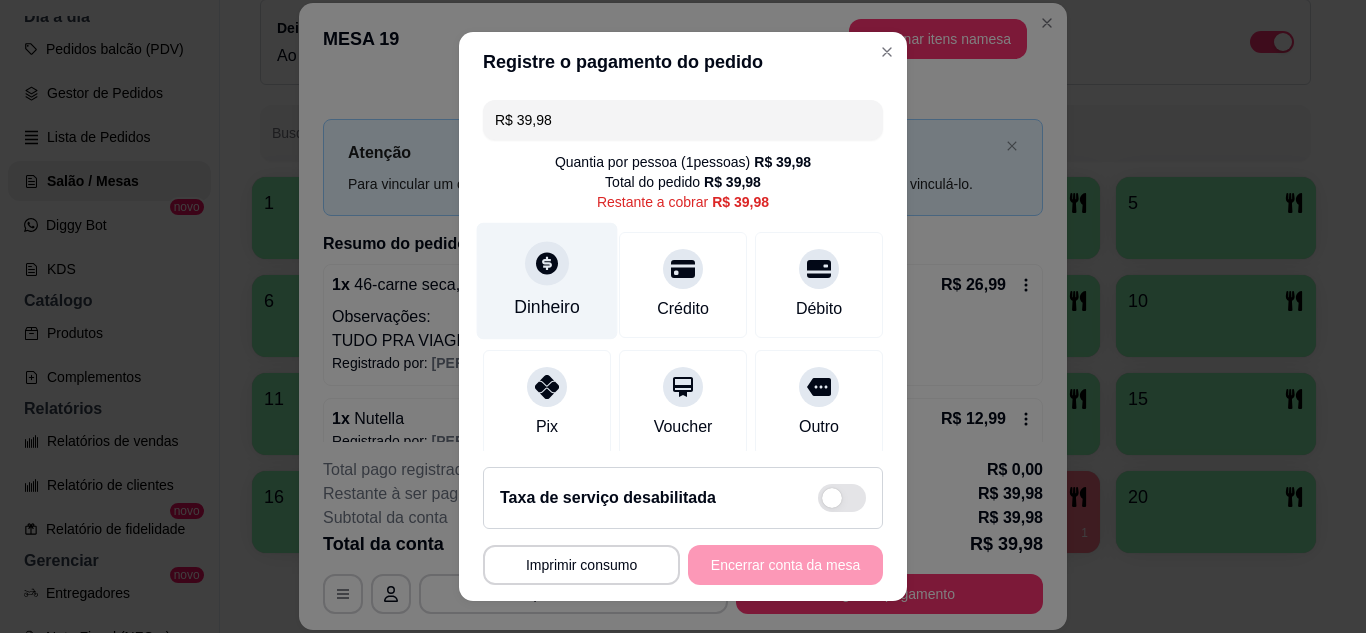 click on "Dinheiro" at bounding box center [547, 307] 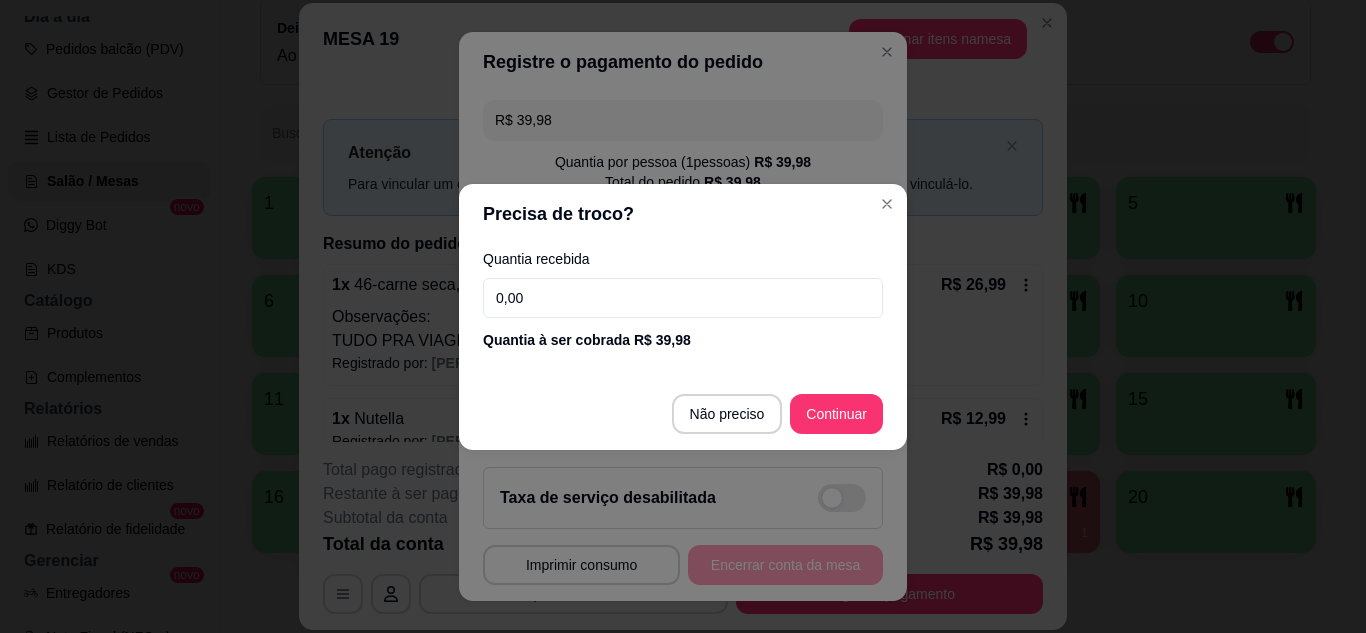 click on "Não preciso Continuar" at bounding box center (683, 414) 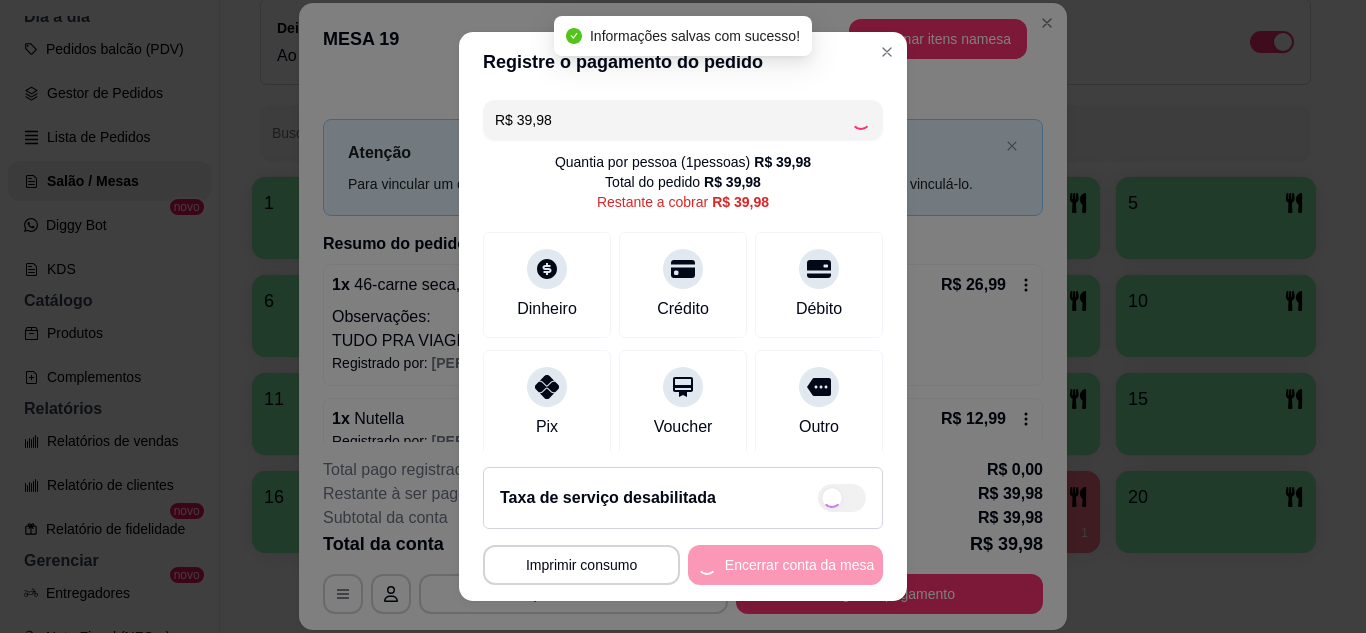 type on "R$ 0,00" 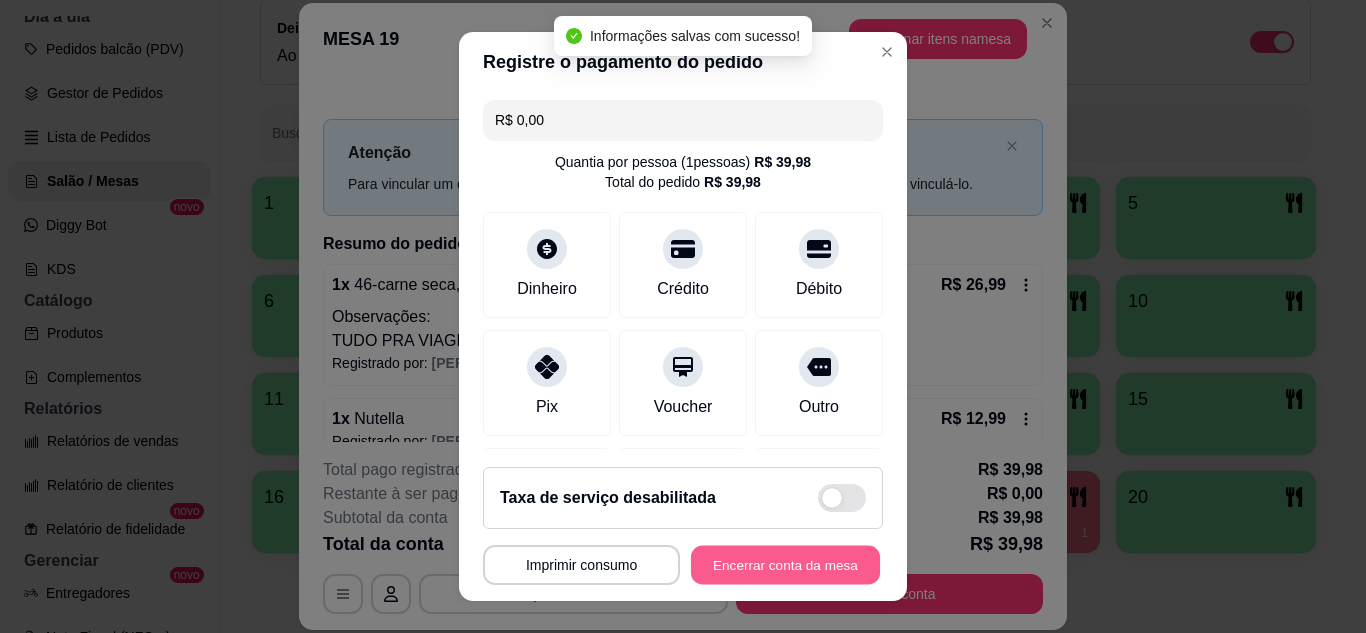 click on "Encerrar conta da mesa" at bounding box center [785, 565] 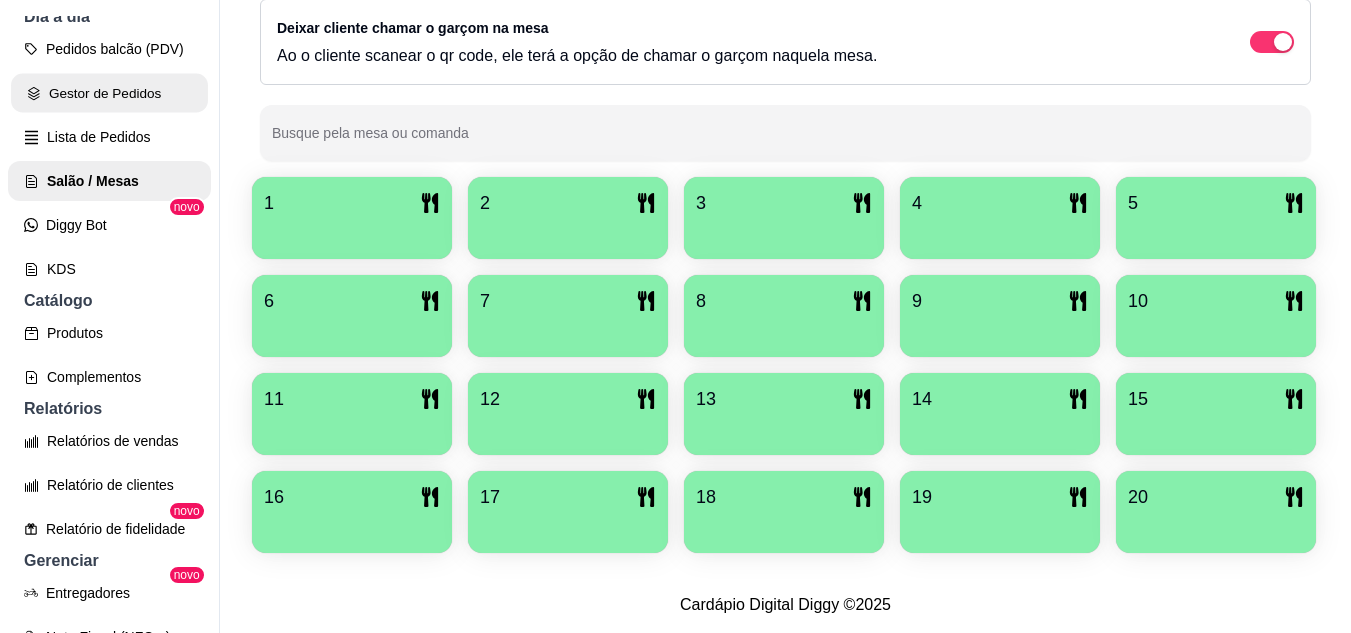 click on "Gestor de Pedidos" at bounding box center (109, 93) 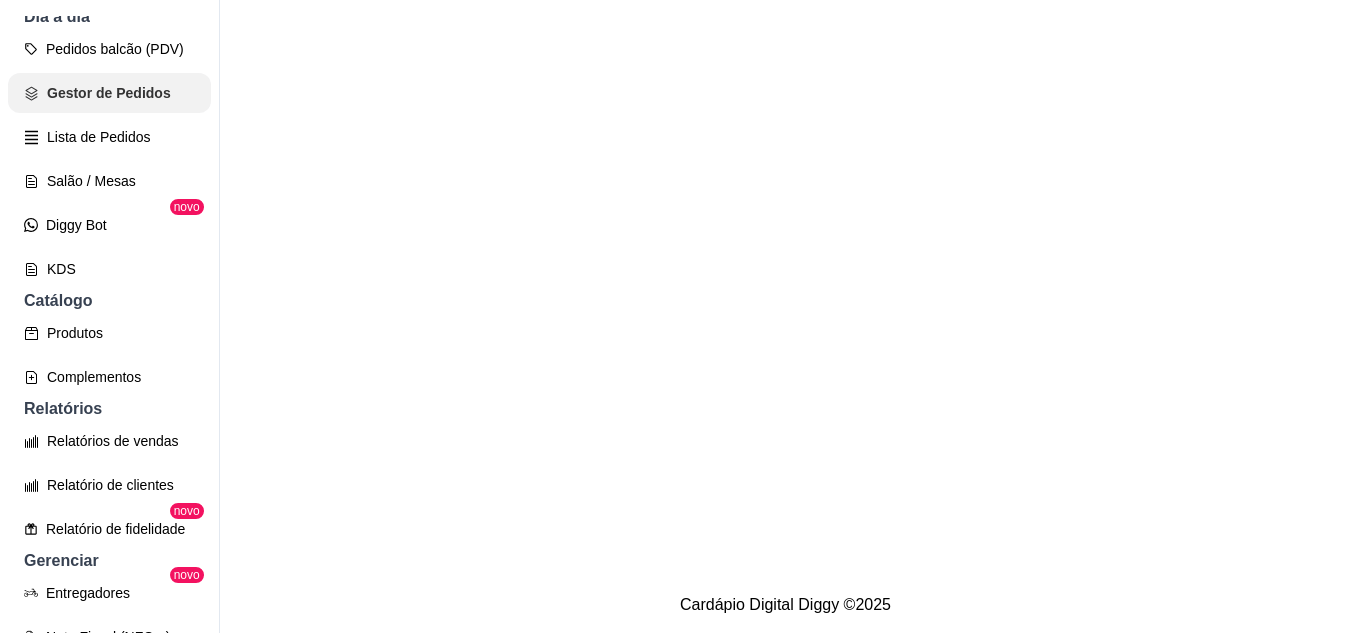 scroll, scrollTop: 0, scrollLeft: 0, axis: both 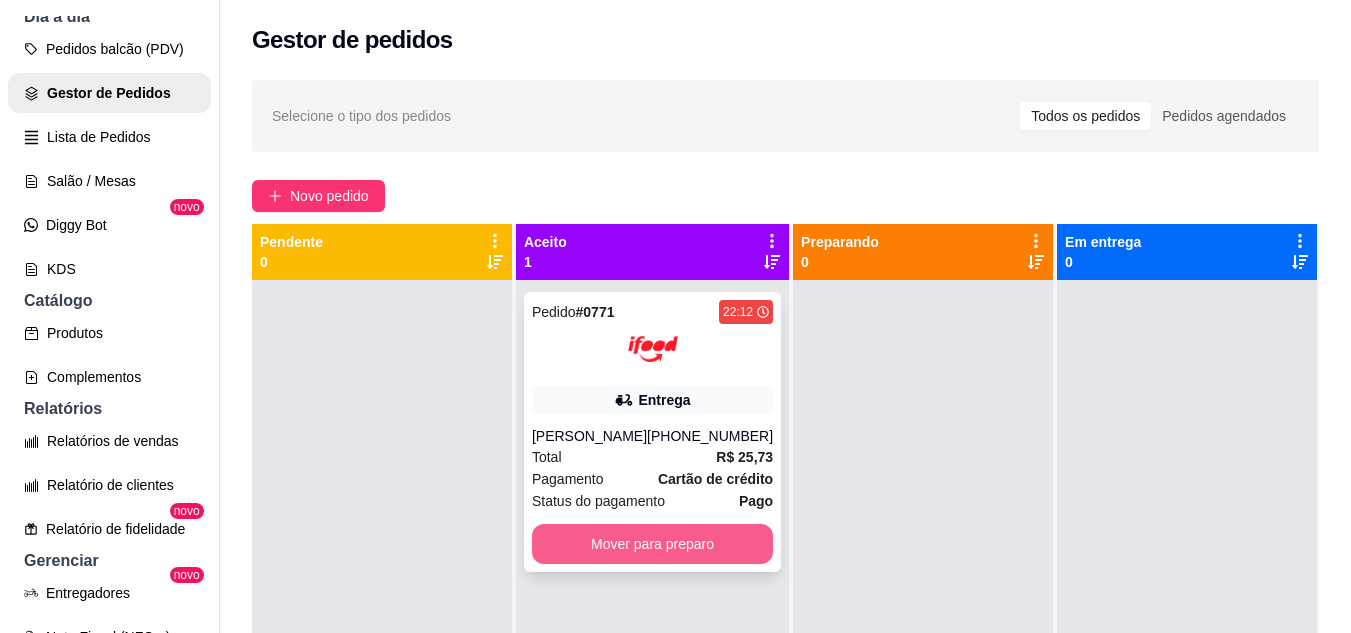 click on "Mover para preparo" at bounding box center (652, 544) 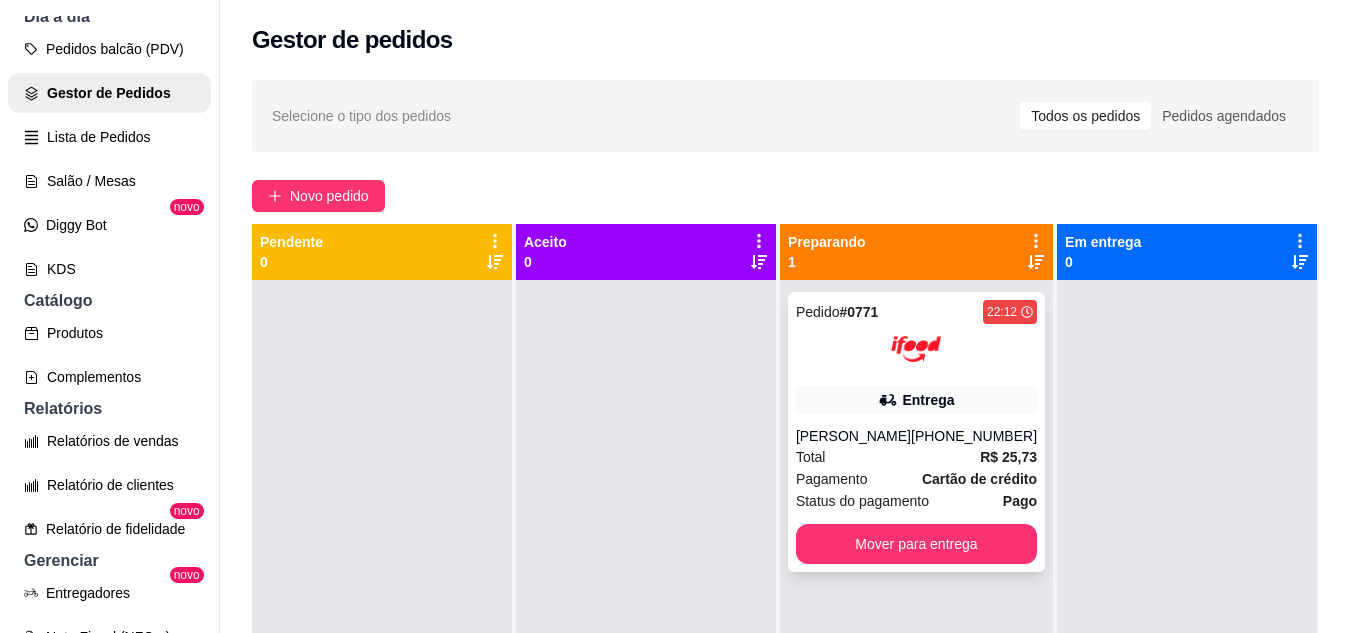 click on "Total R$ 25,73" at bounding box center (916, 457) 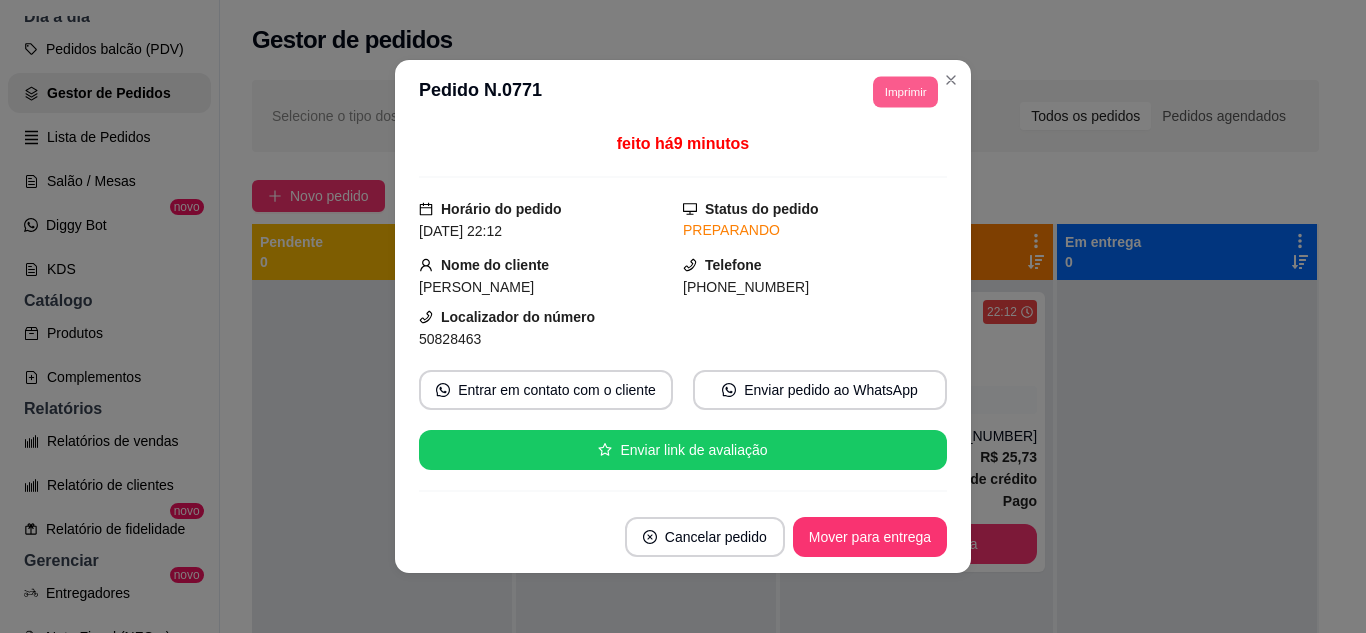 click on "Imprimir" at bounding box center (905, 91) 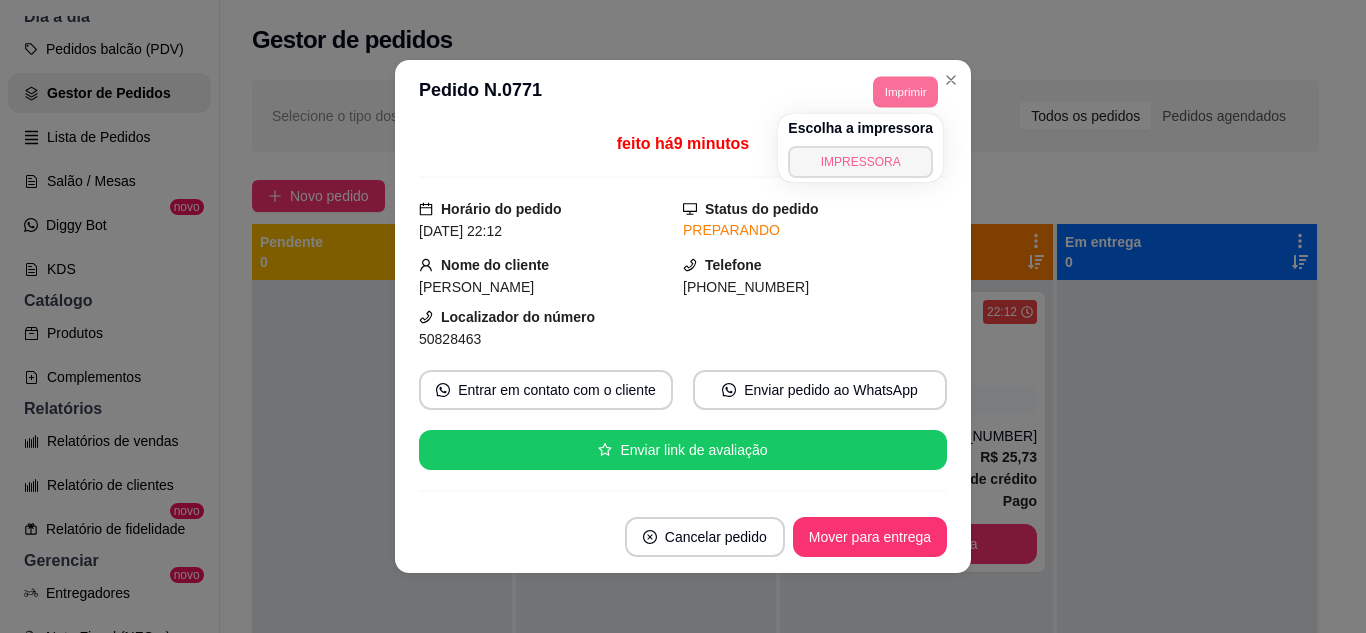 click on "IMPRESSORA" at bounding box center (860, 162) 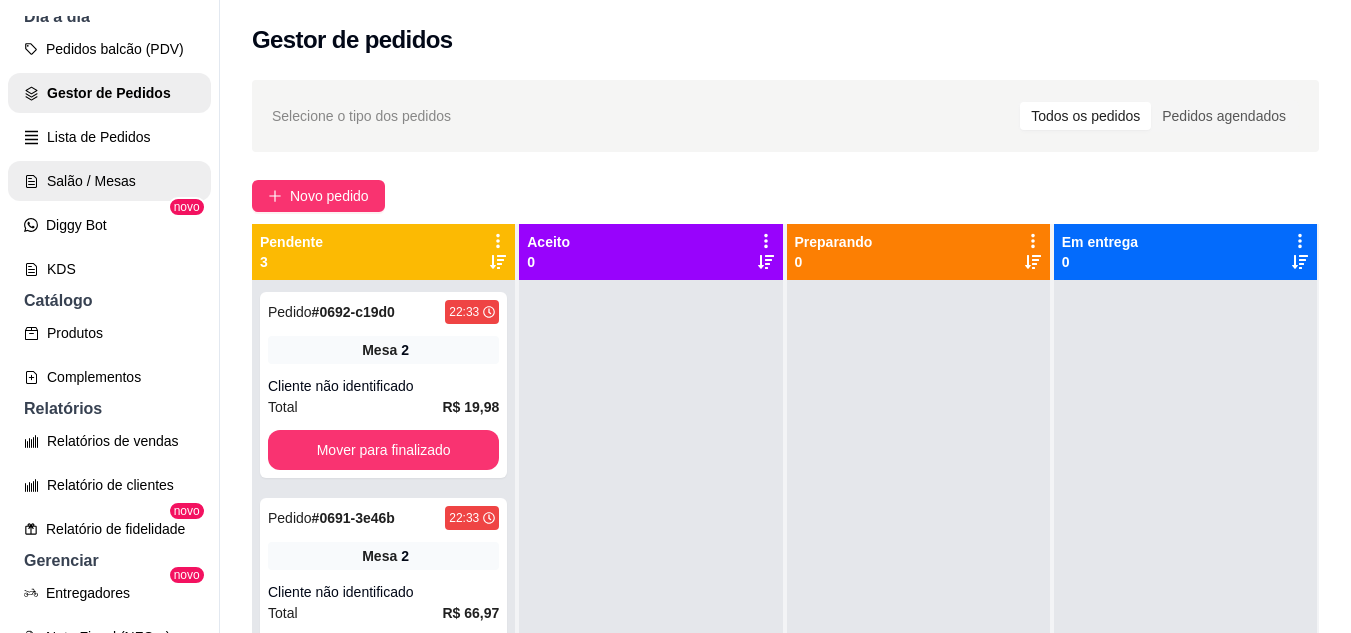 click on "Salão / Mesas" at bounding box center (109, 181) 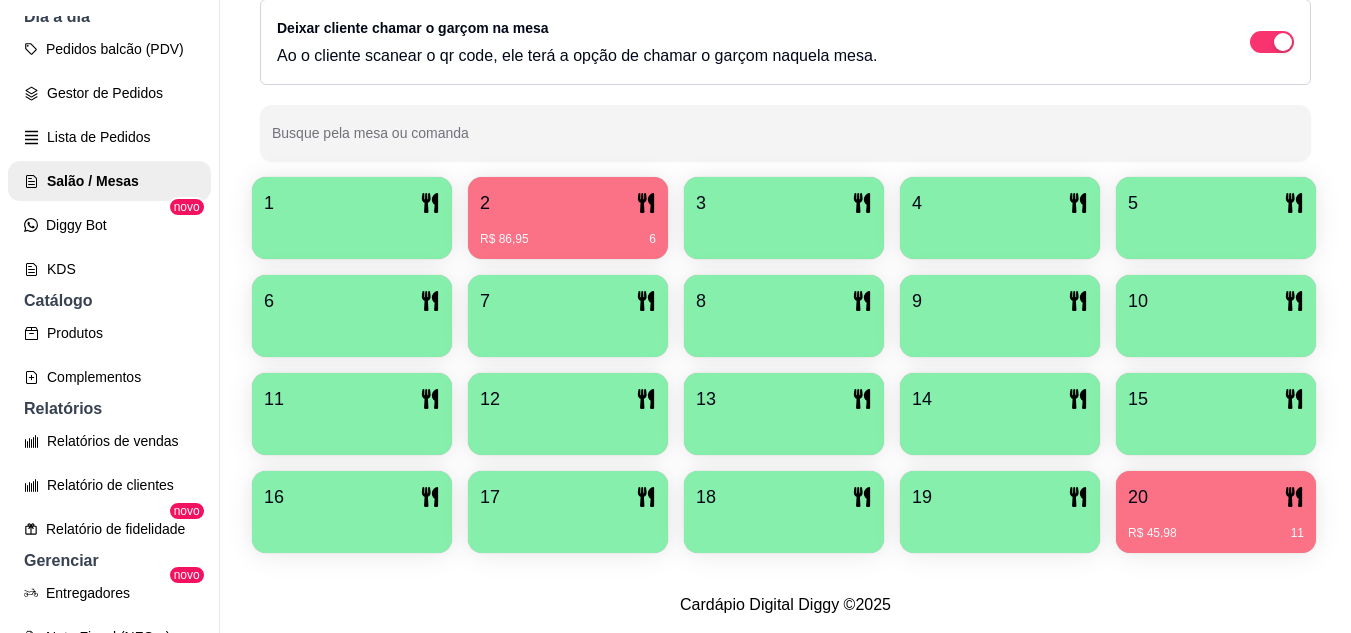 scroll, scrollTop: 425, scrollLeft: 0, axis: vertical 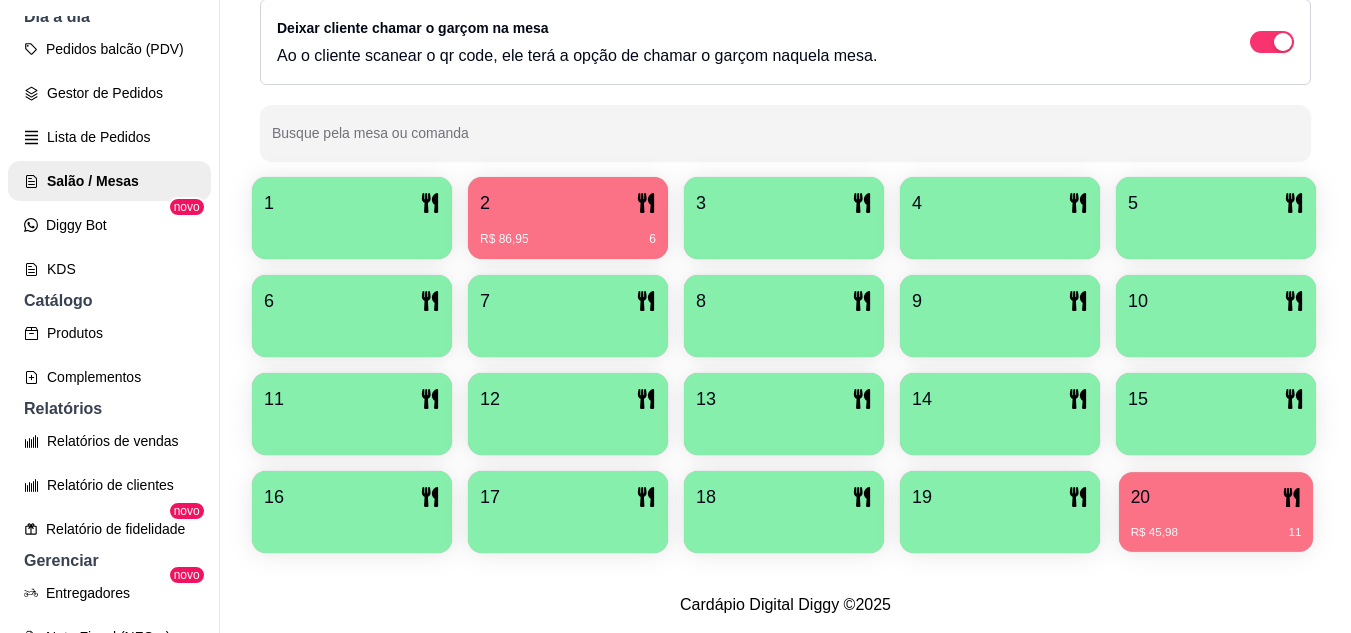 click on "R$ 45,98 11" at bounding box center [1216, 525] 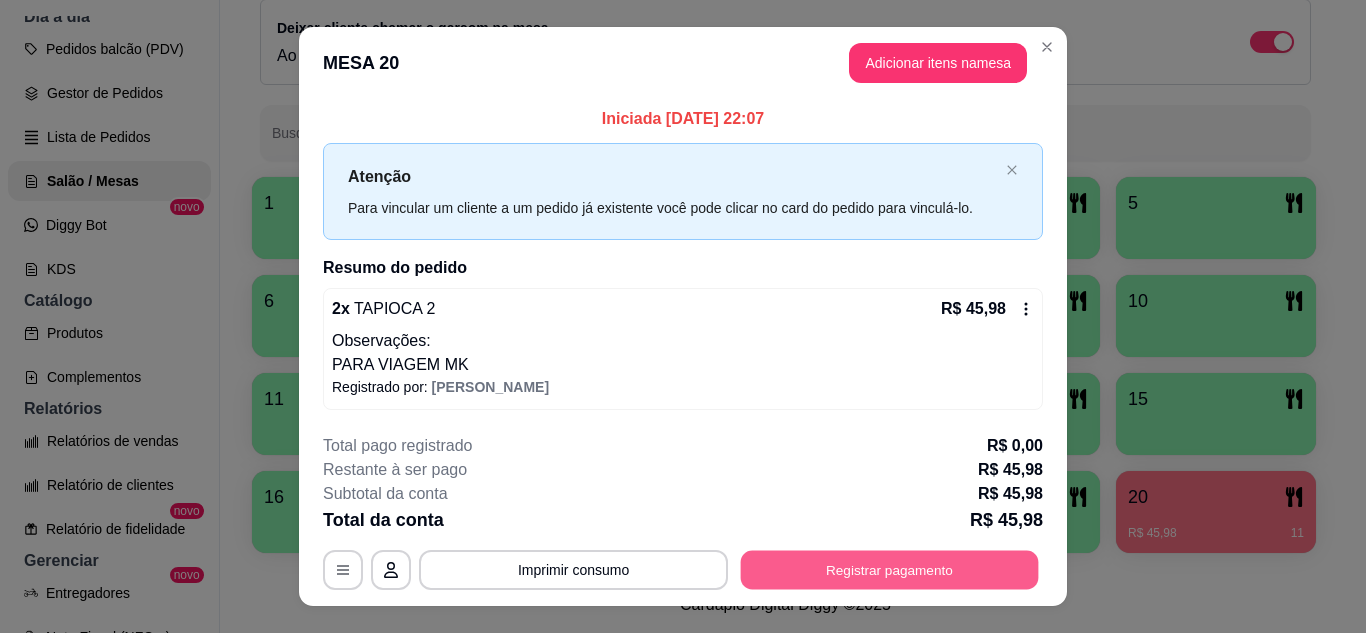 click on "Registrar pagamento" at bounding box center (890, 570) 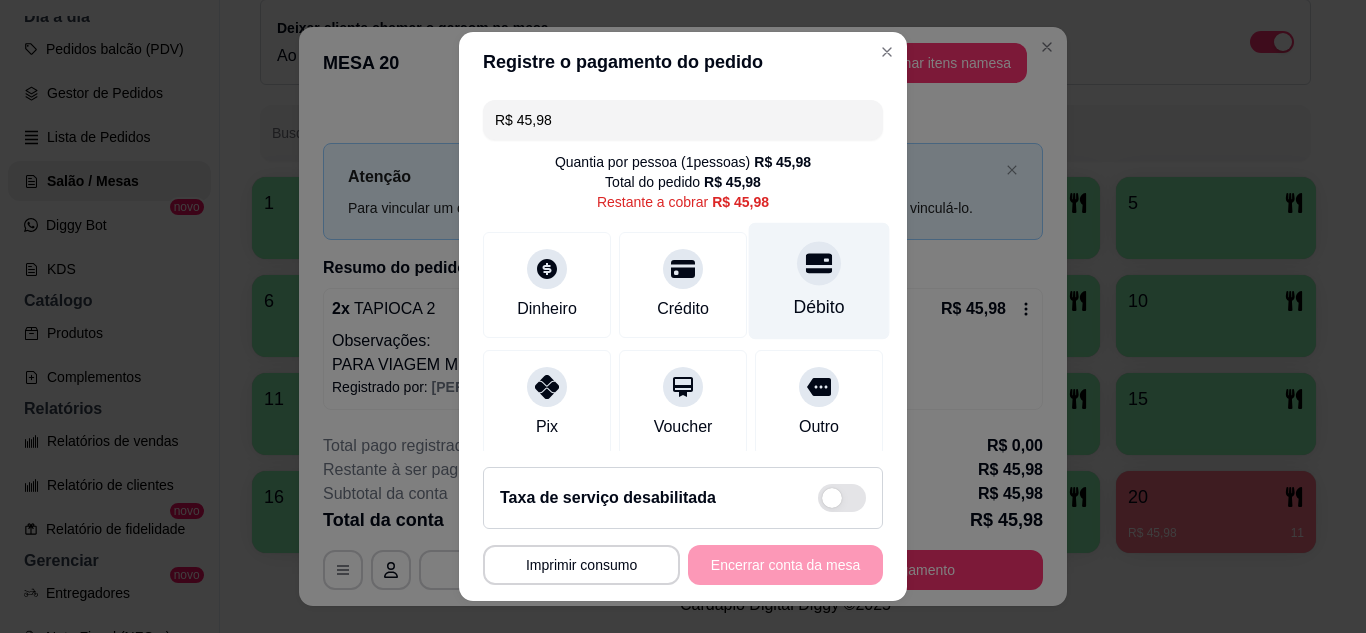click on "Débito" at bounding box center [819, 280] 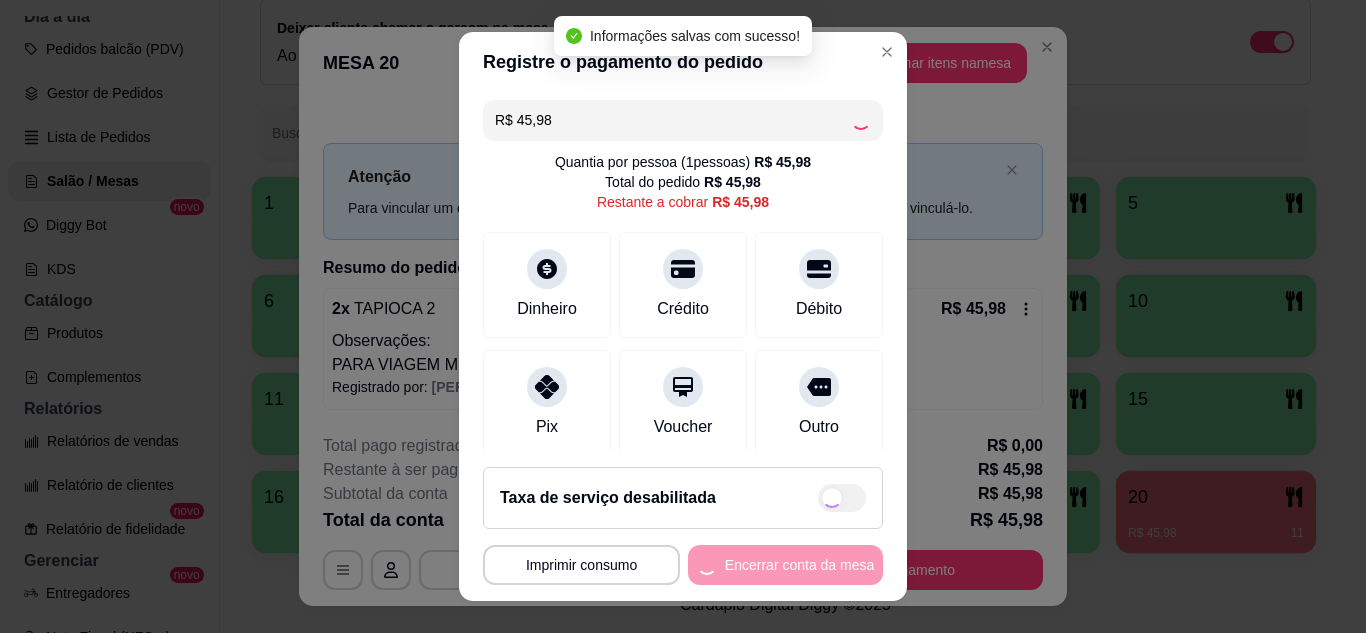 type on "R$ 0,00" 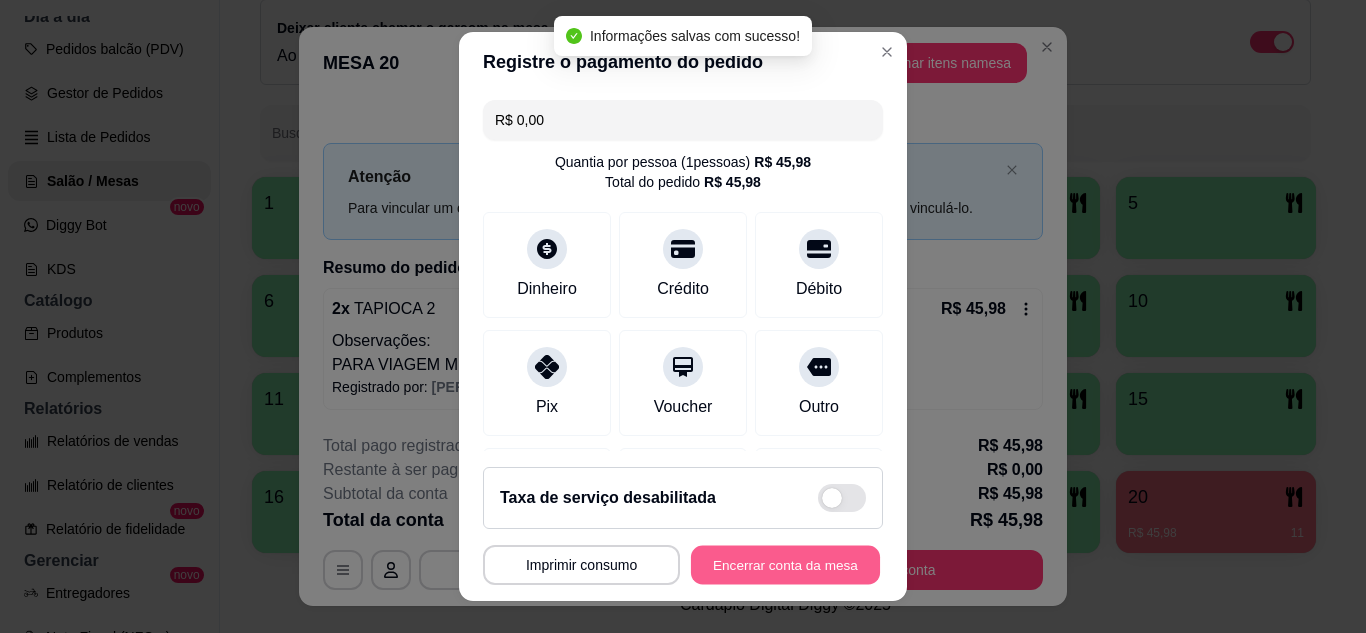 click on "Encerrar conta da mesa" at bounding box center (785, 565) 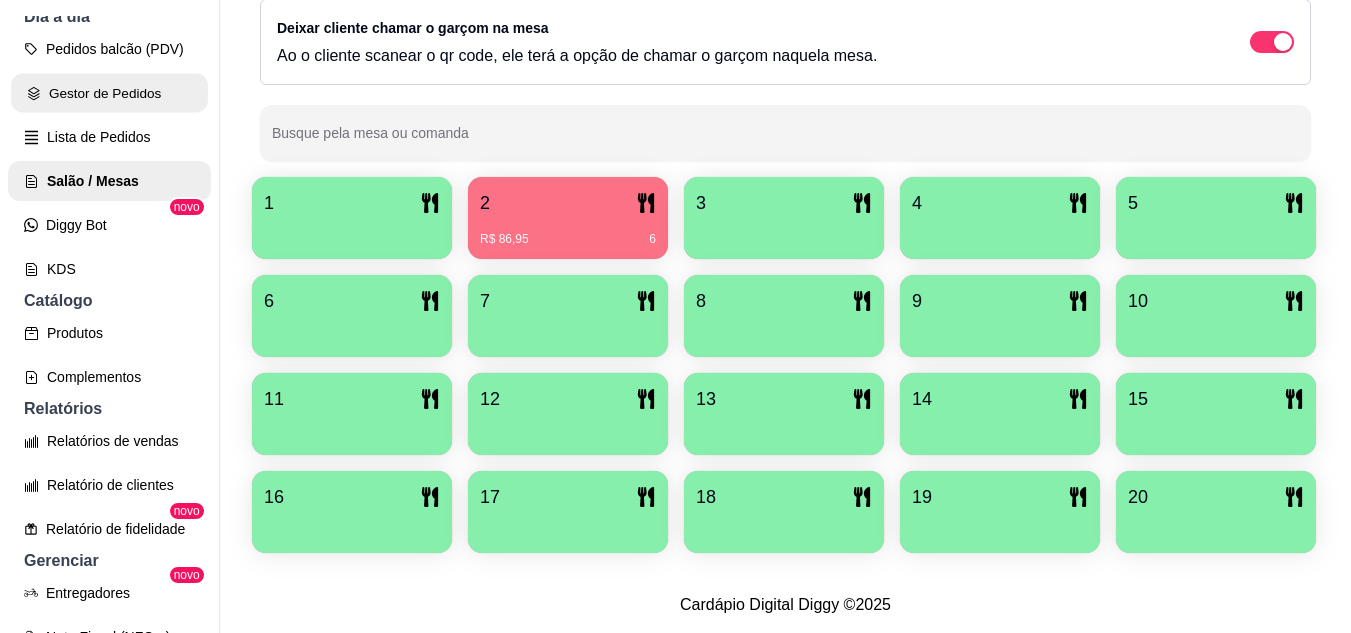 click on "Gestor de Pedidos" at bounding box center [109, 93] 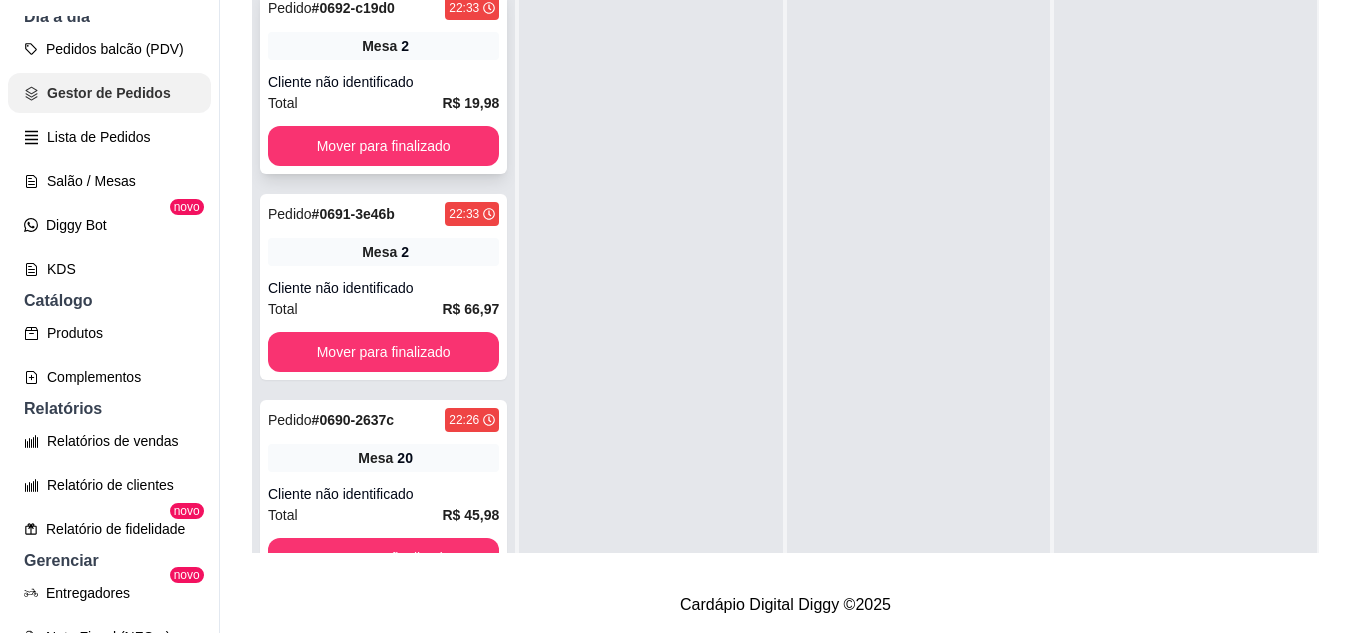scroll, scrollTop: 0, scrollLeft: 0, axis: both 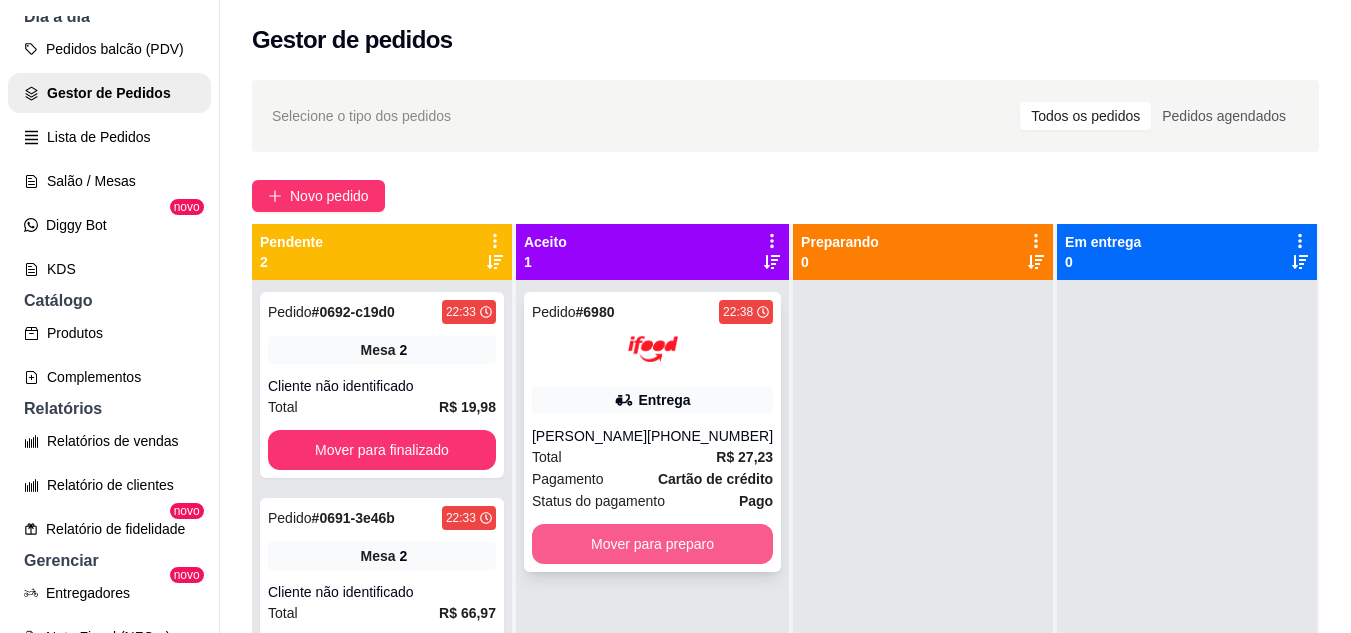 click on "Mover para preparo" at bounding box center [652, 544] 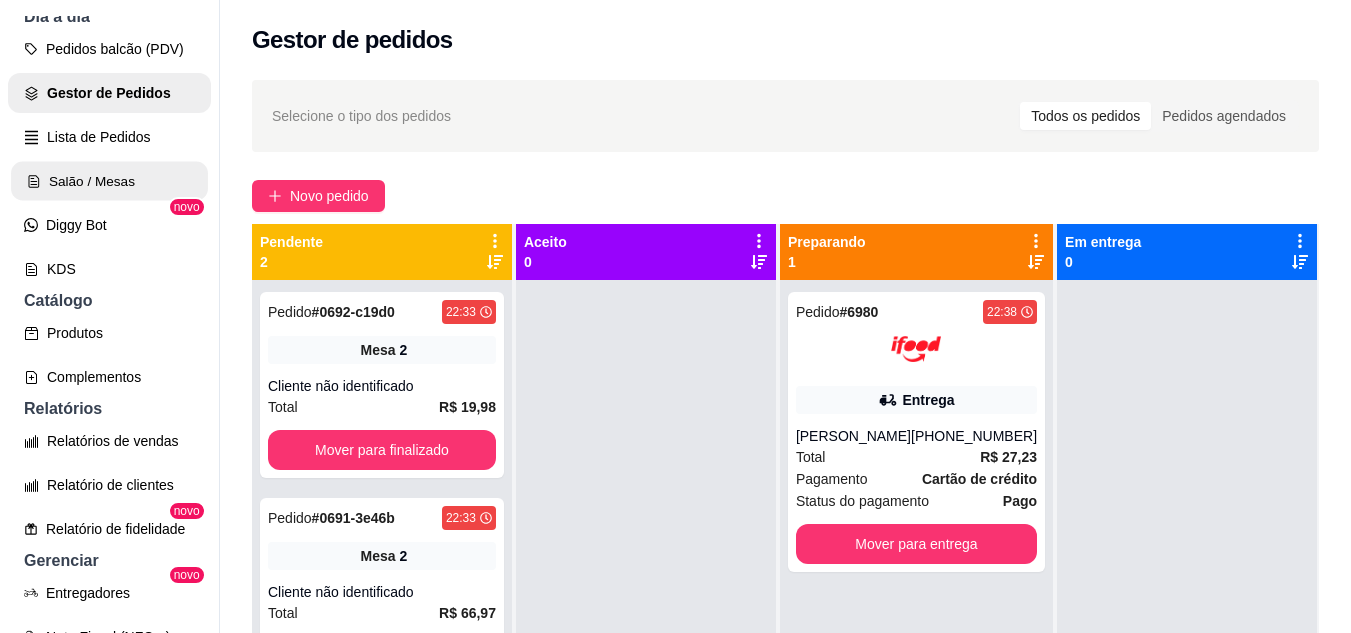 click on "Salão / Mesas" at bounding box center [109, 181] 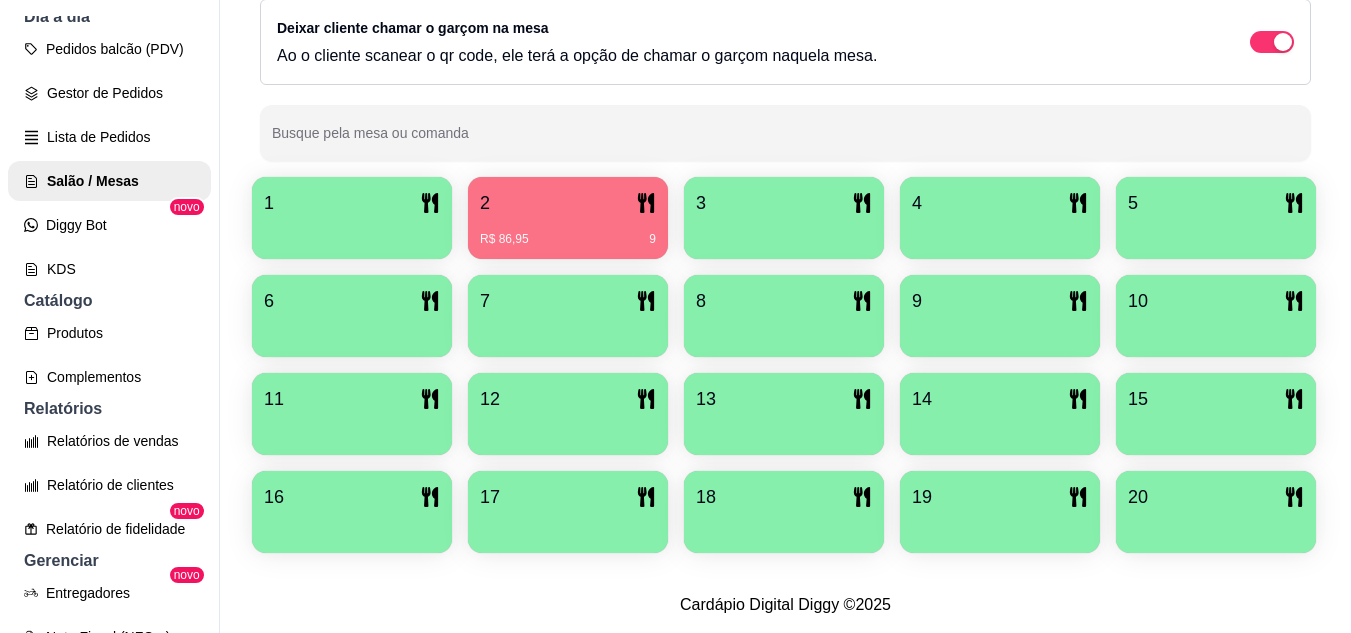 scroll, scrollTop: 425, scrollLeft: 0, axis: vertical 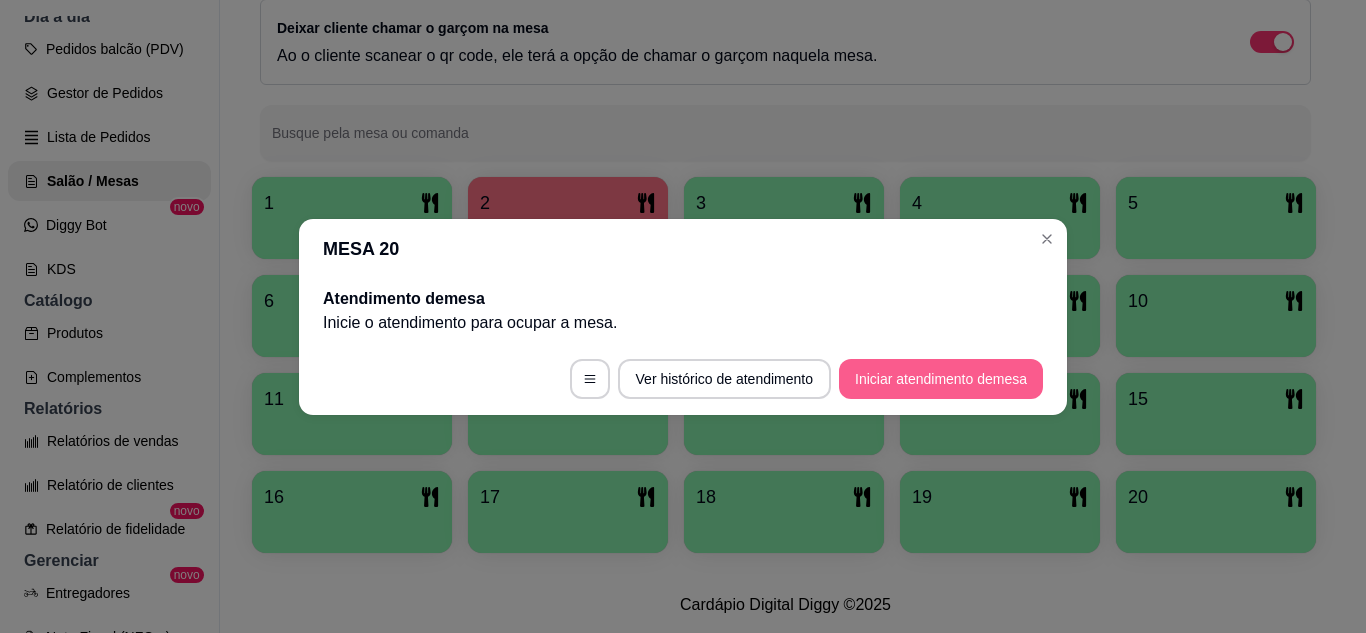 click on "Iniciar atendimento de  mesa" at bounding box center (941, 379) 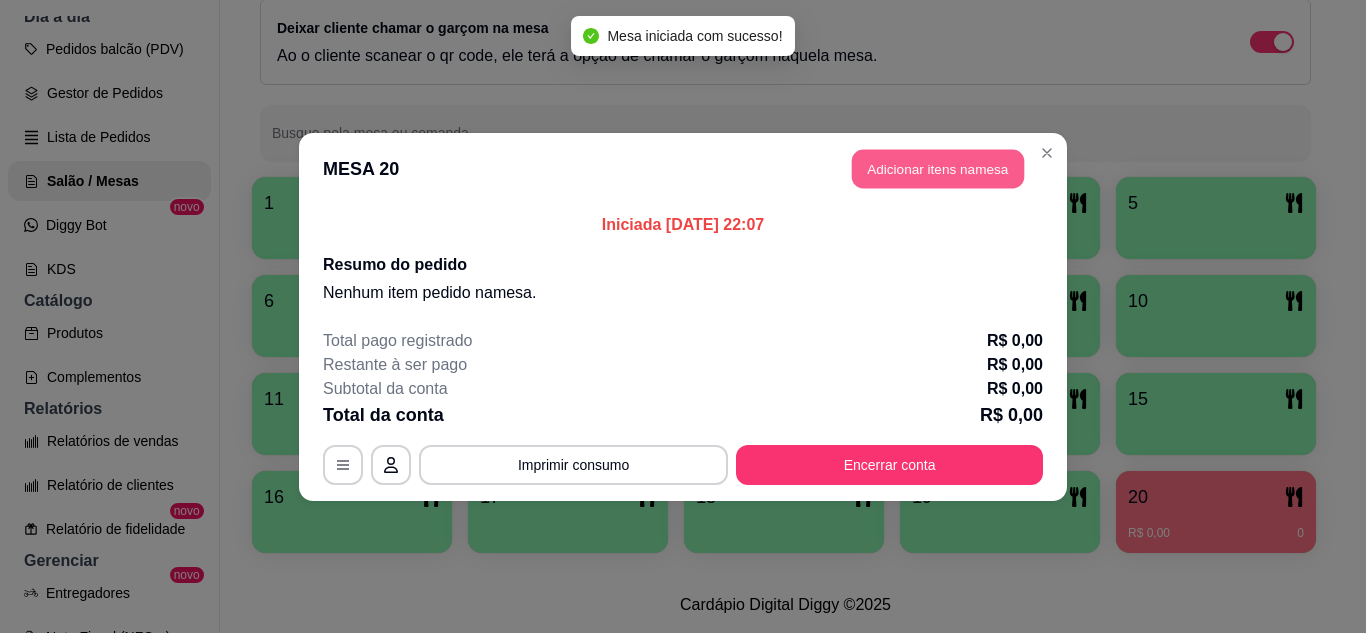 click on "Adicionar itens na  mesa" at bounding box center [938, 168] 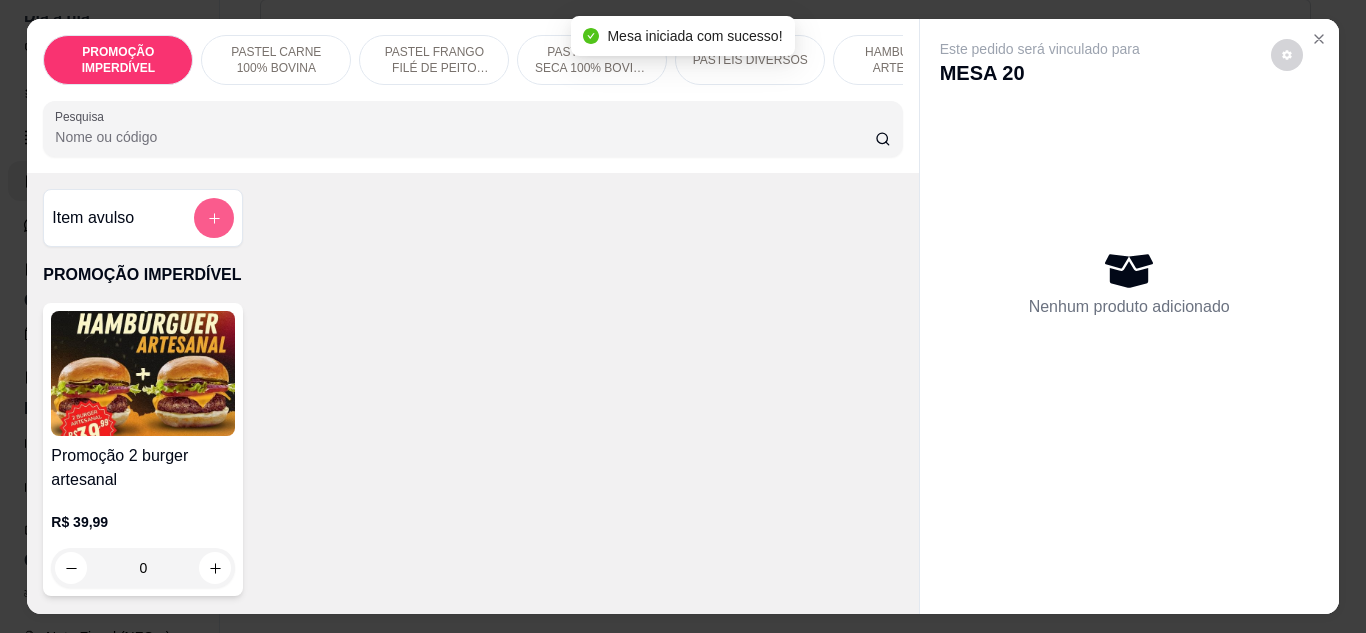 click 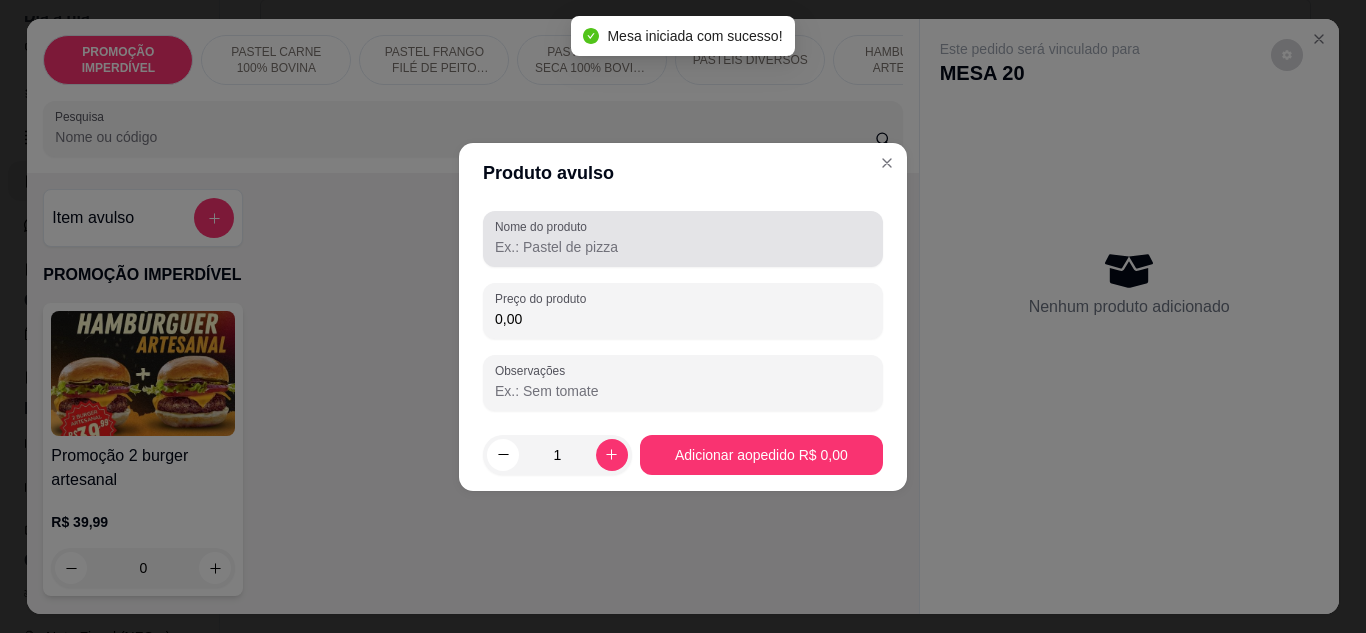 click on "Nome do produto" at bounding box center (544, 226) 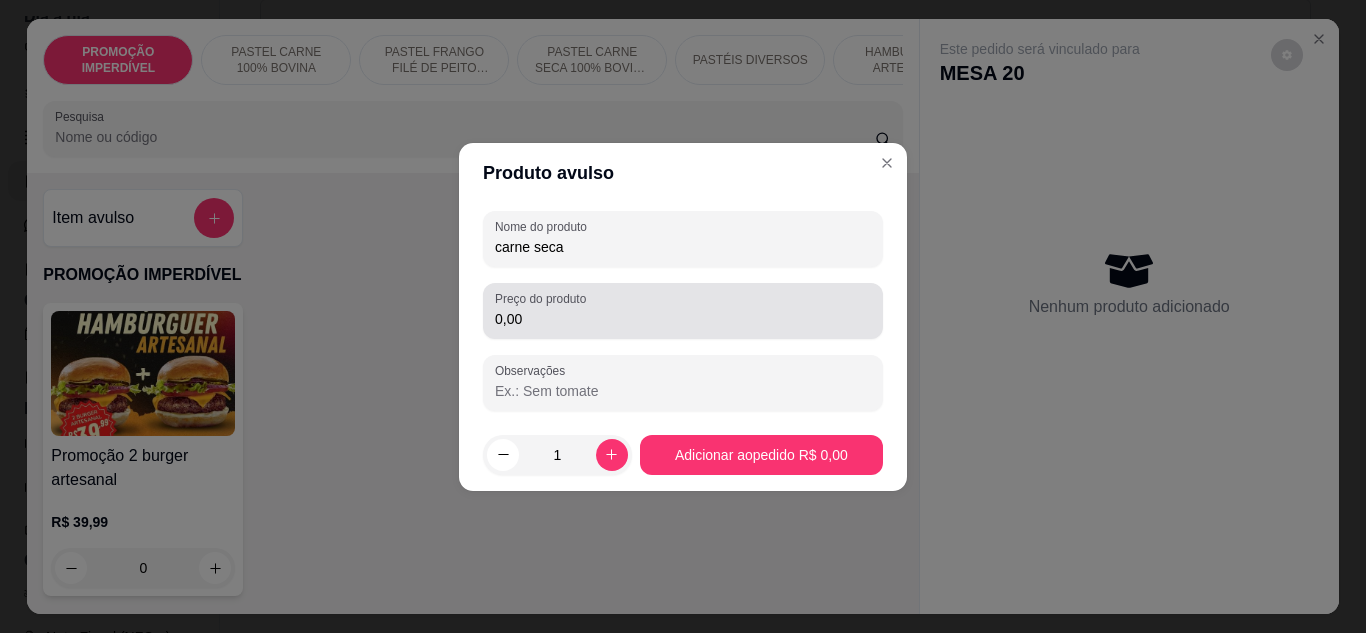 type on "carne seca" 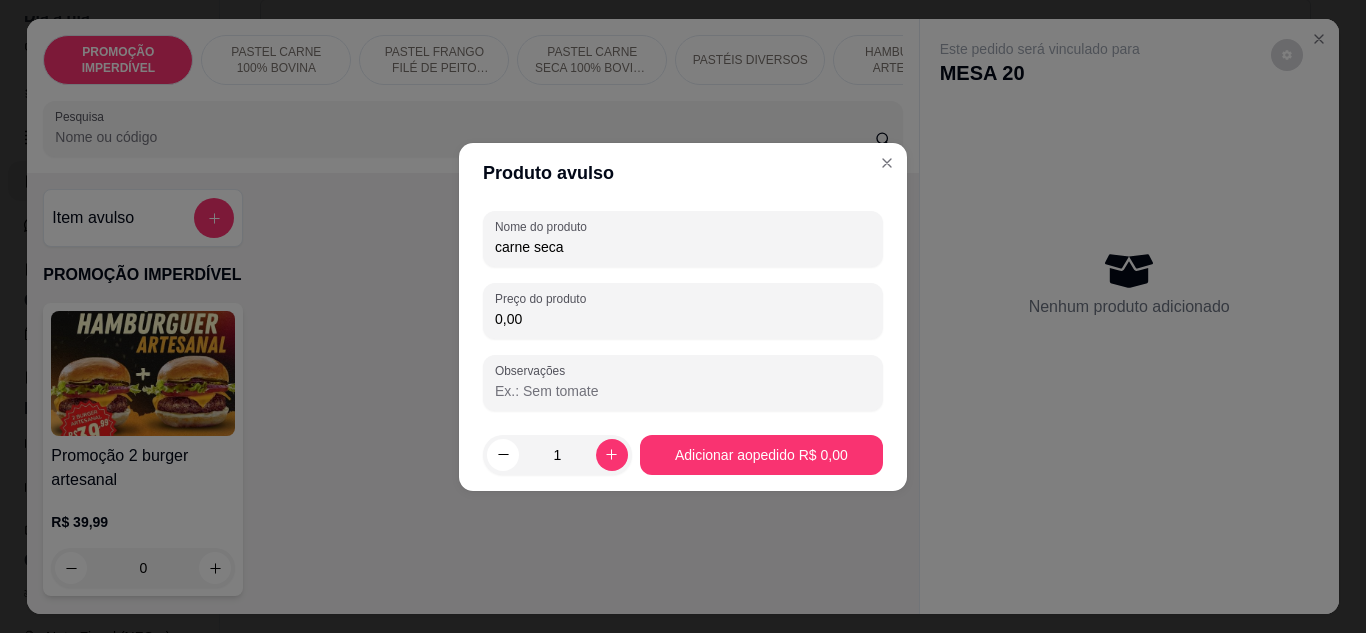 click on "0,00" at bounding box center [683, 319] 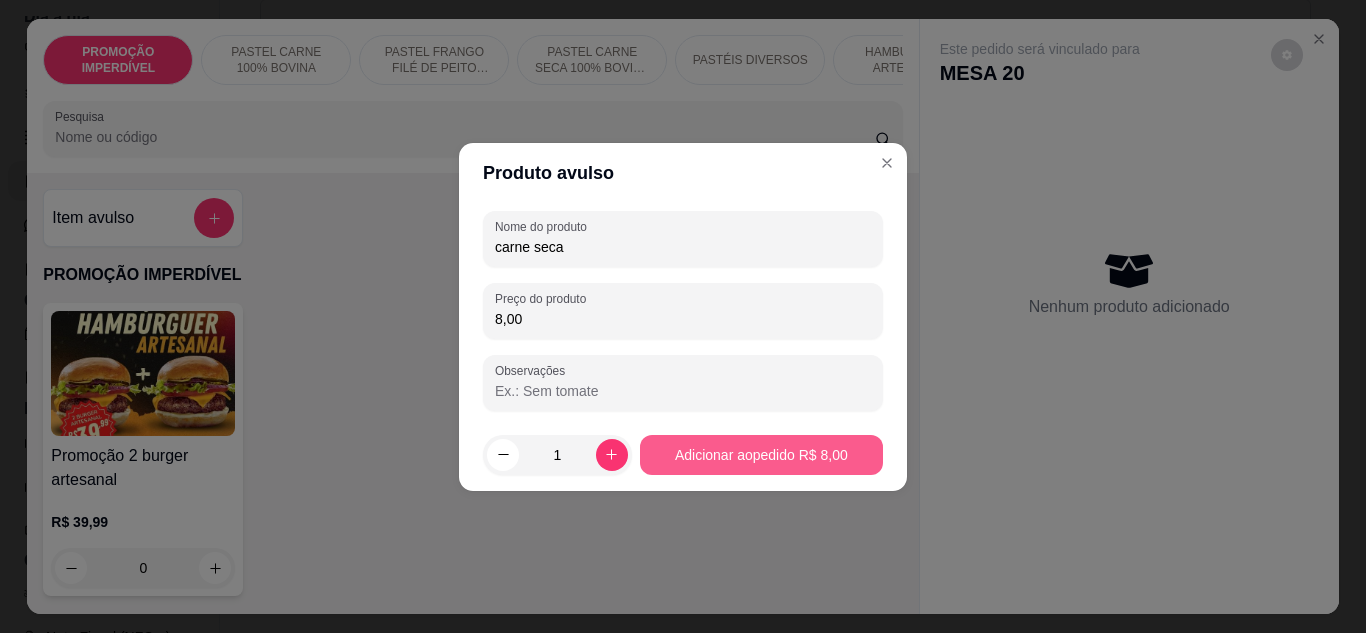 type on "8,00" 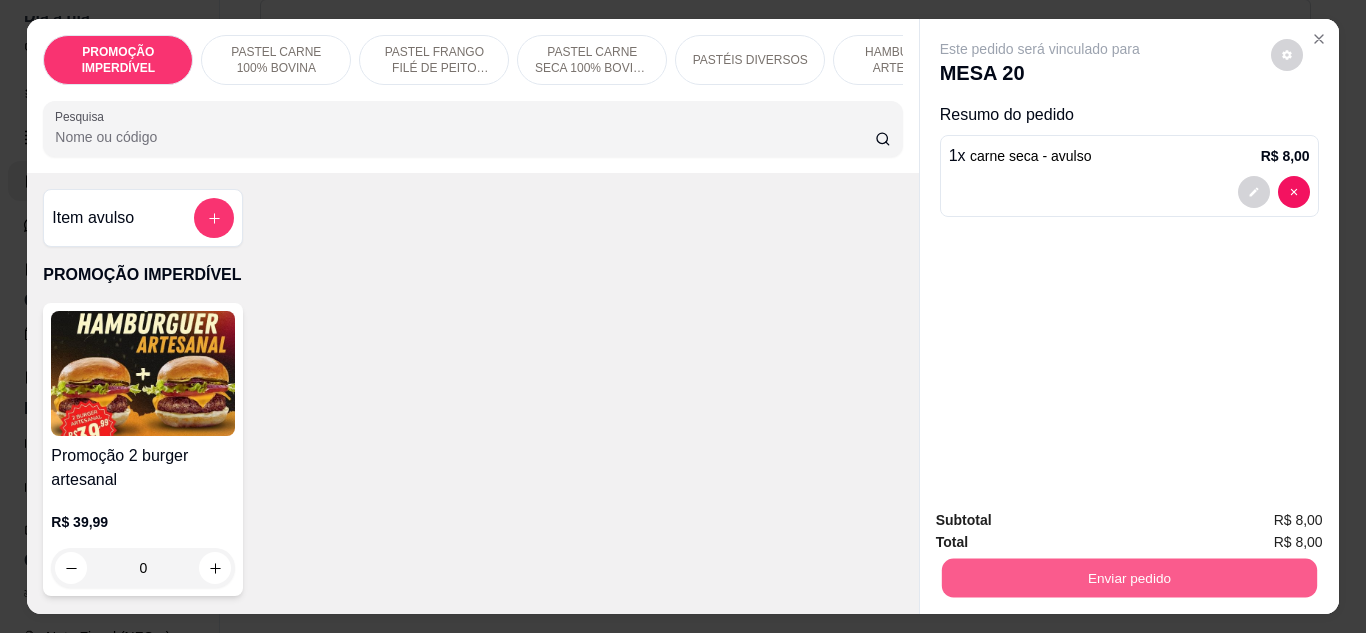 click on "Enviar pedido" at bounding box center [1128, 578] 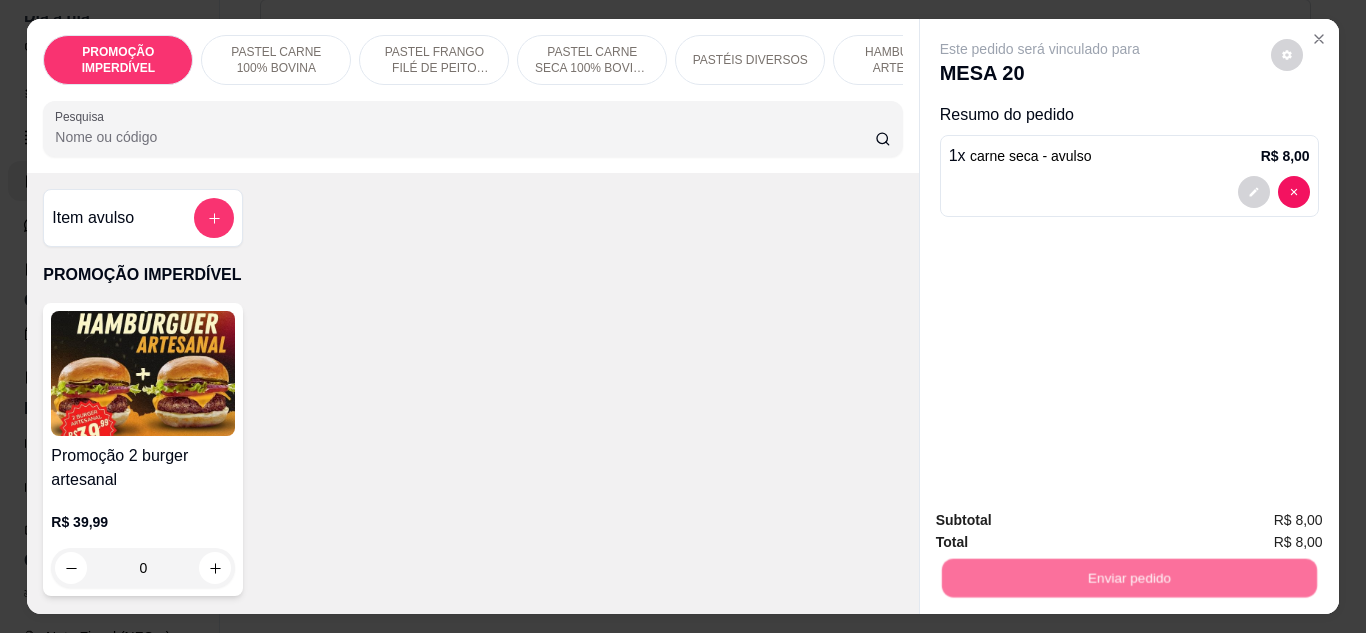 click on "Não registrar e enviar pedido" at bounding box center [1063, 522] 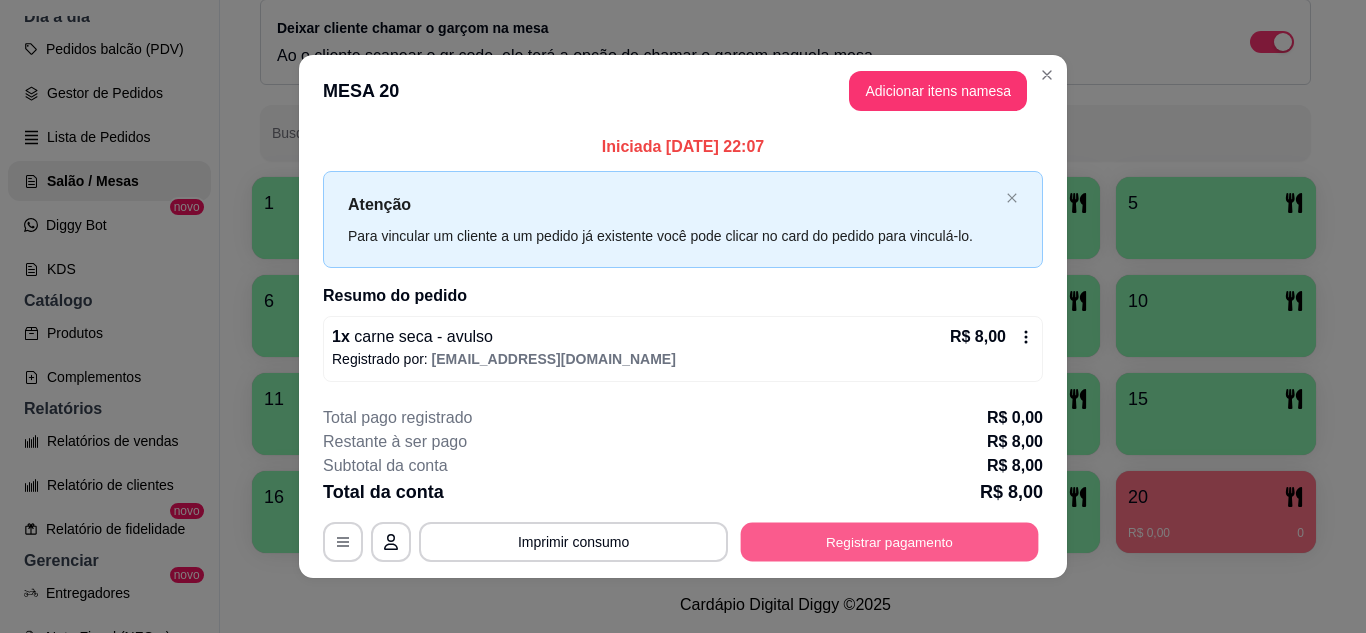 click on "Registrar pagamento" at bounding box center [890, 542] 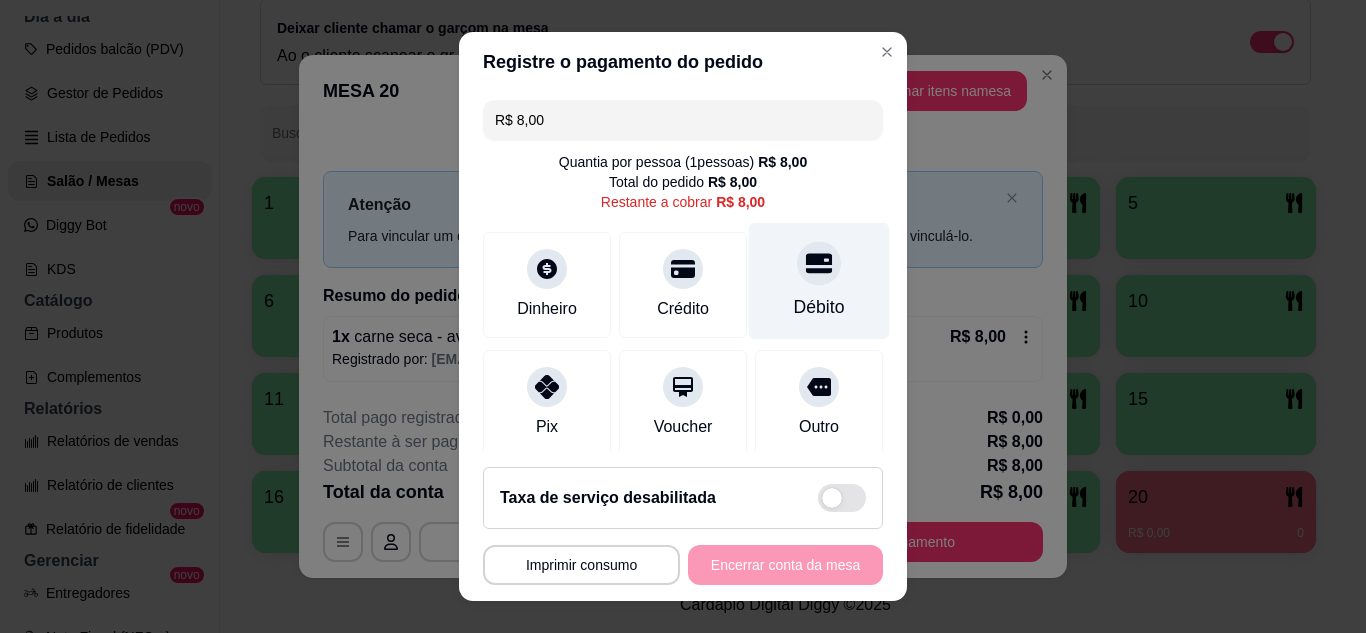 click on "Débito" at bounding box center (819, 307) 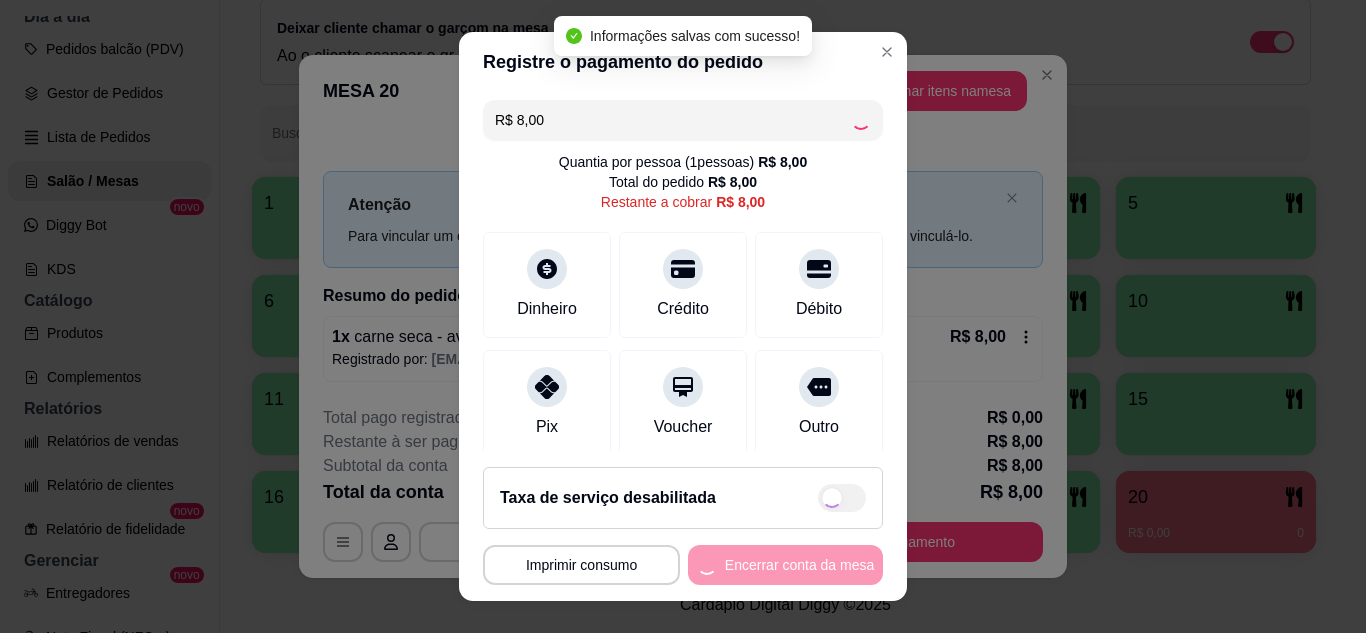 type on "R$ 0,00" 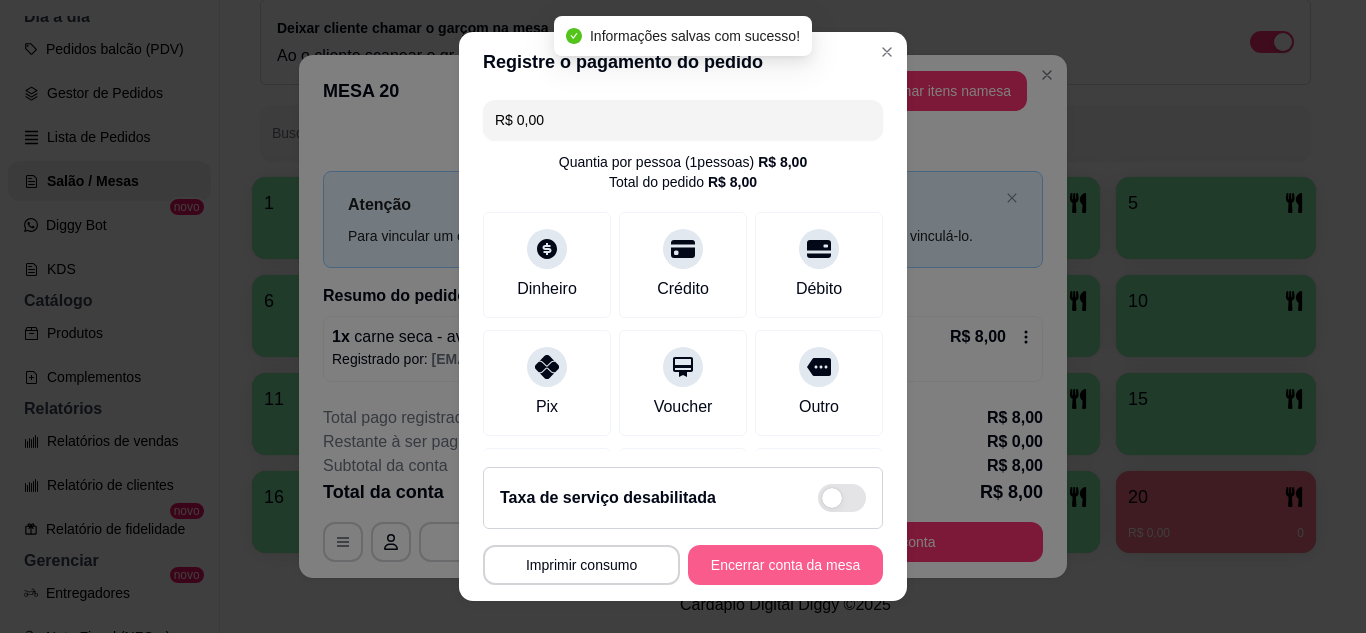 click on "Encerrar conta da mesa" at bounding box center (785, 565) 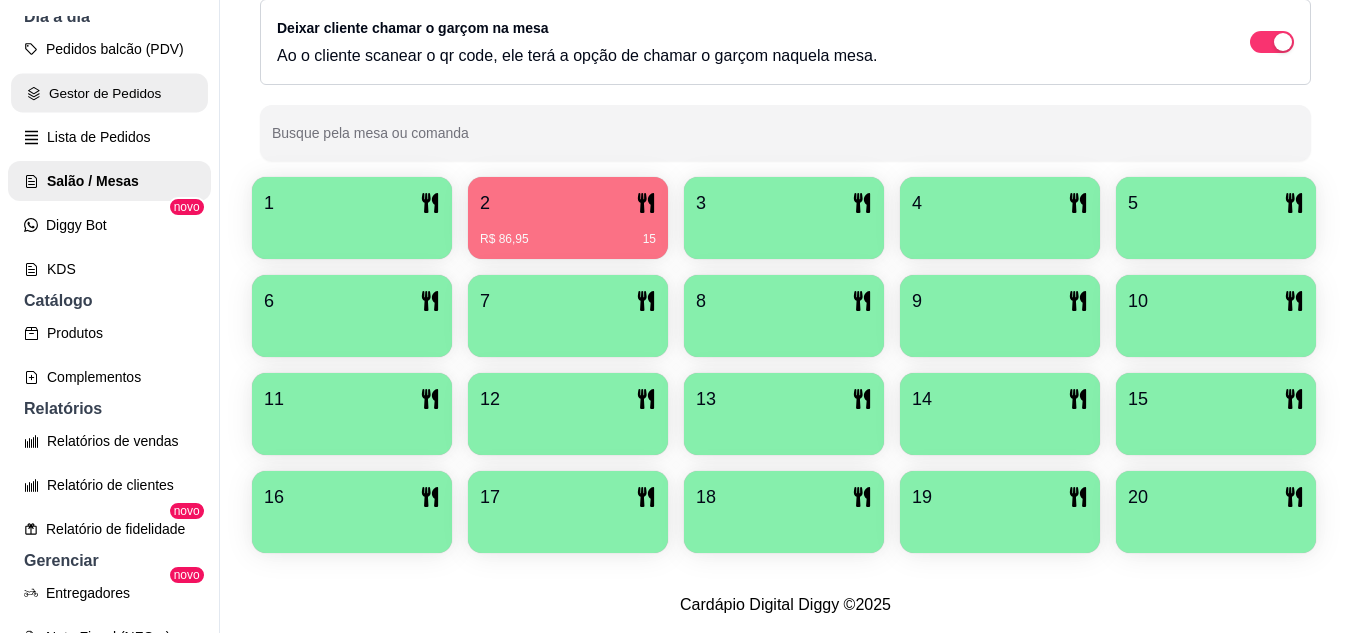 click on "Gestor de Pedidos" at bounding box center (109, 93) 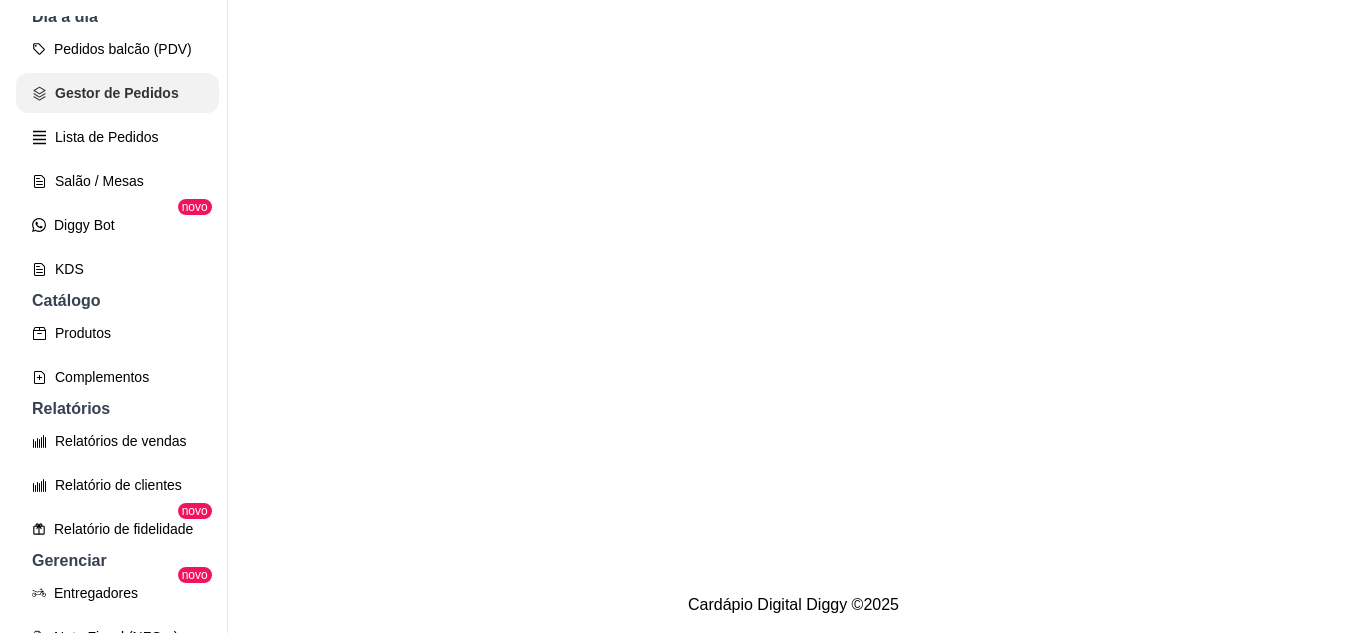 scroll, scrollTop: 0, scrollLeft: 0, axis: both 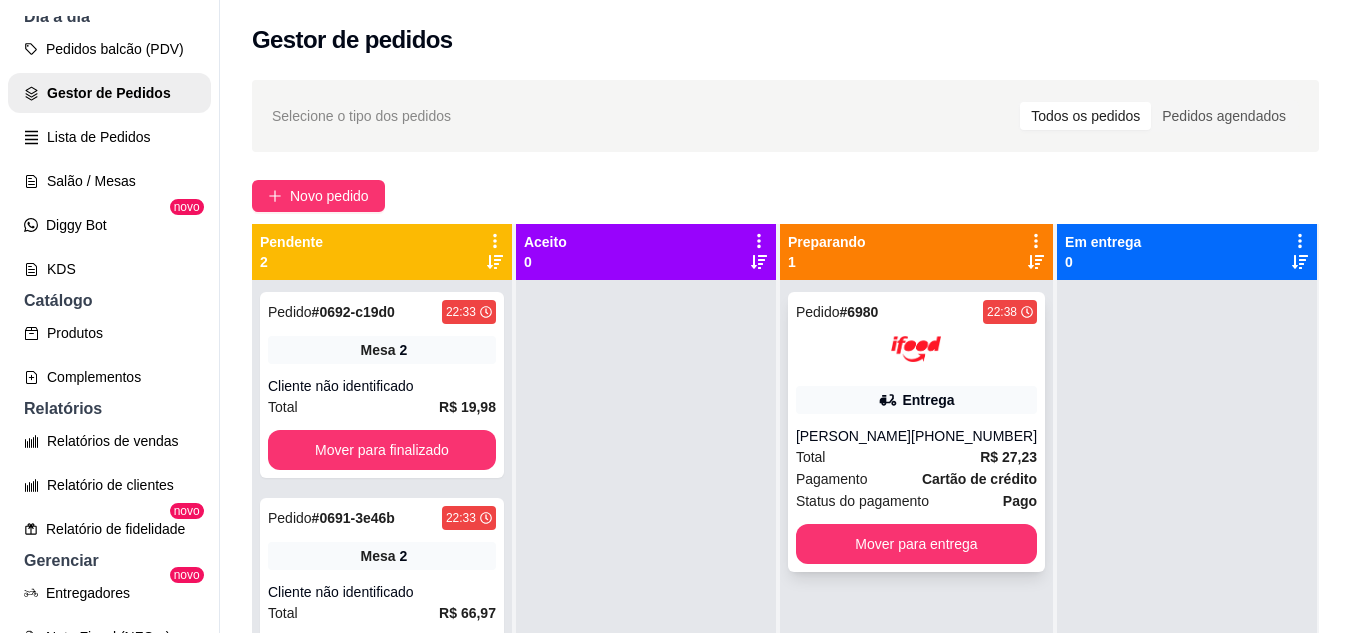 click on "Pedido  # 6980 22:38 Entrega [PERSON_NAME] [PHONE_NUMBER] Total R$ 27,23 Pagamento Cartão de crédito Status do pagamento Pago Mover para entrega" at bounding box center (916, 432) 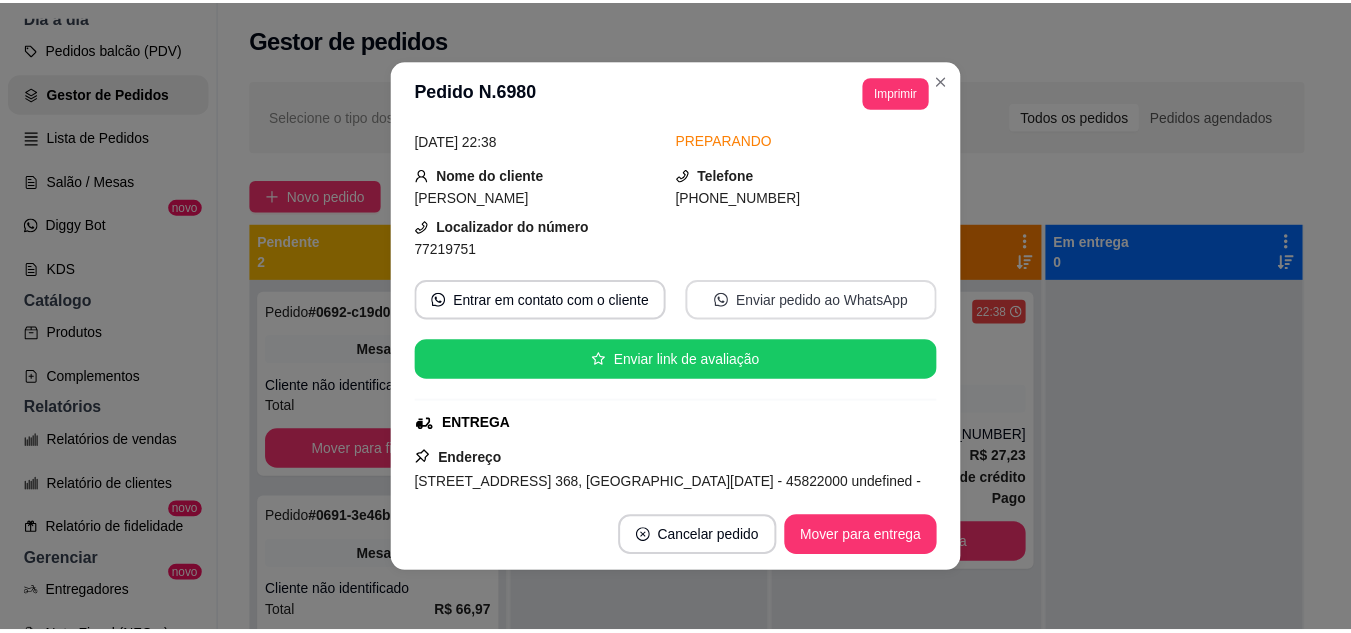 scroll, scrollTop: 100, scrollLeft: 0, axis: vertical 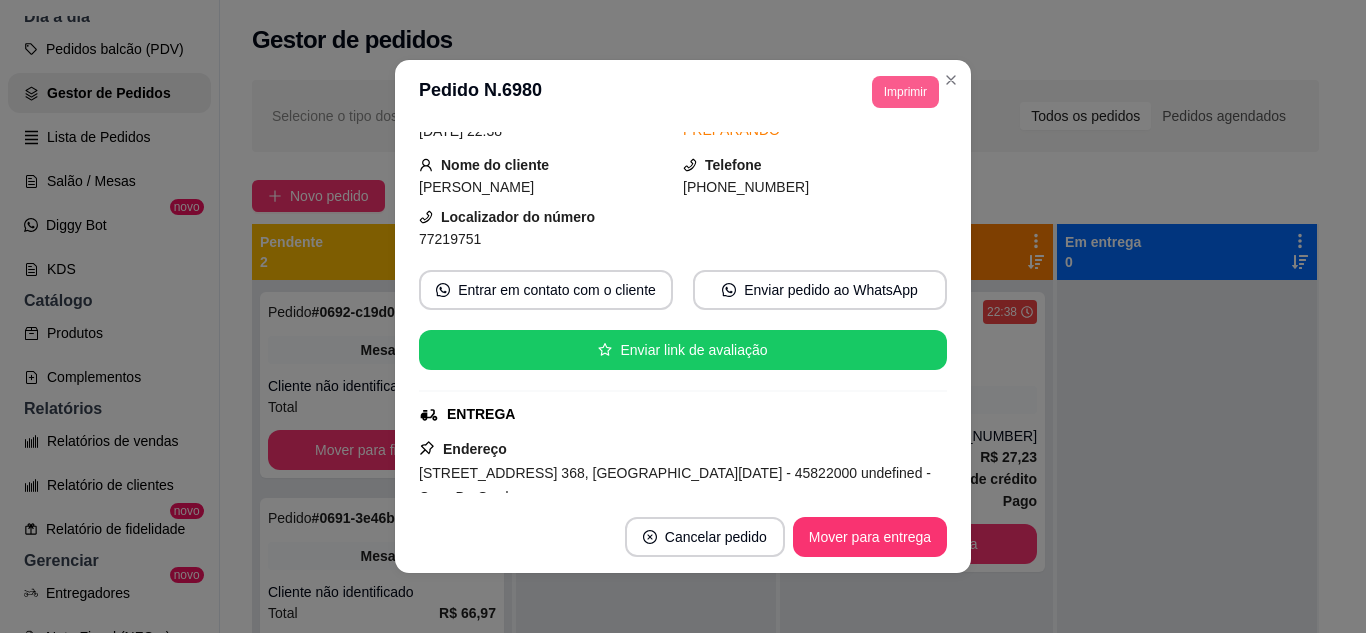click on "Imprimir" at bounding box center (905, 92) 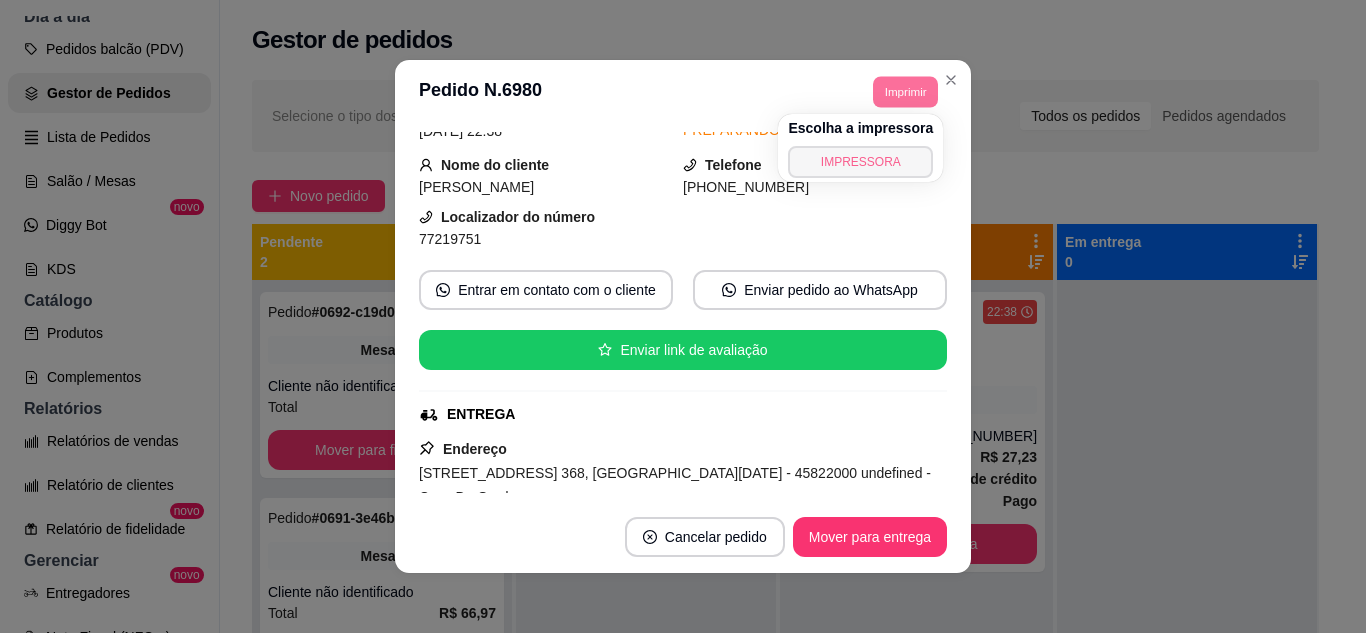 click on "IMPRESSORA" at bounding box center (860, 162) 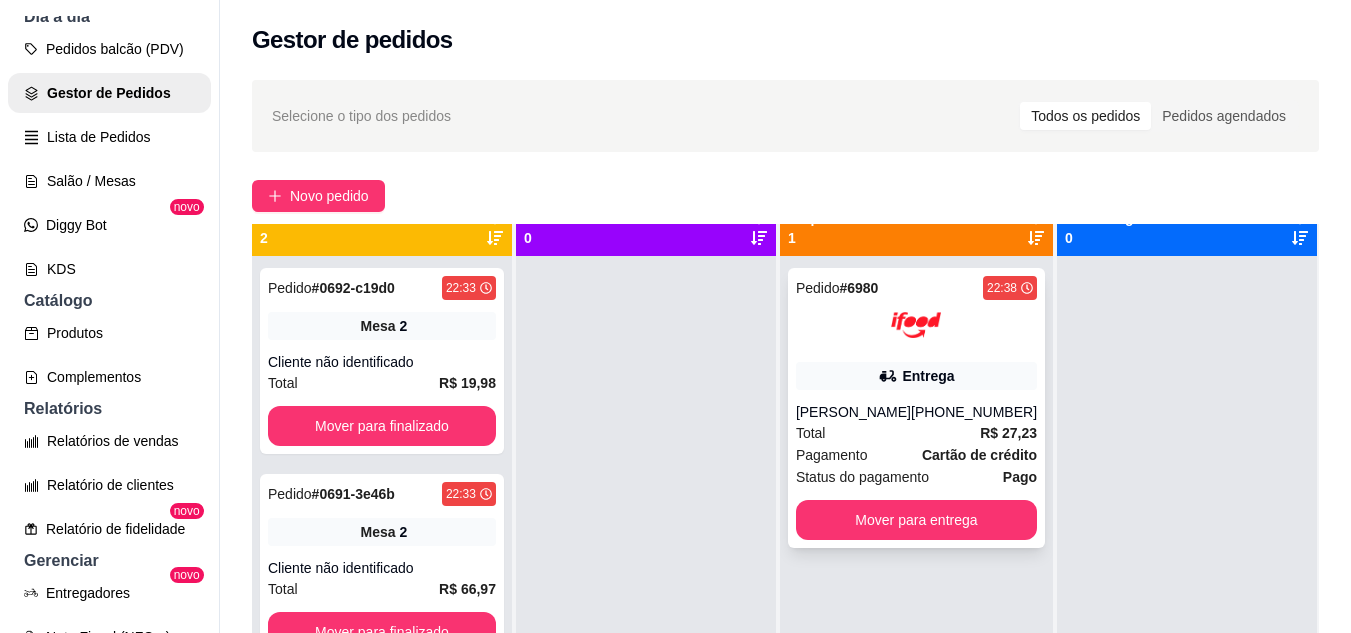 scroll, scrollTop: 56, scrollLeft: 0, axis: vertical 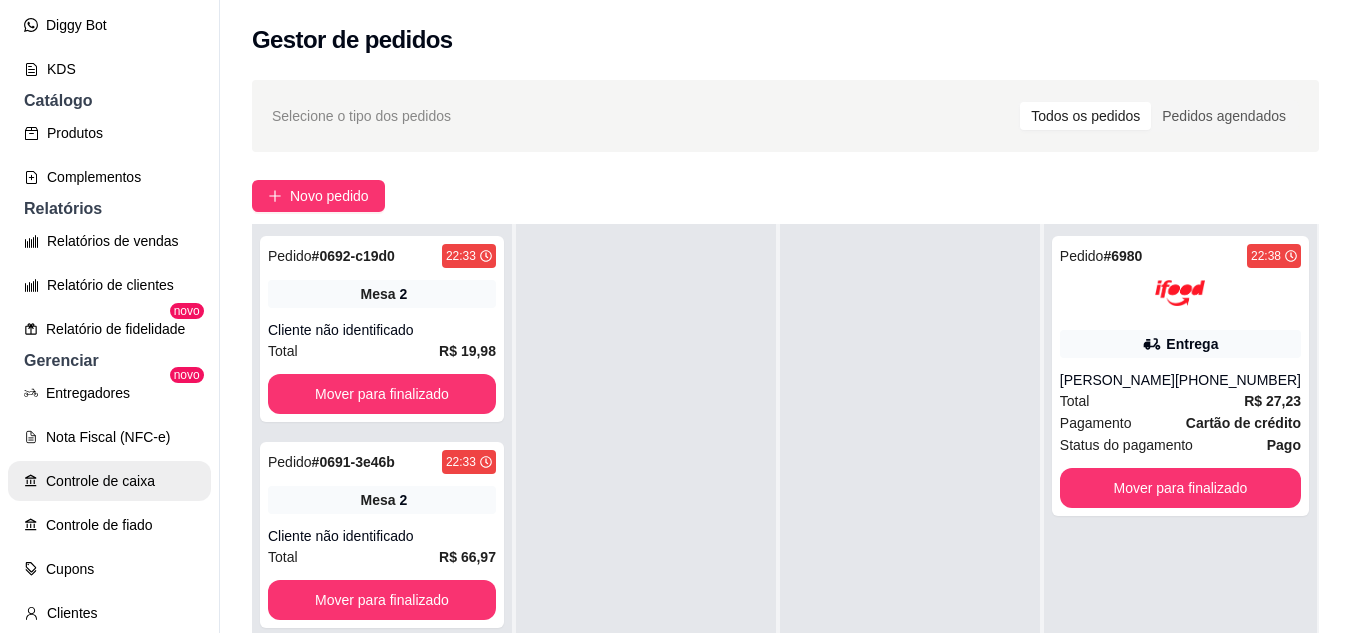 click on "Controle de caixa" at bounding box center (109, 481) 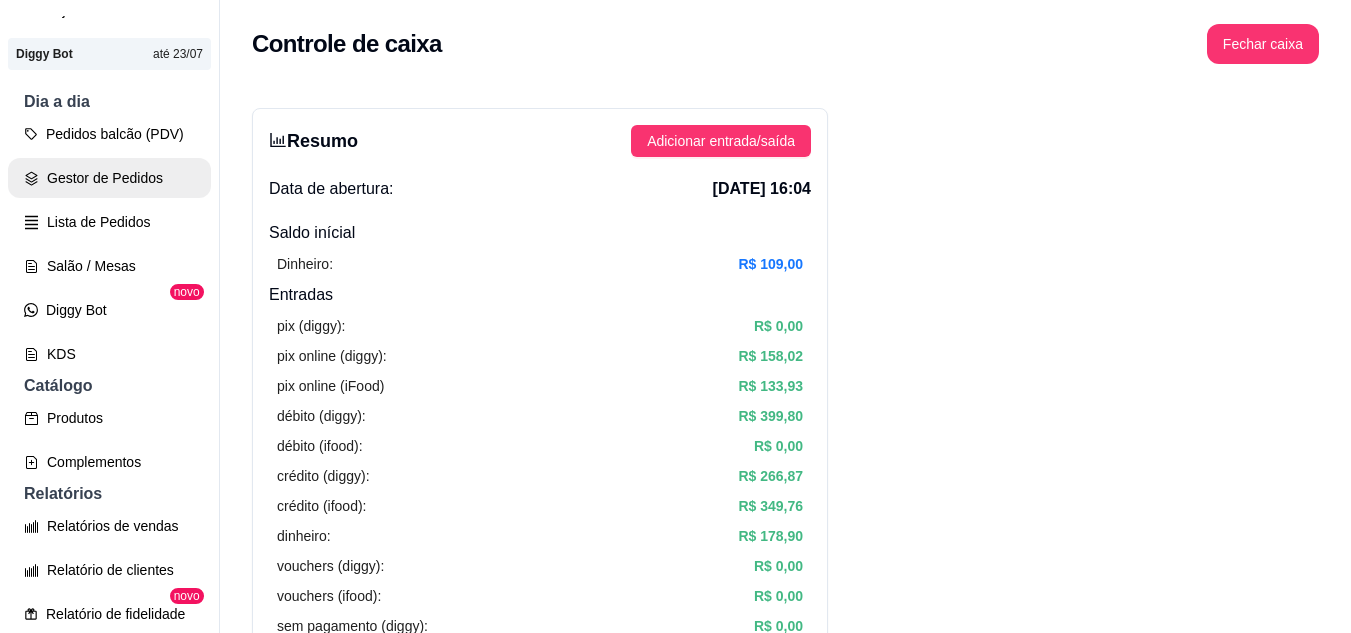 scroll, scrollTop: 137, scrollLeft: 0, axis: vertical 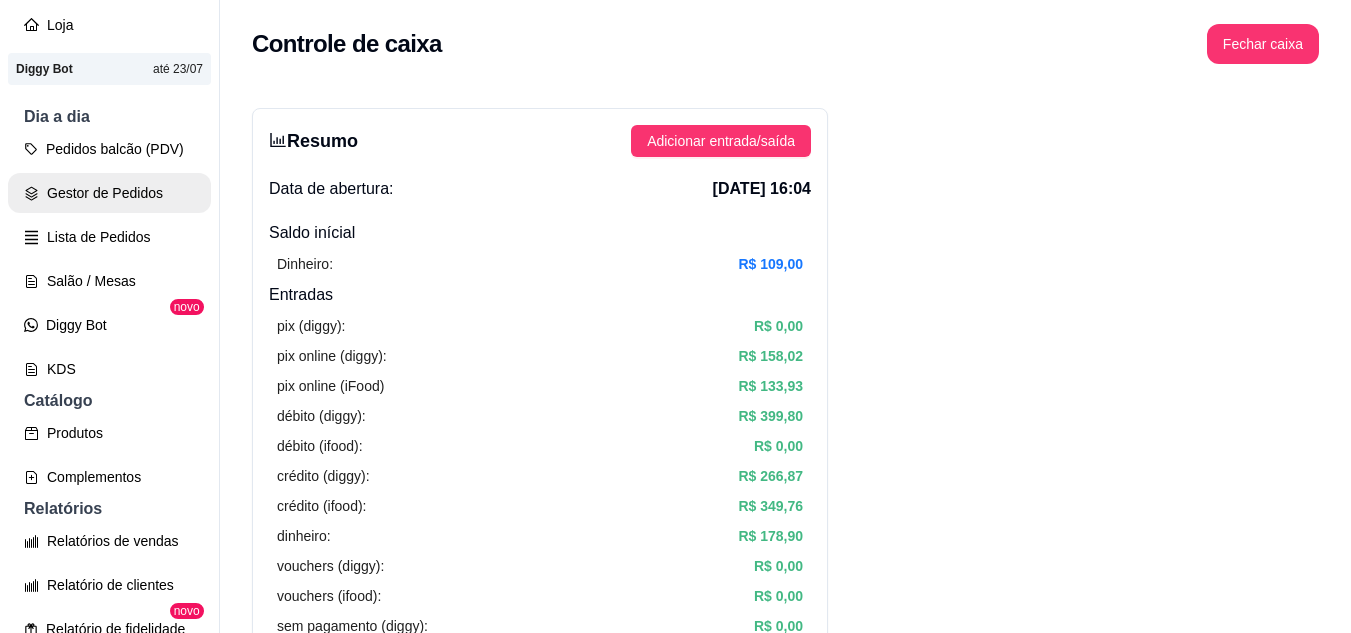 click on "Gestor de Pedidos" at bounding box center [109, 193] 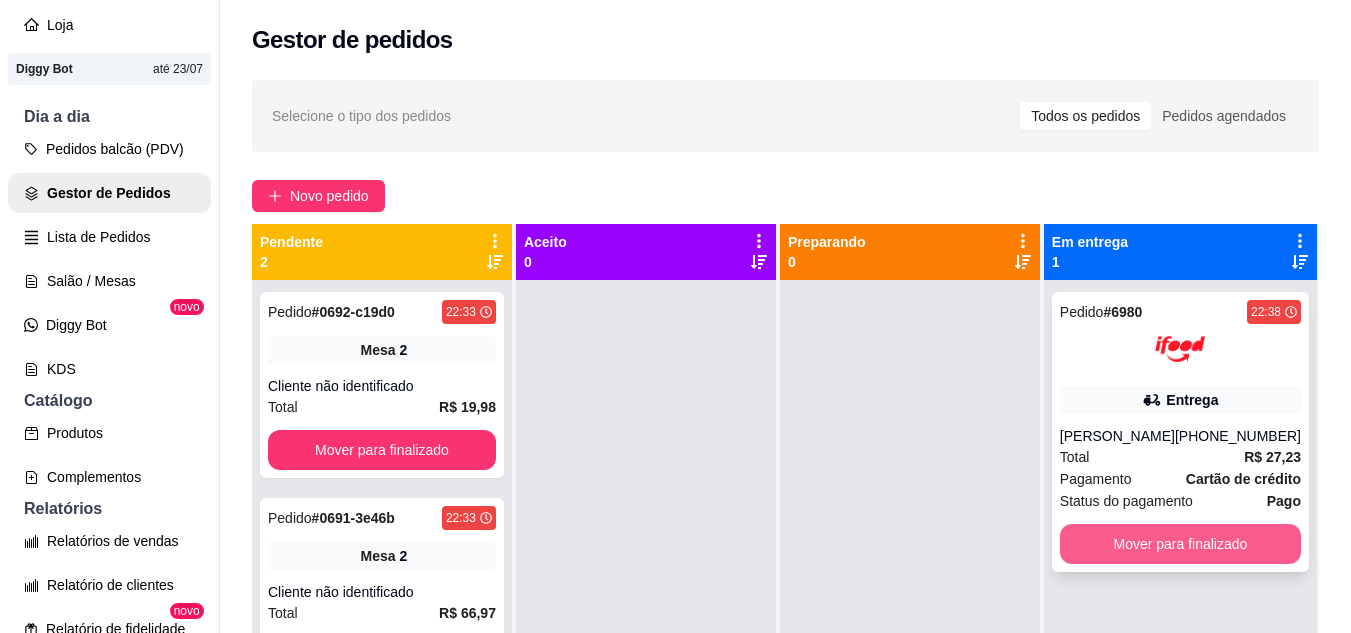 click on "Mover para finalizado" at bounding box center (1180, 544) 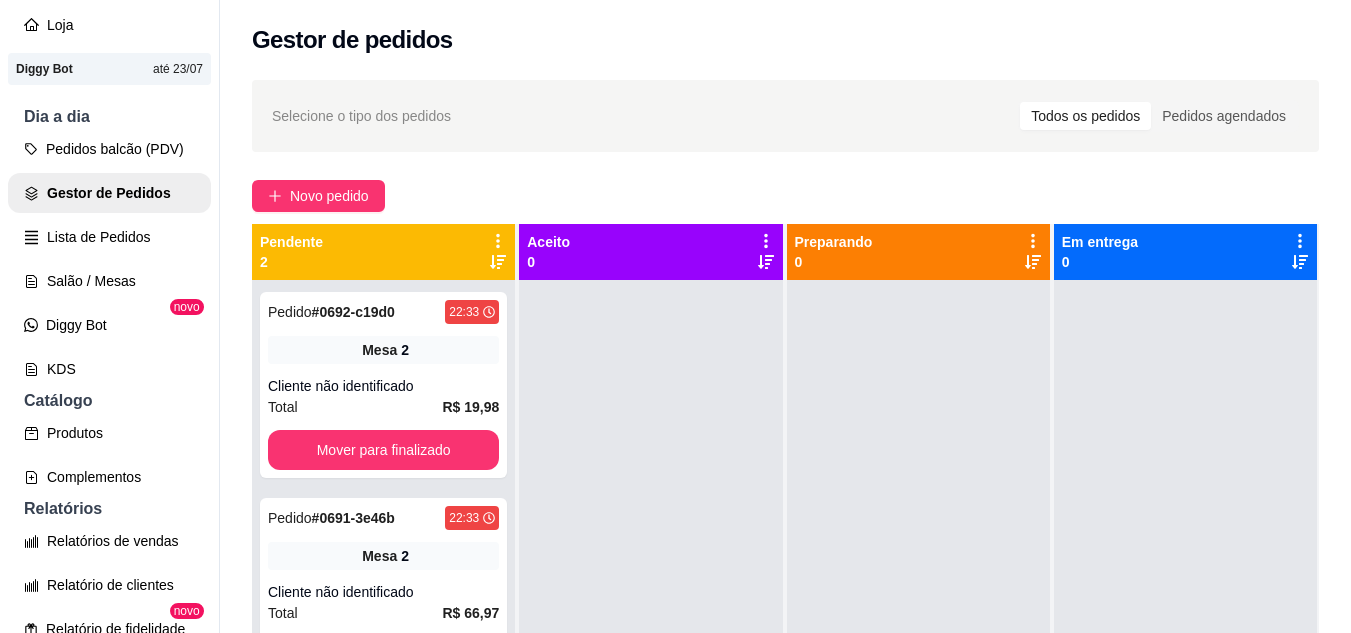 click on "Pedidos balcão (PDV) Gestor de Pedidos Lista de Pedidos Salão / Mesas Diggy Bot novo KDS" at bounding box center (109, 259) 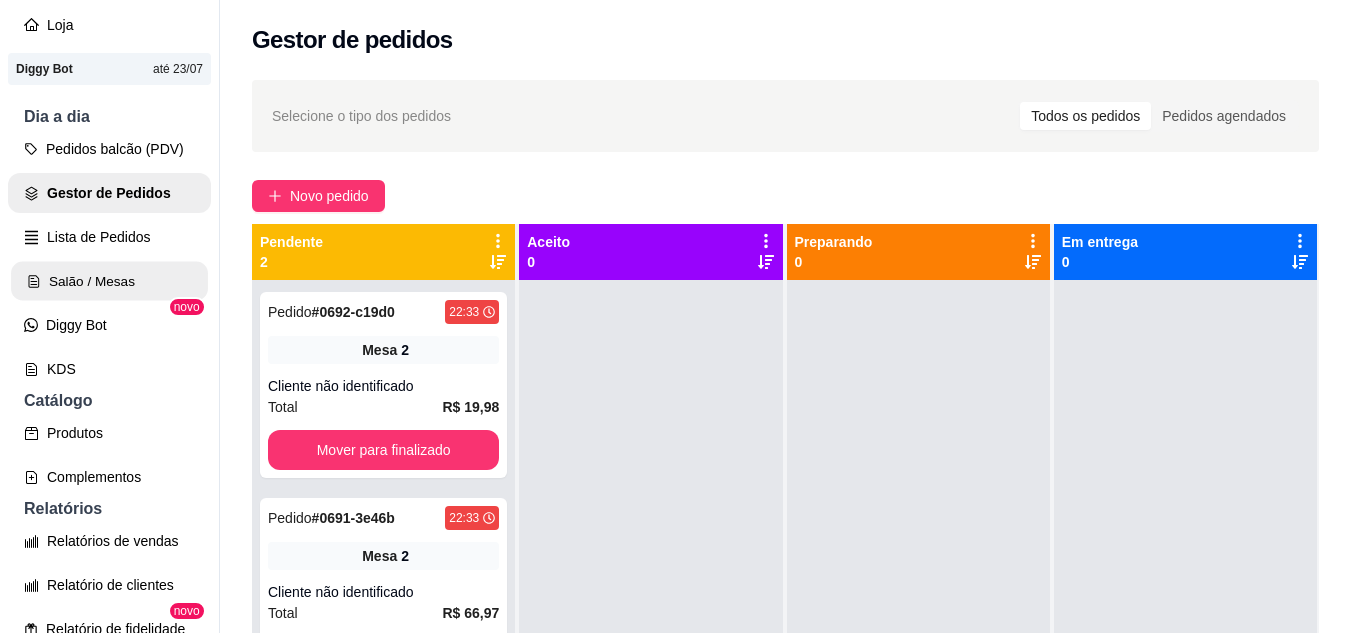 click on "Salão / Mesas" at bounding box center (109, 281) 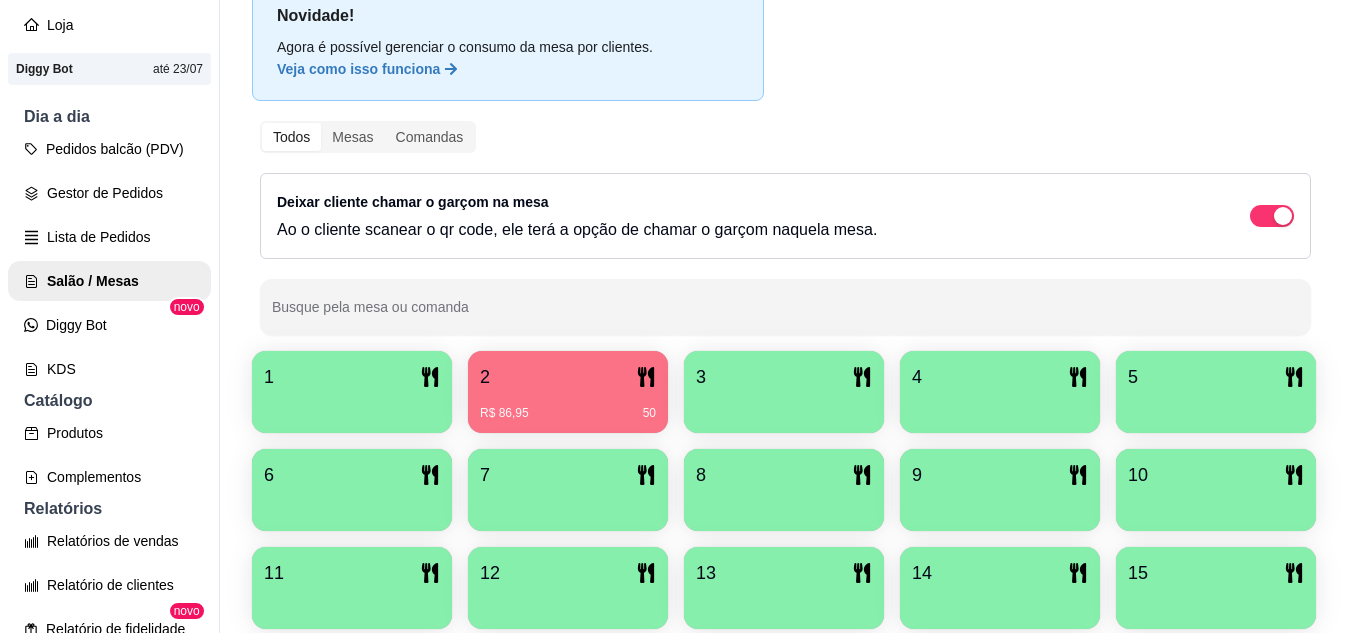 scroll, scrollTop: 300, scrollLeft: 0, axis: vertical 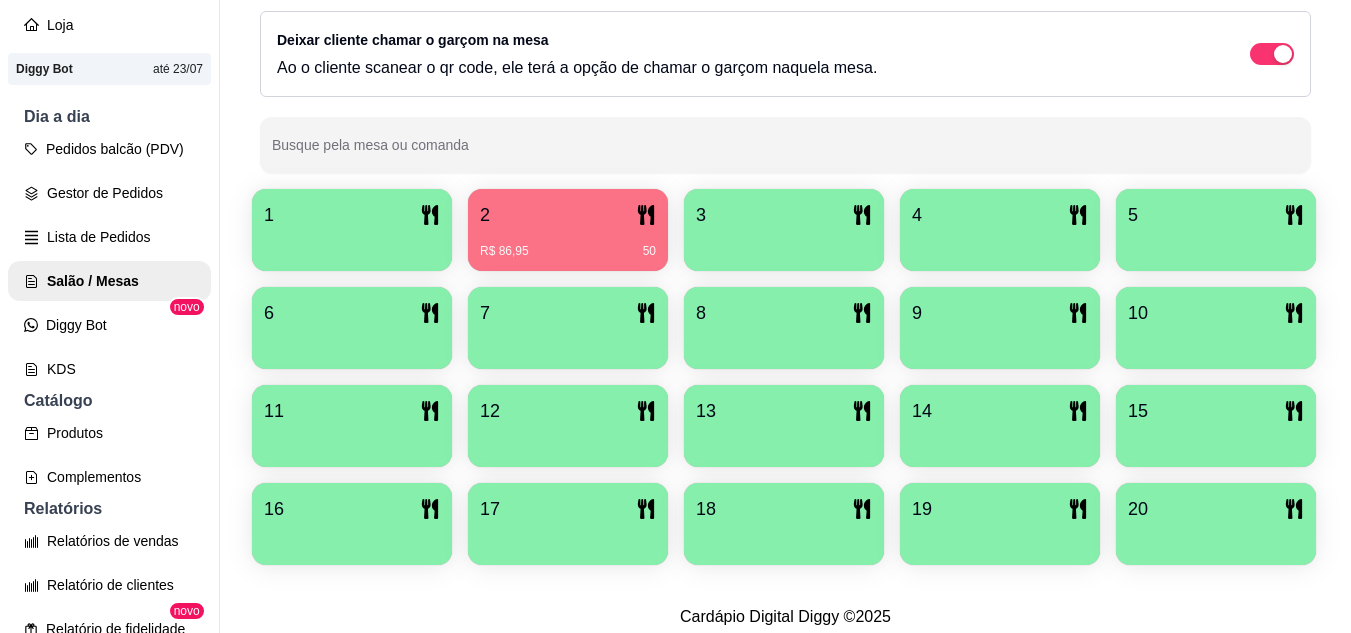 click on "2" at bounding box center [568, 215] 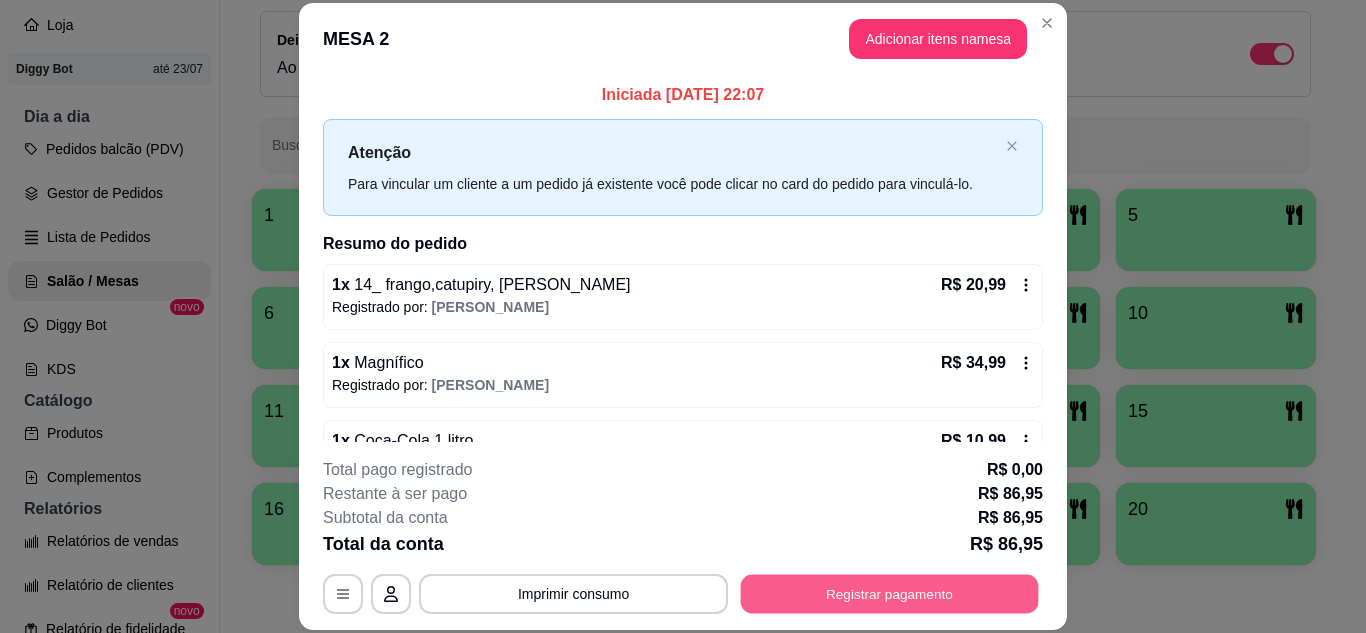 click on "Registrar pagamento" at bounding box center [890, 593] 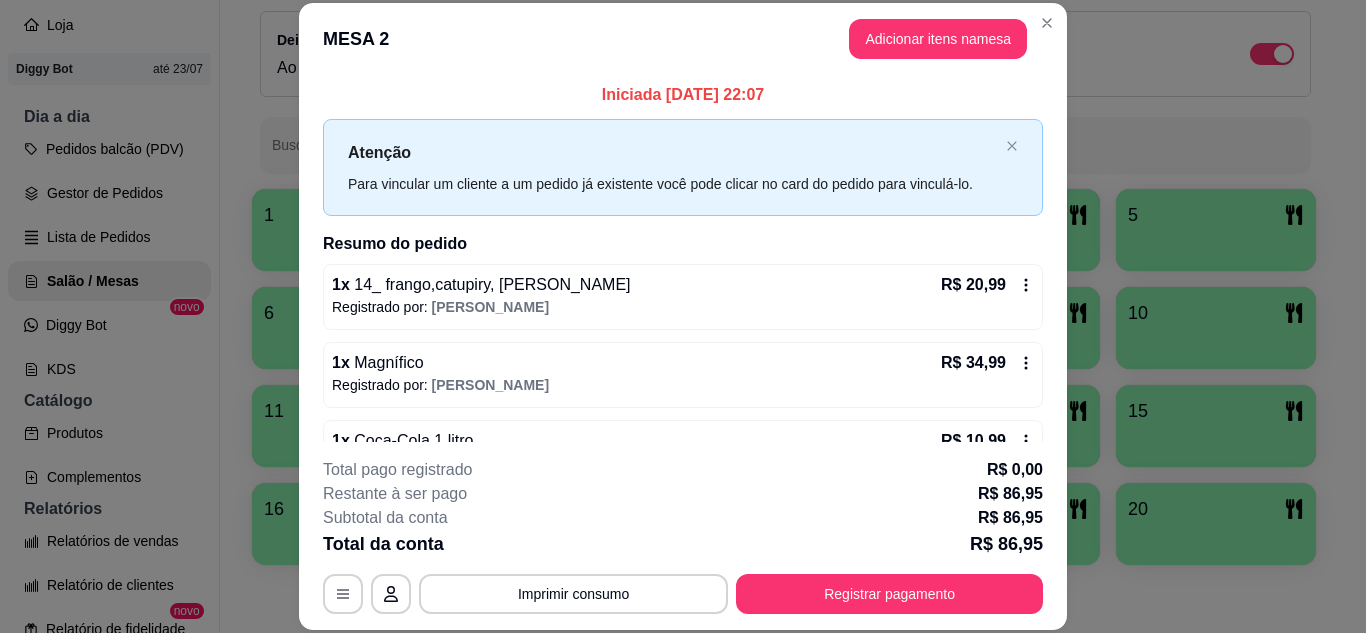 click on "Crédito" at bounding box center (683, 307) 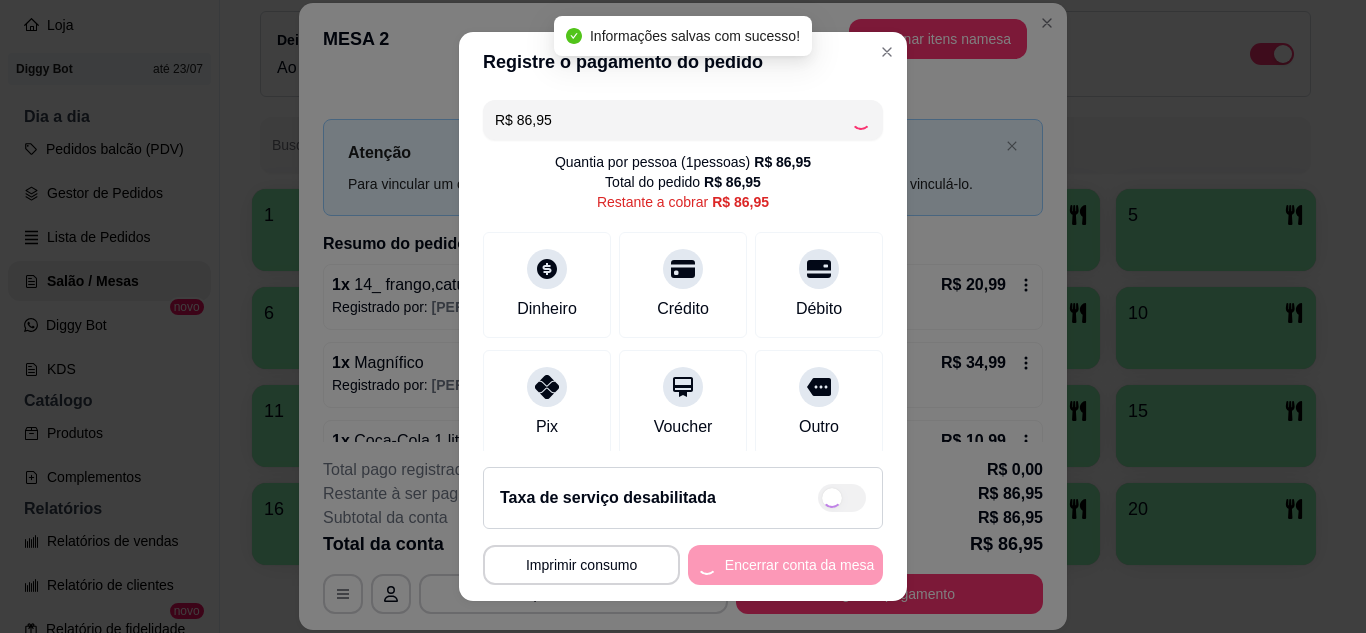 type on "R$ 0,00" 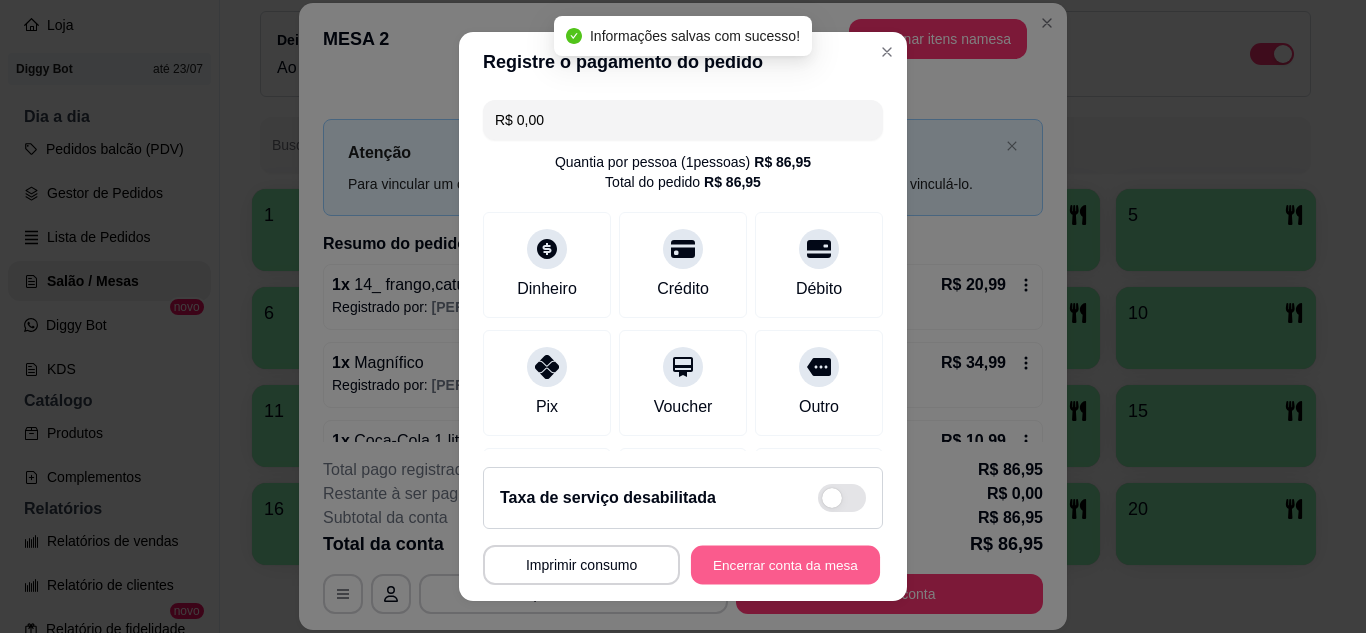 click on "Encerrar conta da mesa" at bounding box center [785, 565] 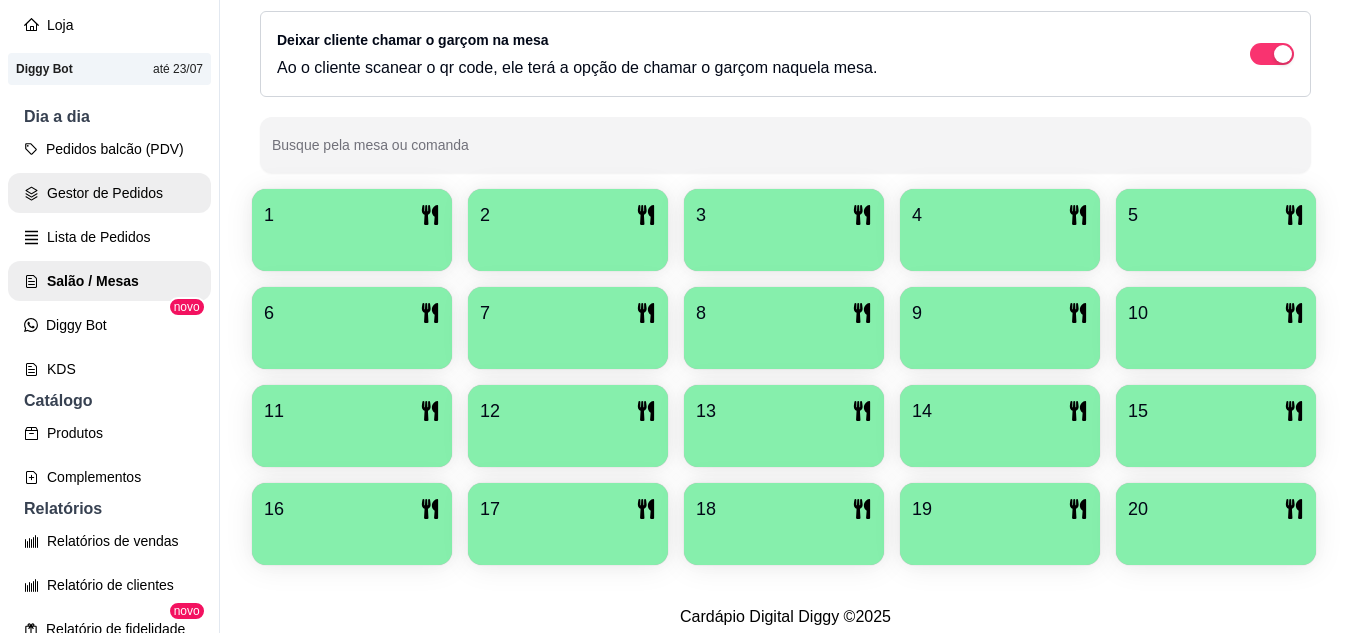 click on "Gestor de Pedidos" at bounding box center (109, 193) 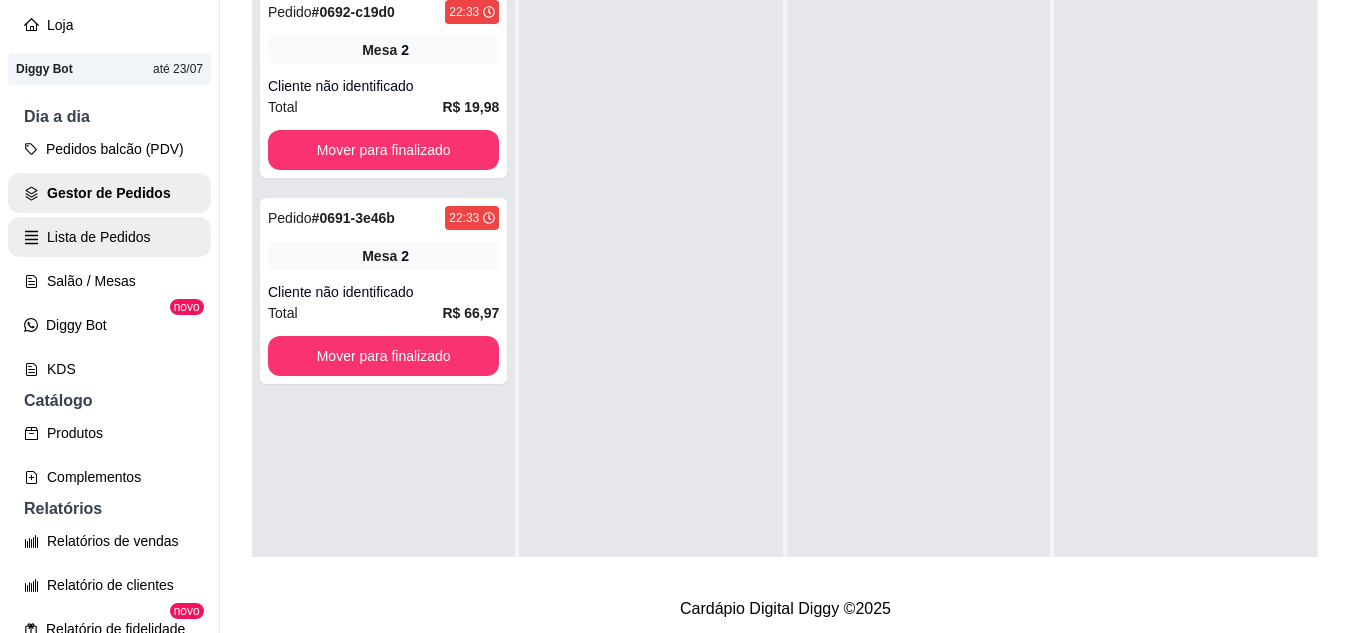 scroll, scrollTop: 0, scrollLeft: 0, axis: both 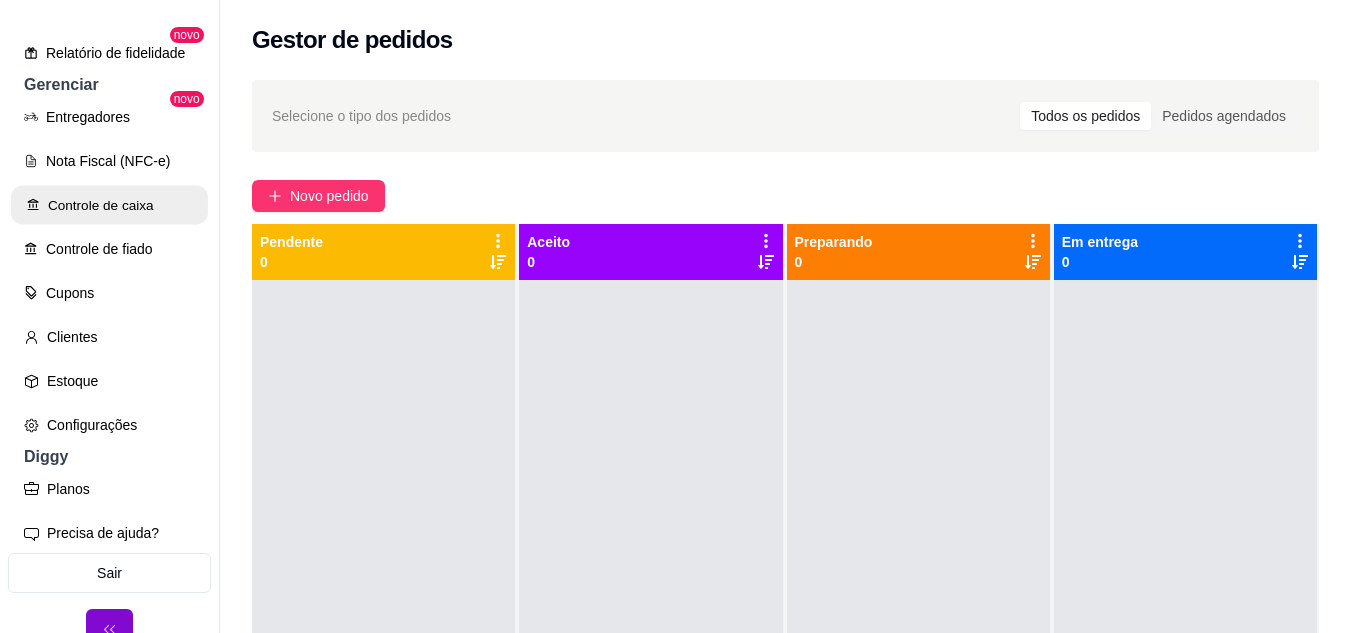 click on "Controle de caixa" at bounding box center (109, 205) 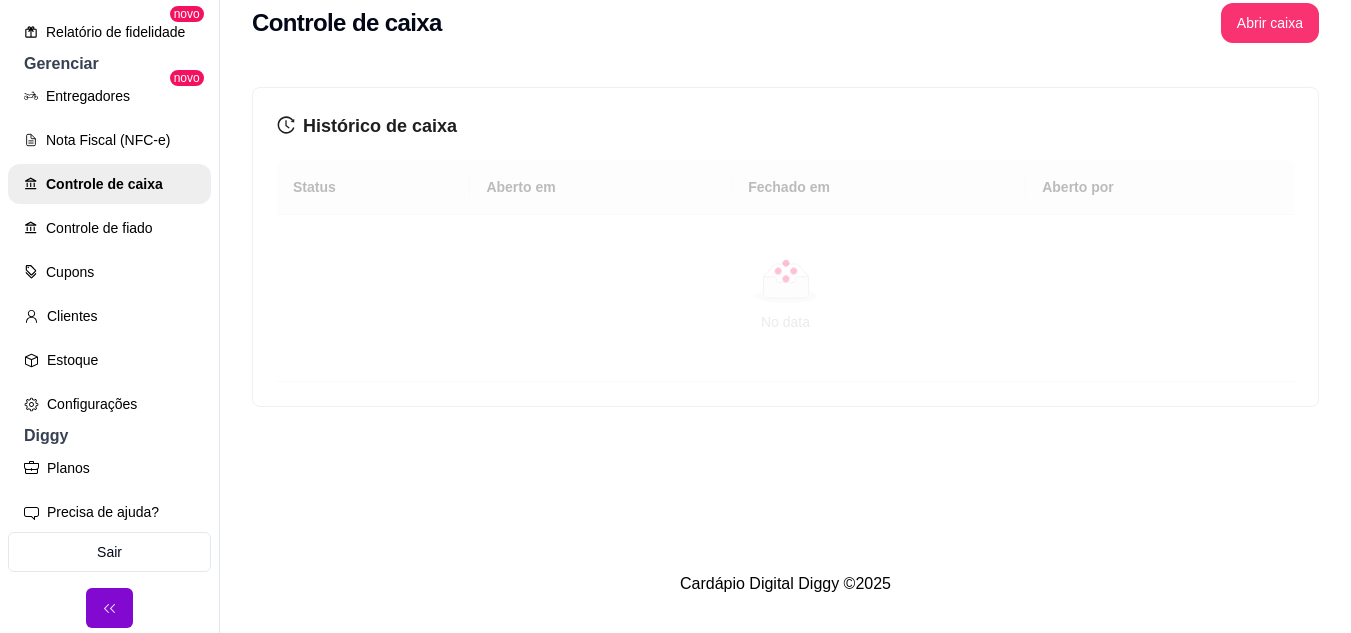 scroll, scrollTop: 32, scrollLeft: 0, axis: vertical 